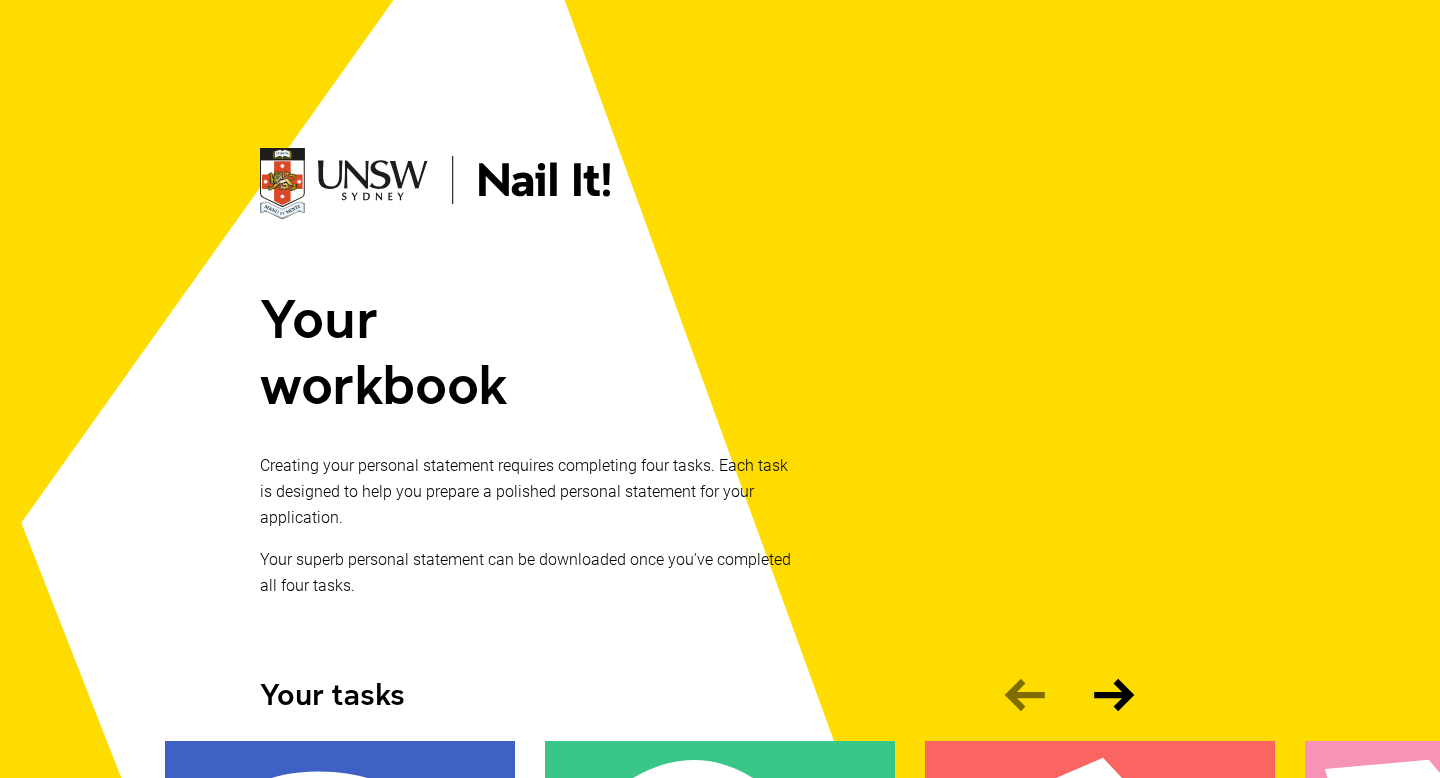 scroll, scrollTop: 446, scrollLeft: 0, axis: vertical 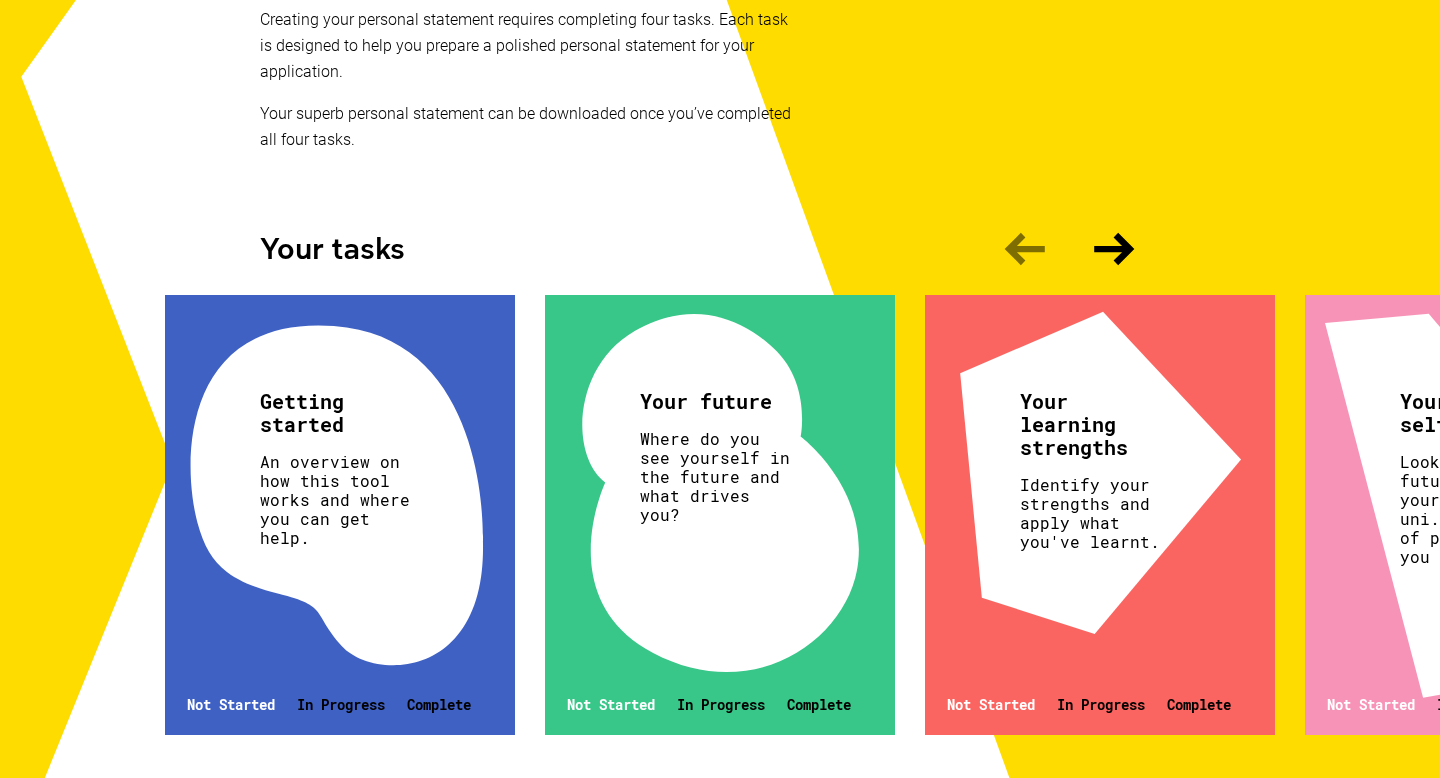 click on "Getting started An overview on how this tool works and where you can get help. Not Started In Progress Complete" at bounding box center [340, 515] 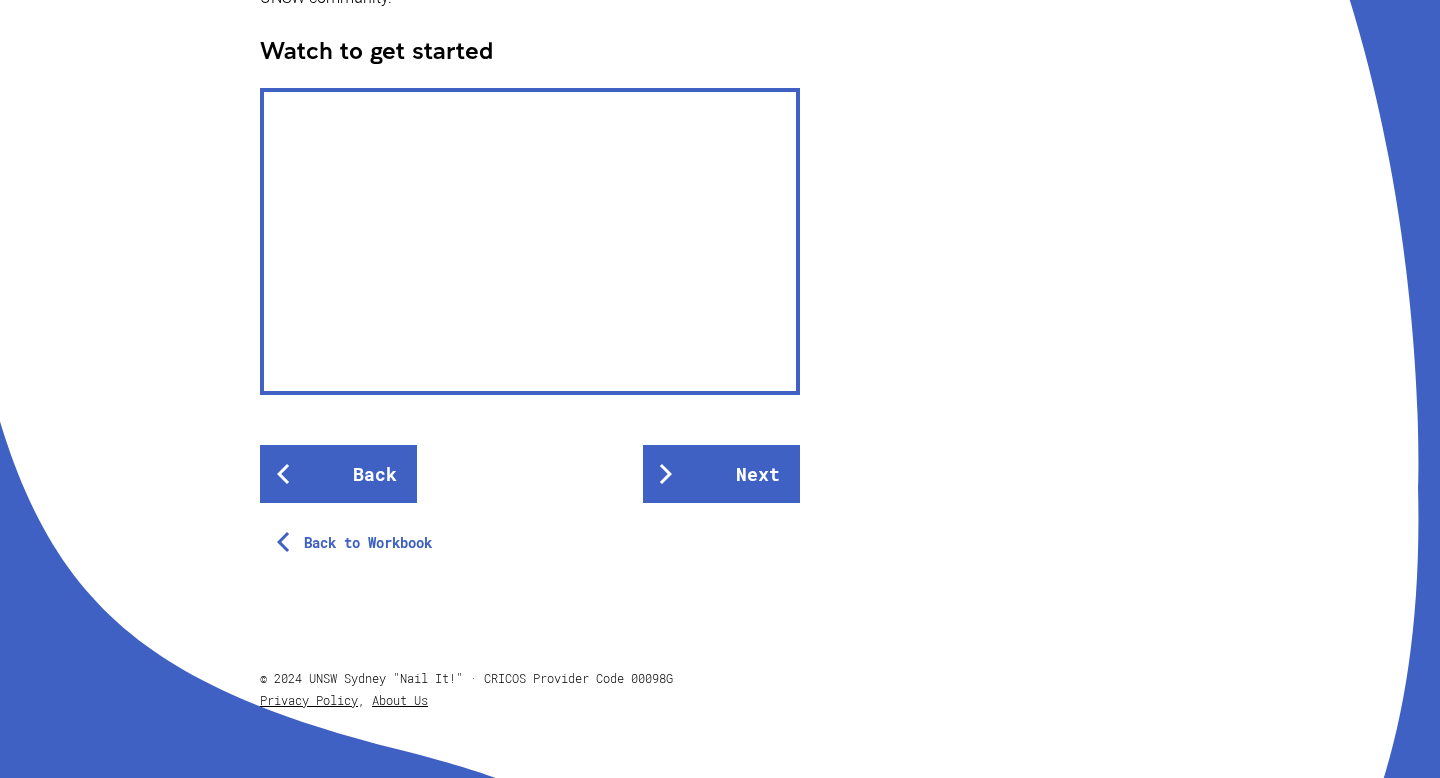 scroll, scrollTop: 594, scrollLeft: 0, axis: vertical 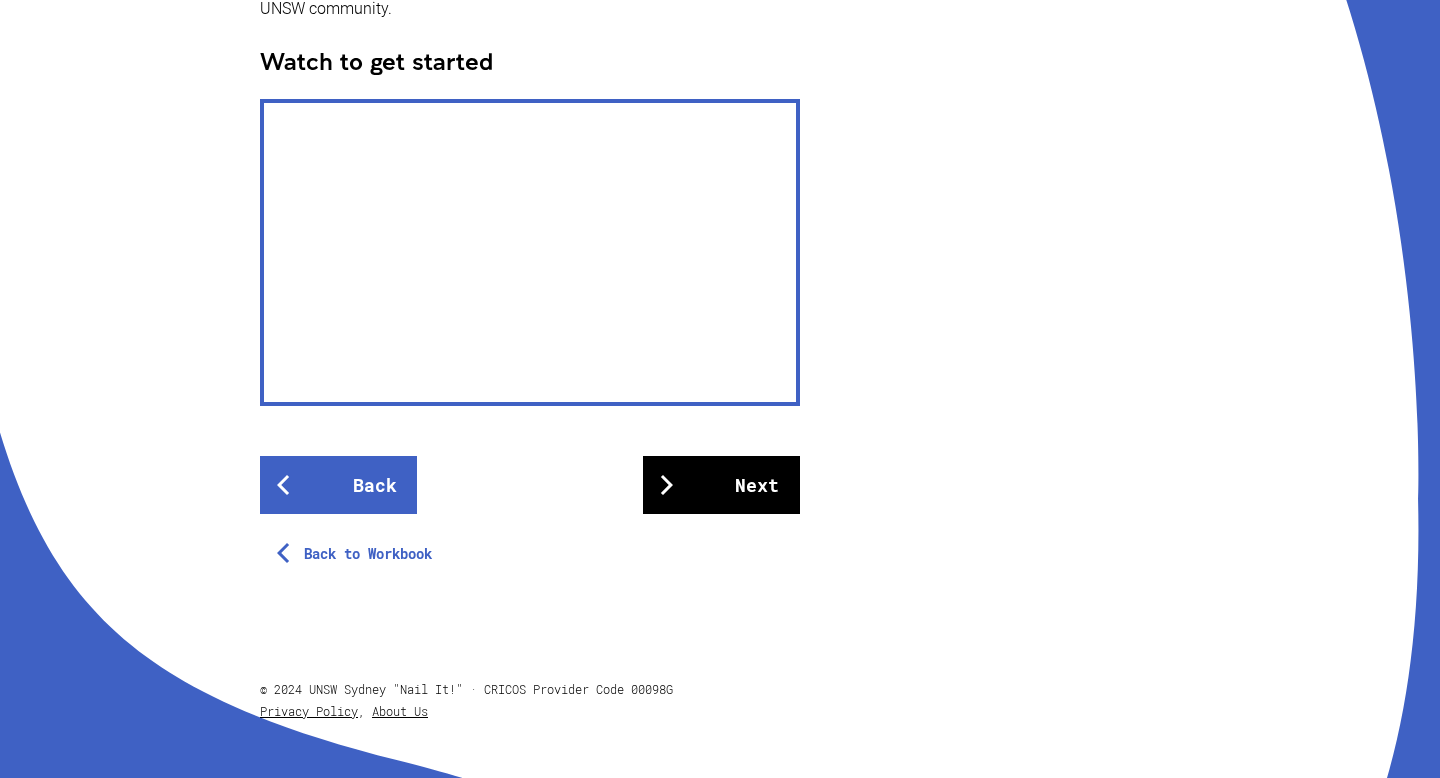click on "Next" at bounding box center (721, 485) 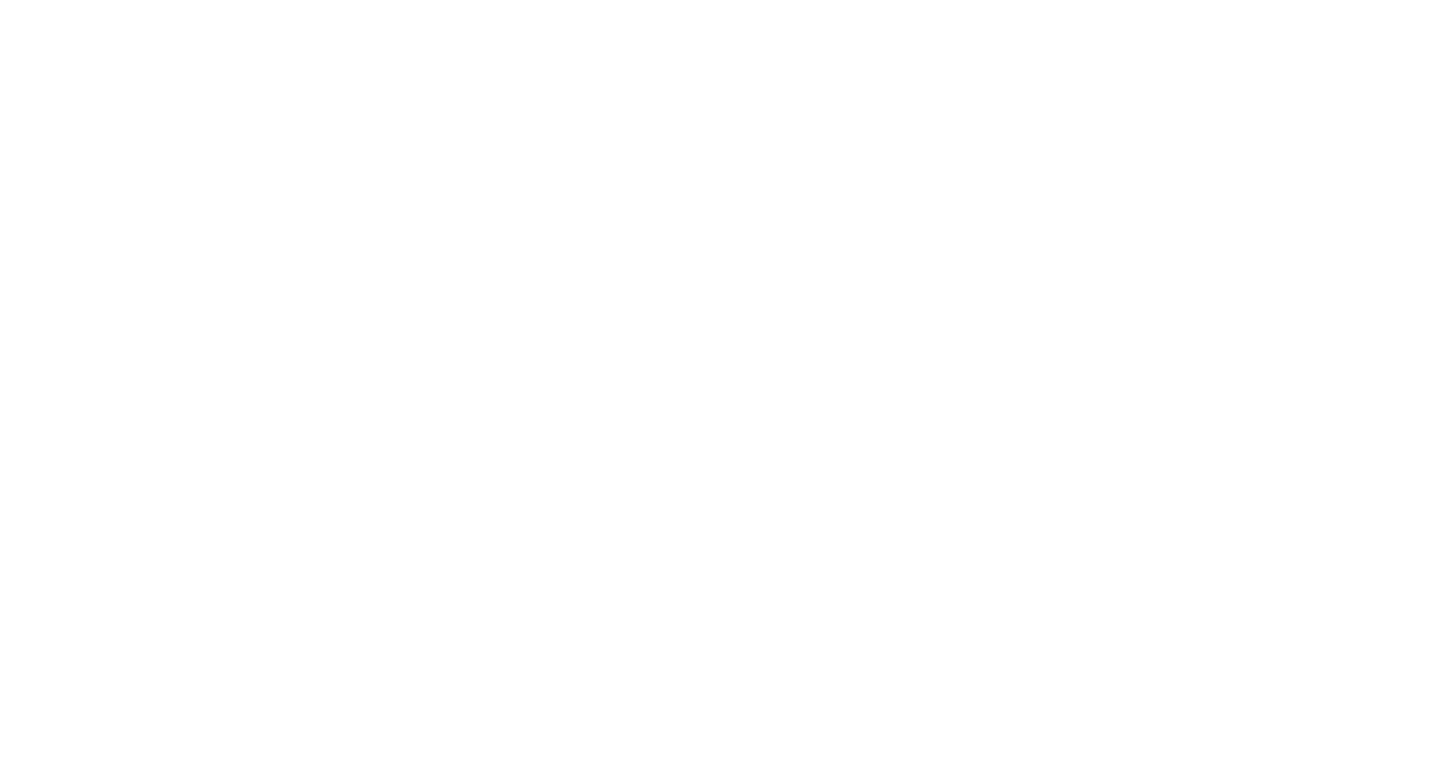 scroll, scrollTop: 0, scrollLeft: 0, axis: both 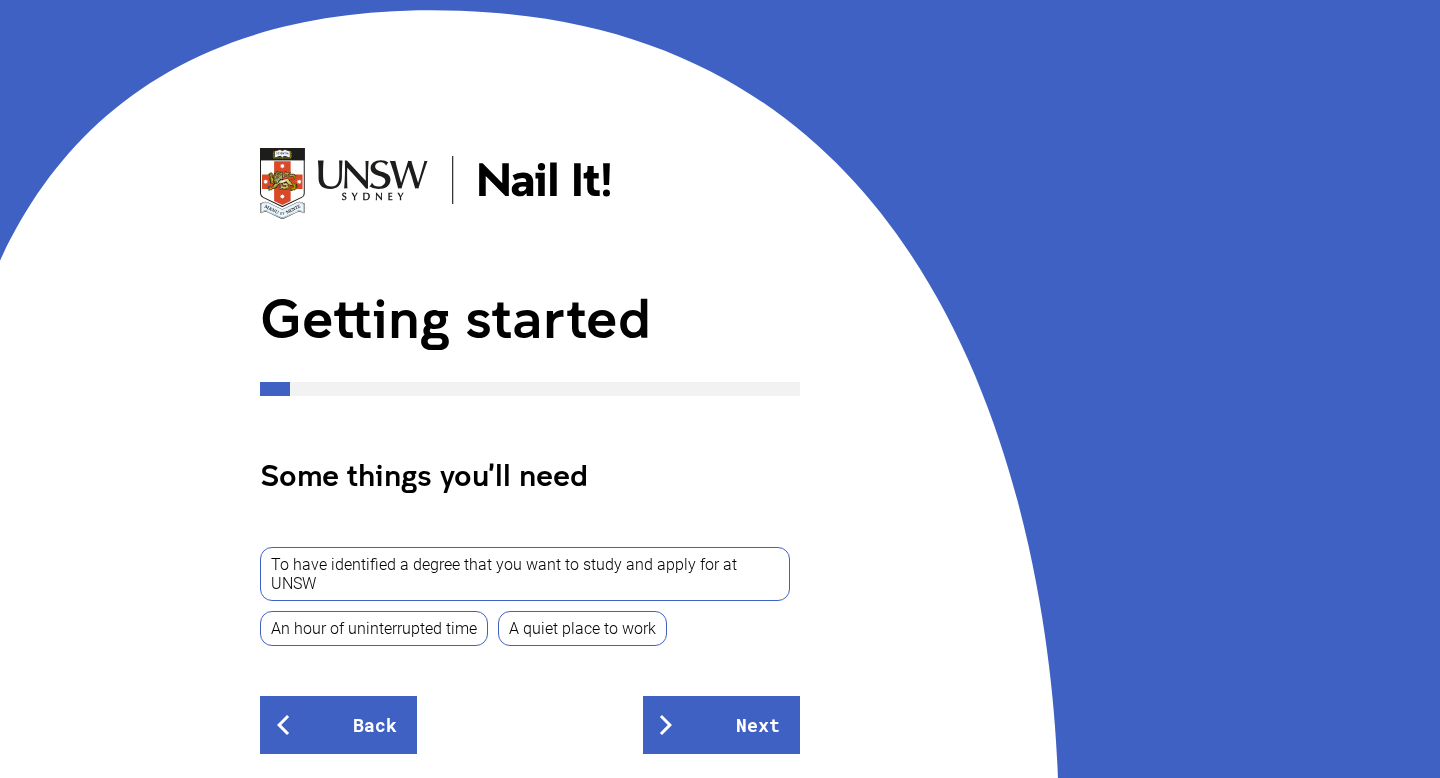 click on "To have identified a degree that you want to study and apply for at UNSW" at bounding box center (525, 574) 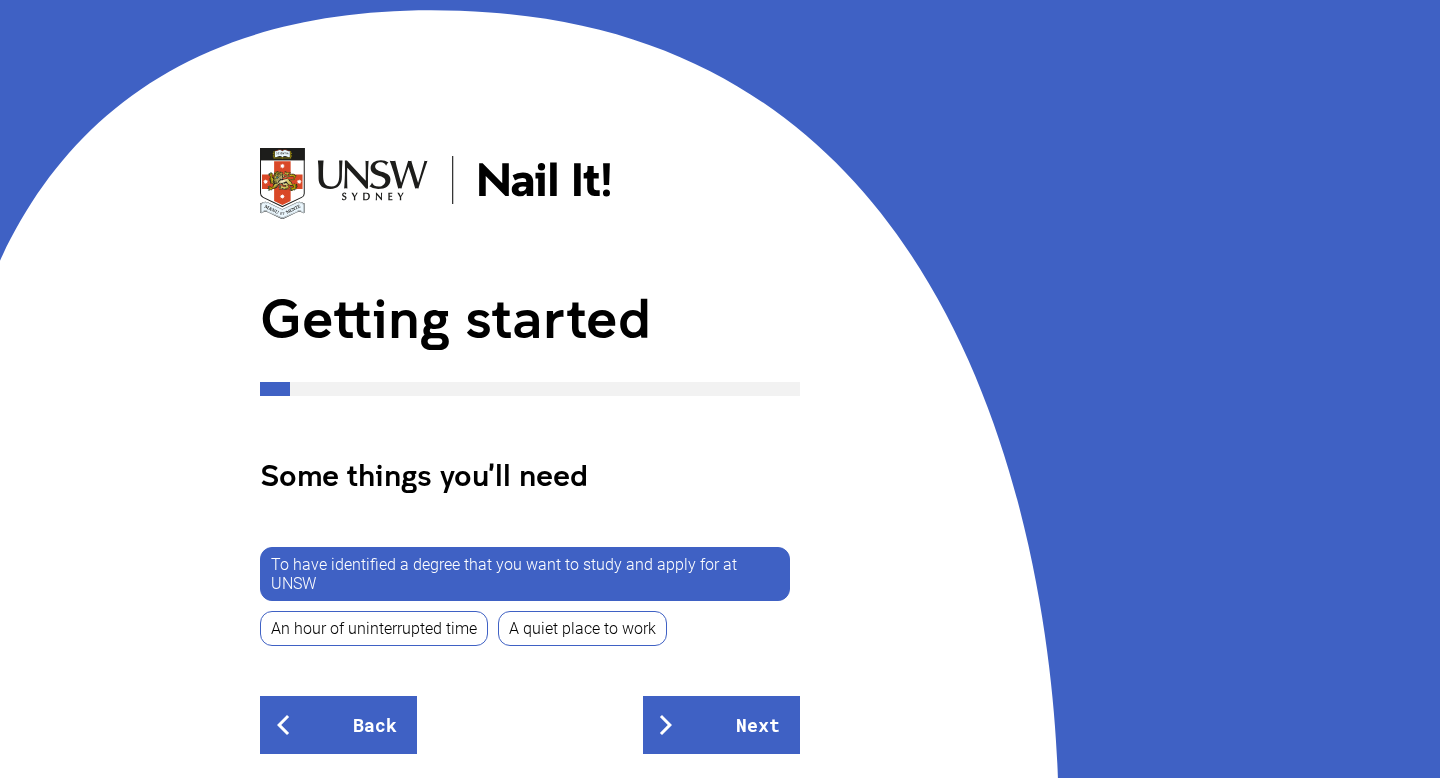 click on "An hour of uninterrupted time" at bounding box center [374, 628] 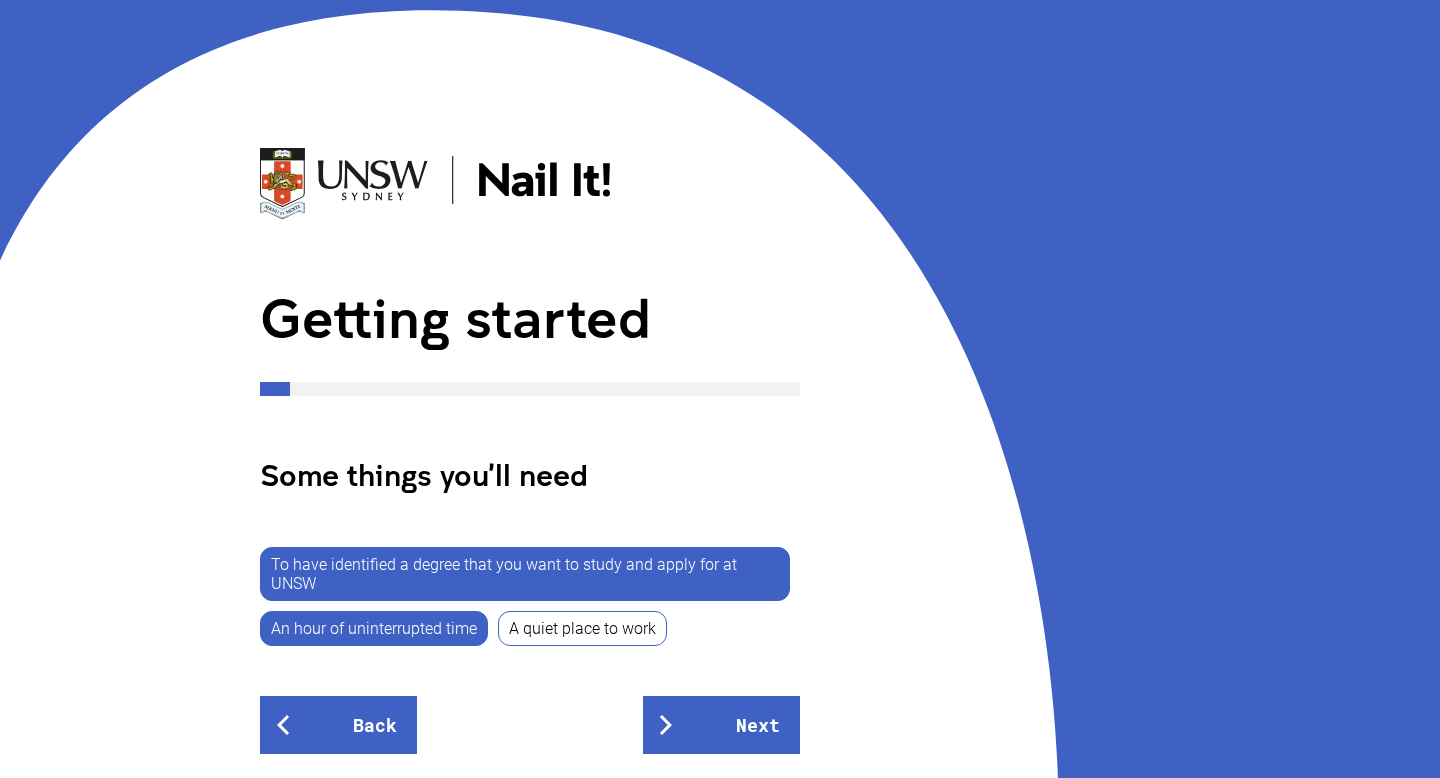 click on "A quiet place to work" at bounding box center [582, 628] 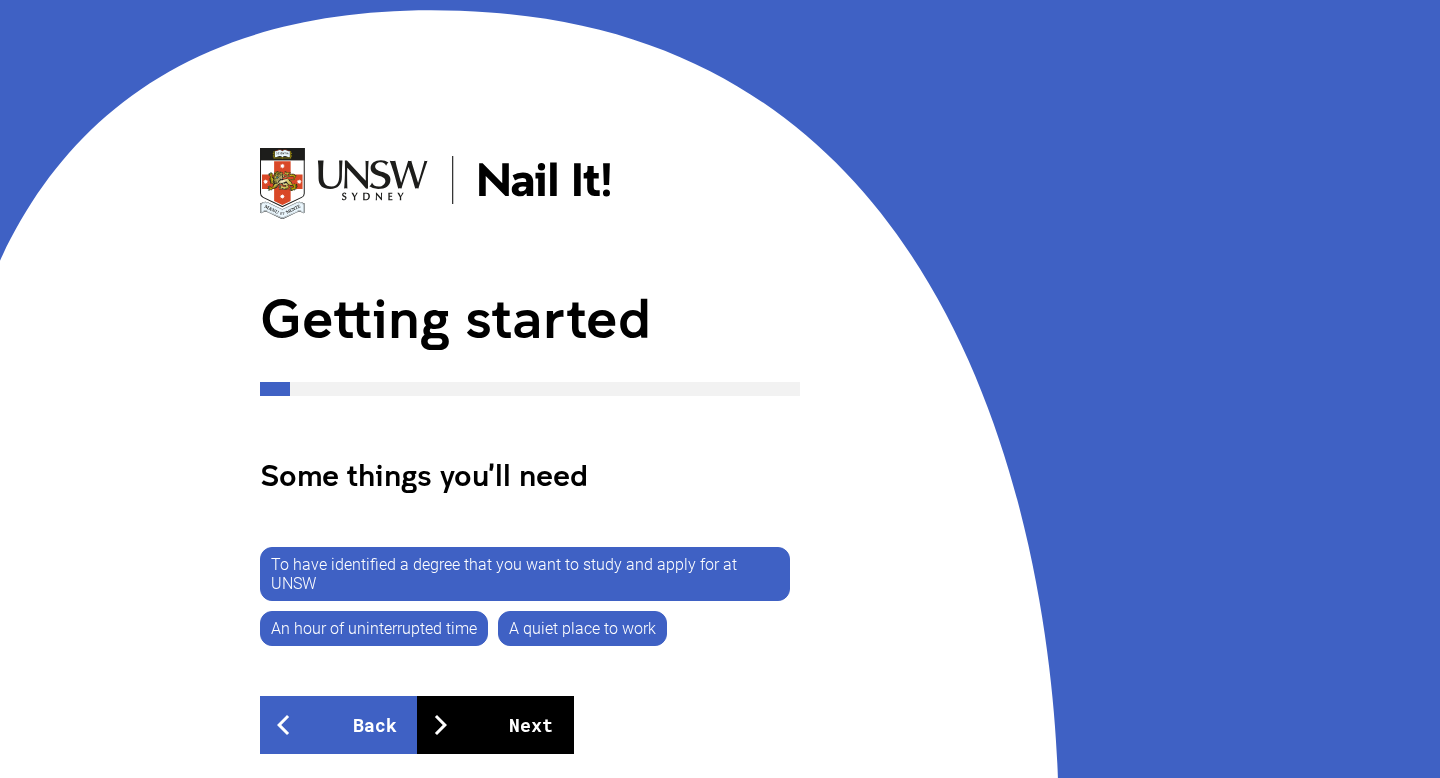 click on "Next" at bounding box center (495, 725) 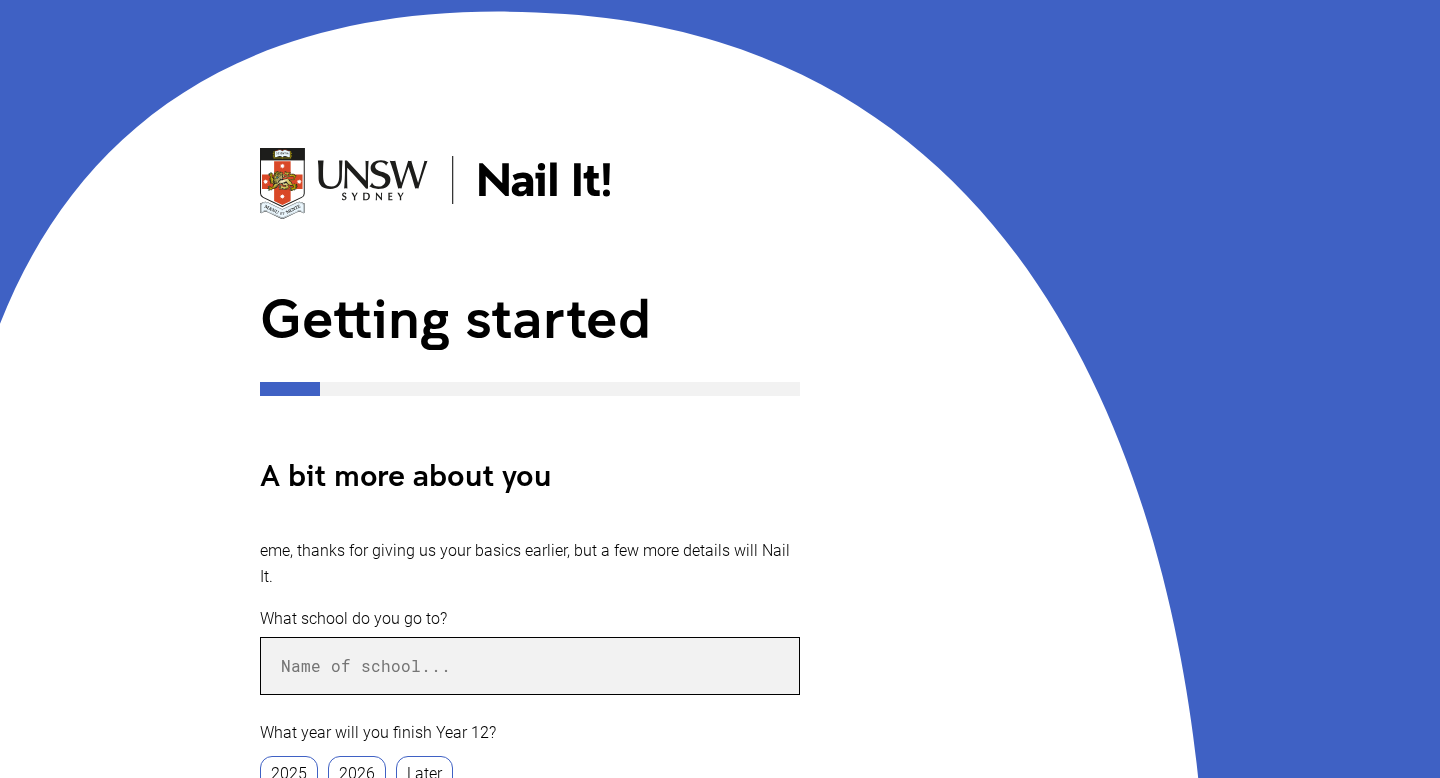 click at bounding box center (530, 666) 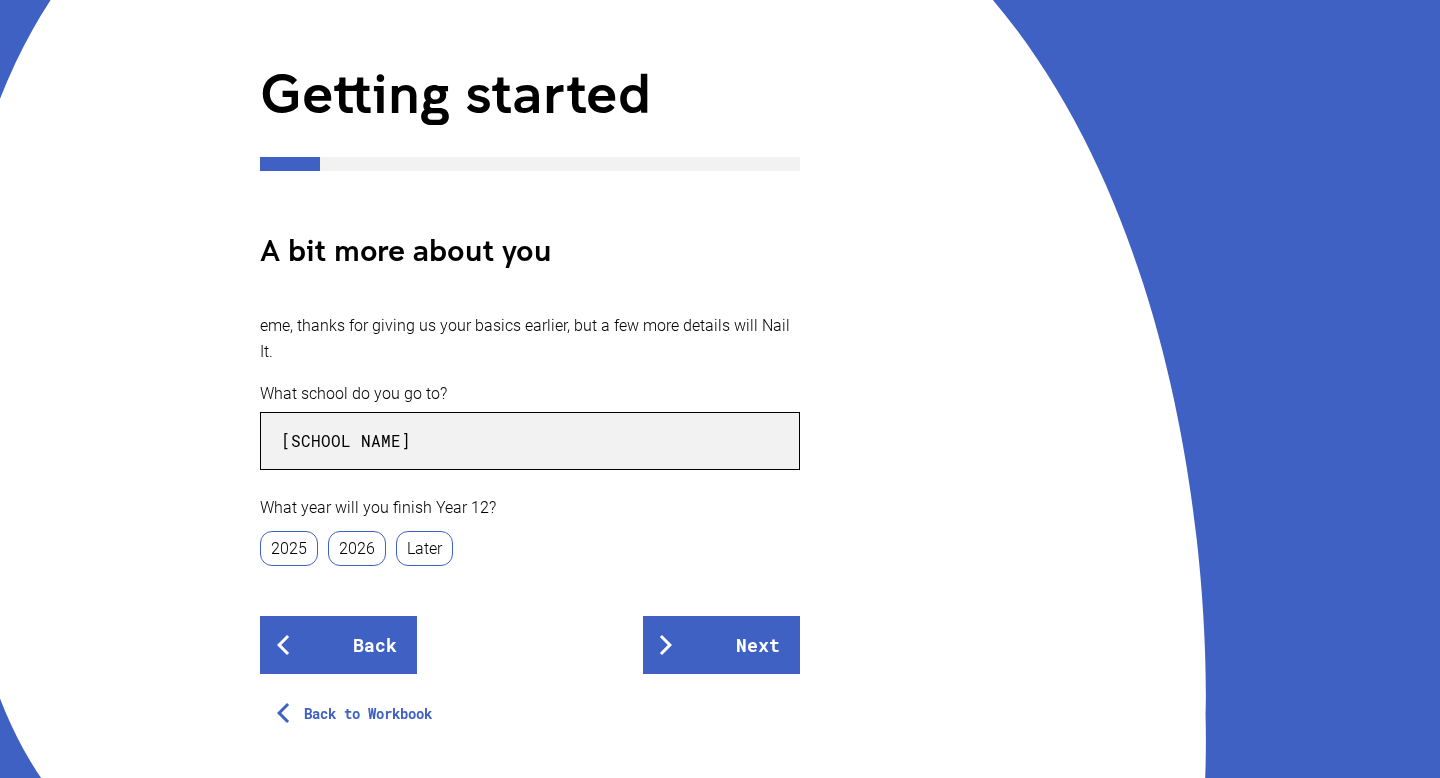 scroll, scrollTop: 223, scrollLeft: 0, axis: vertical 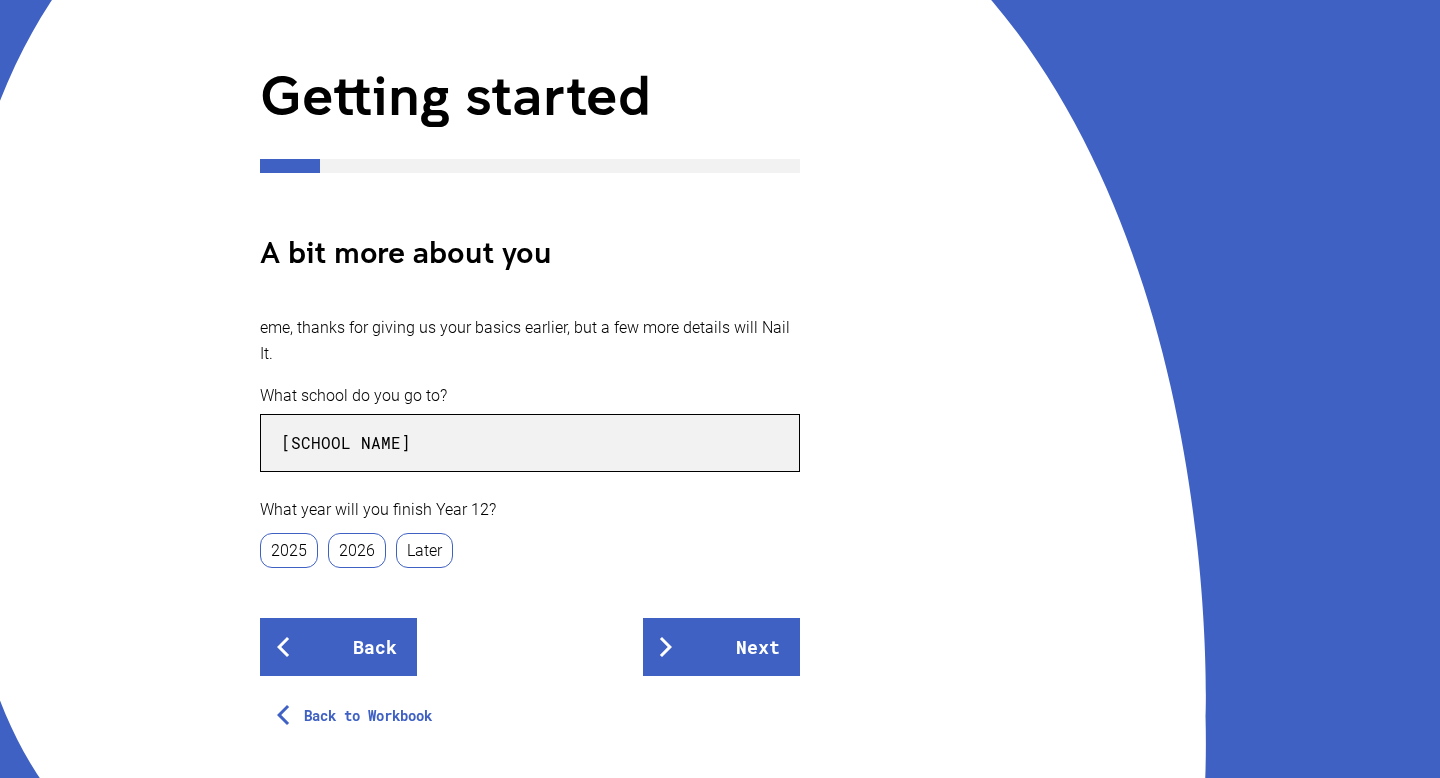 type on "[SCHOOL NAME]" 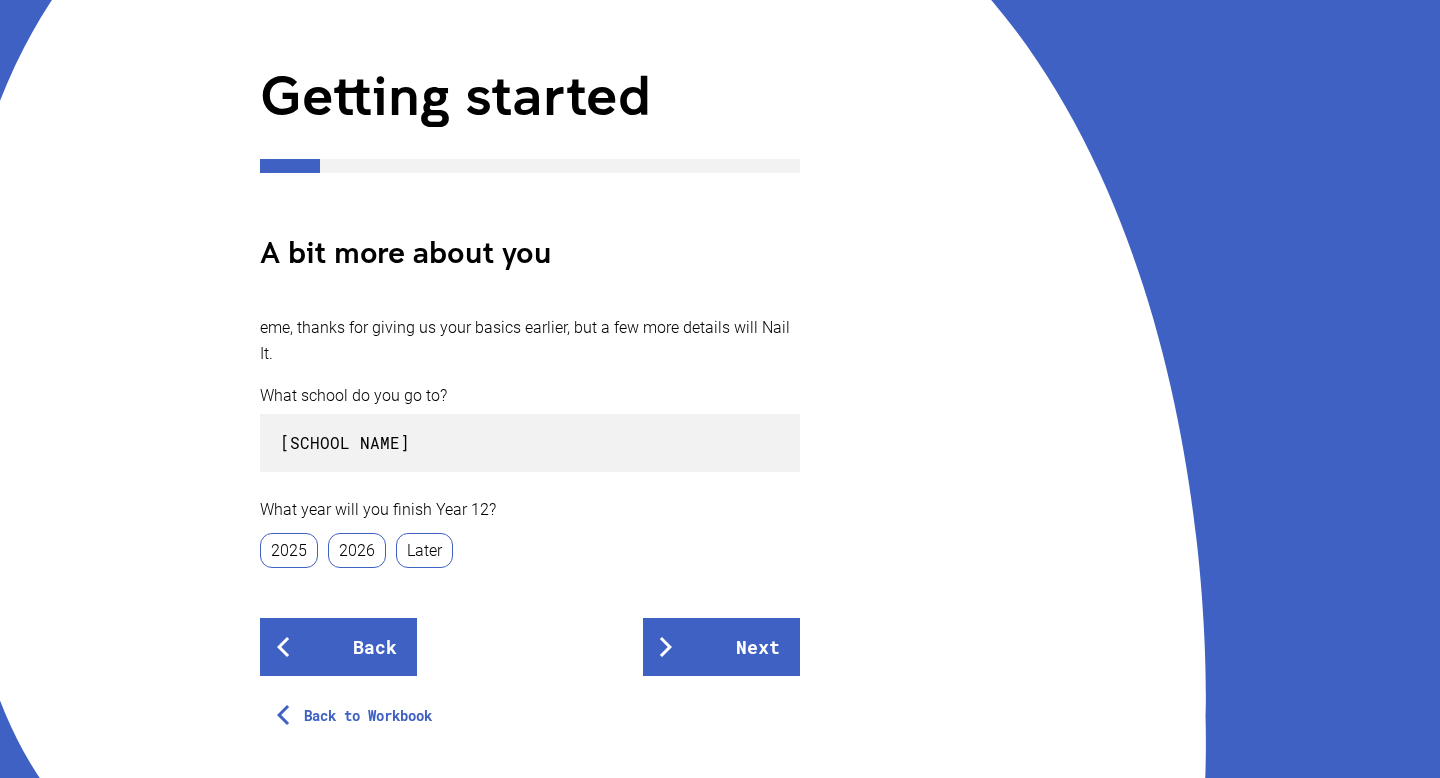 click on "2025" at bounding box center (289, 550) 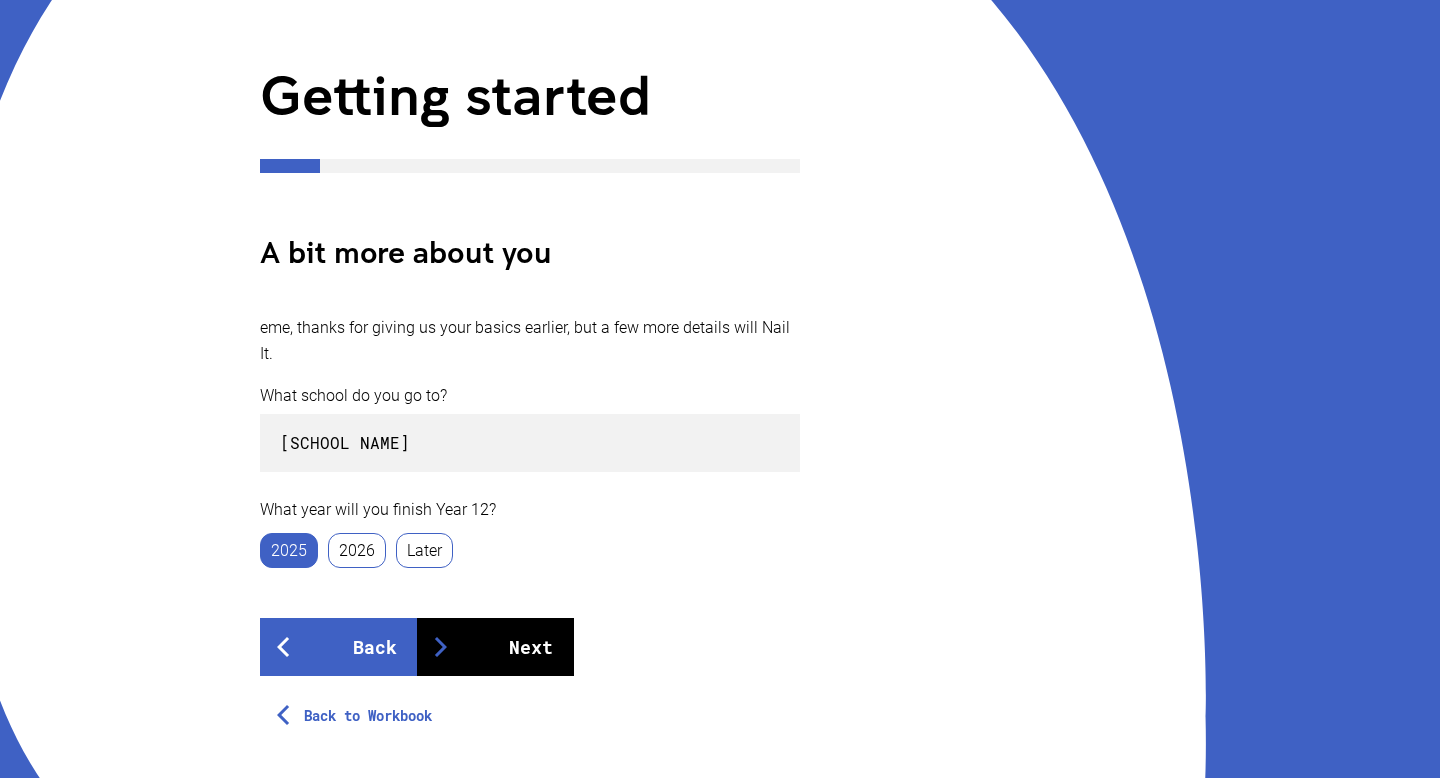 click on "Next" at bounding box center (495, 647) 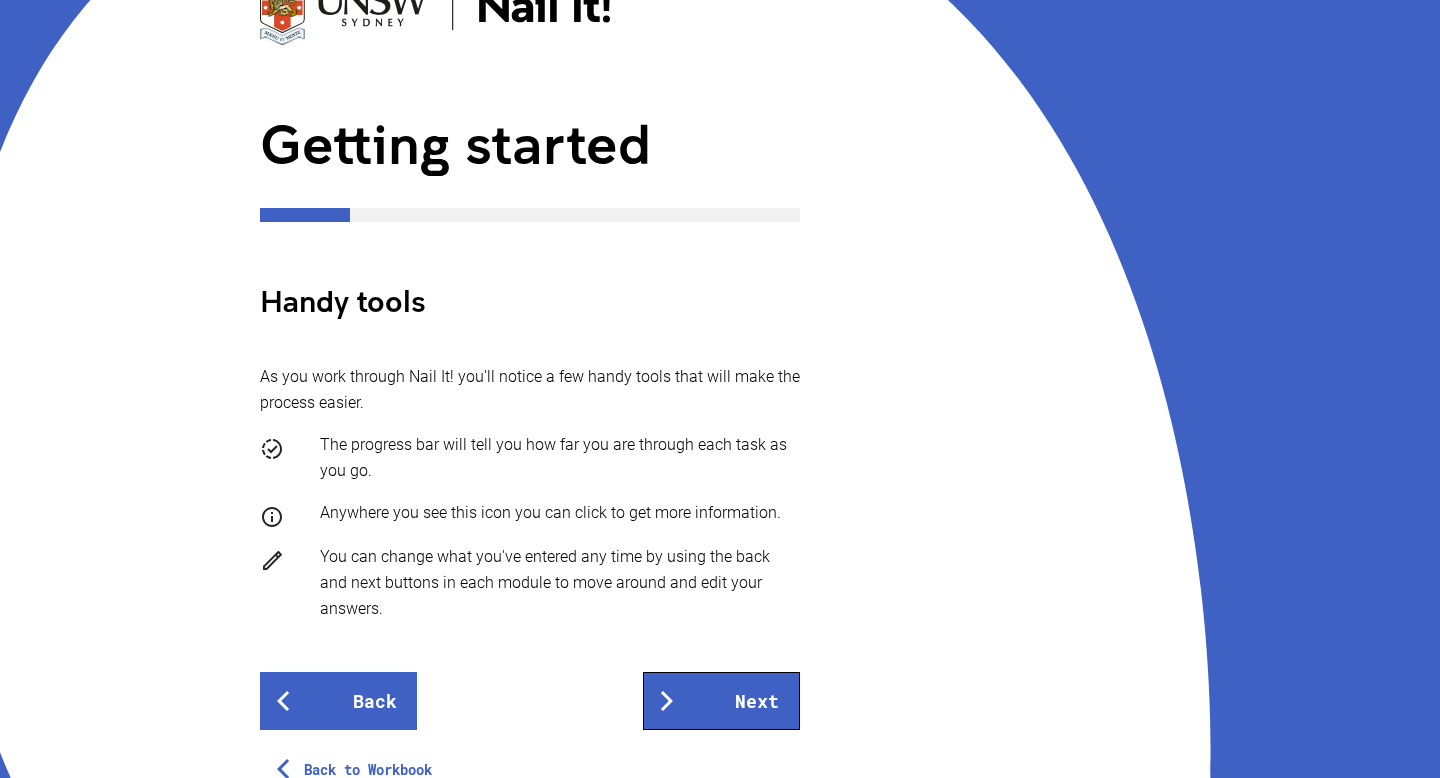 scroll, scrollTop: 199, scrollLeft: 0, axis: vertical 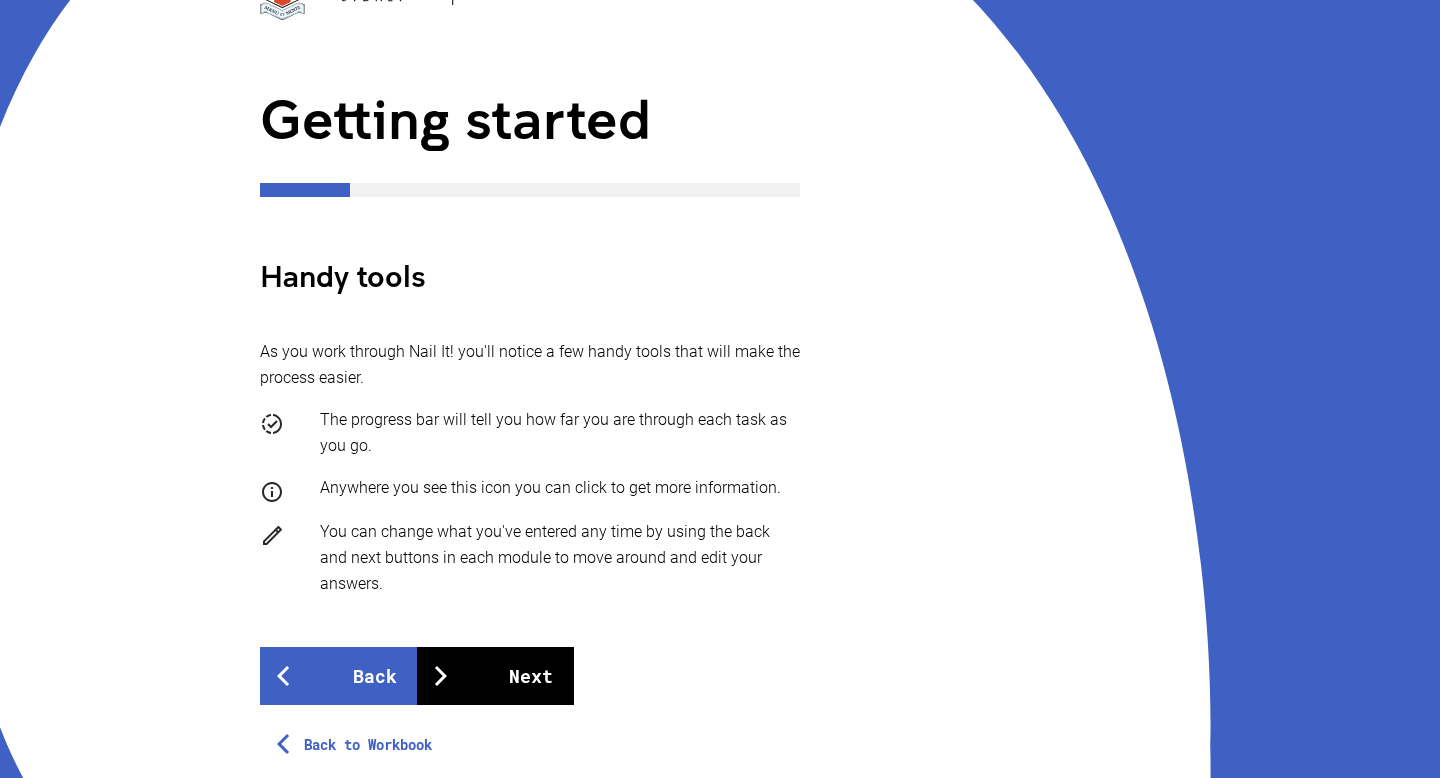 click on "Next" at bounding box center [495, 676] 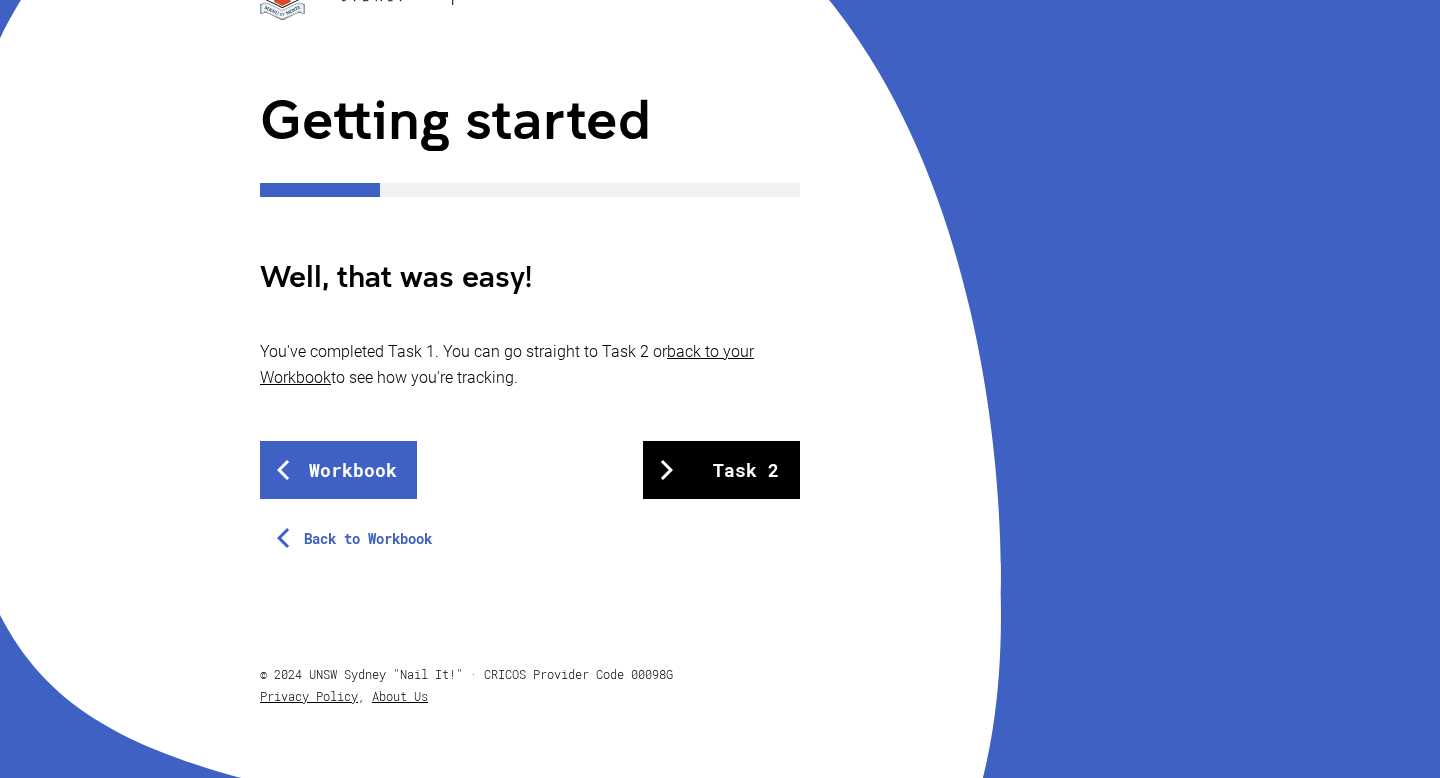 scroll, scrollTop: 0, scrollLeft: 0, axis: both 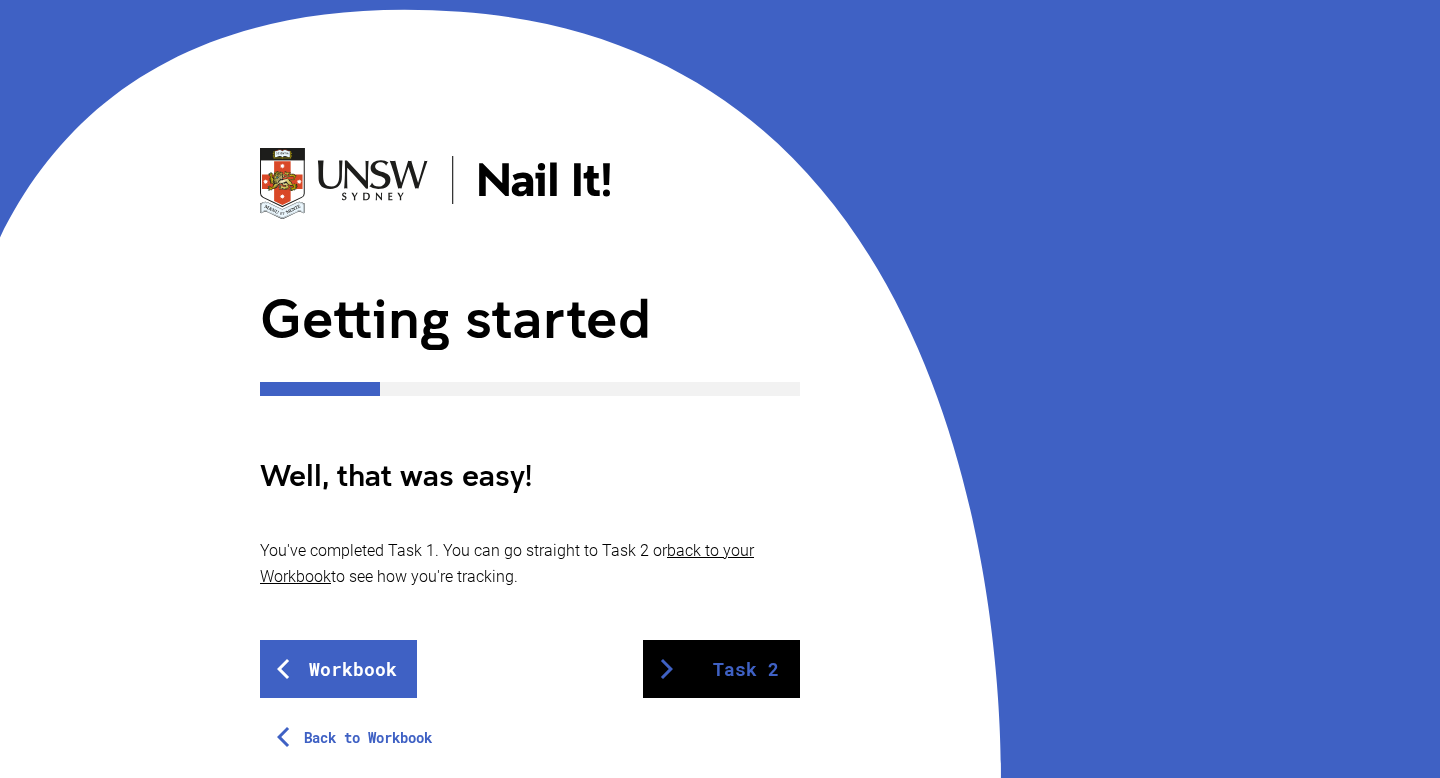 click on "Task 2" at bounding box center [721, 669] 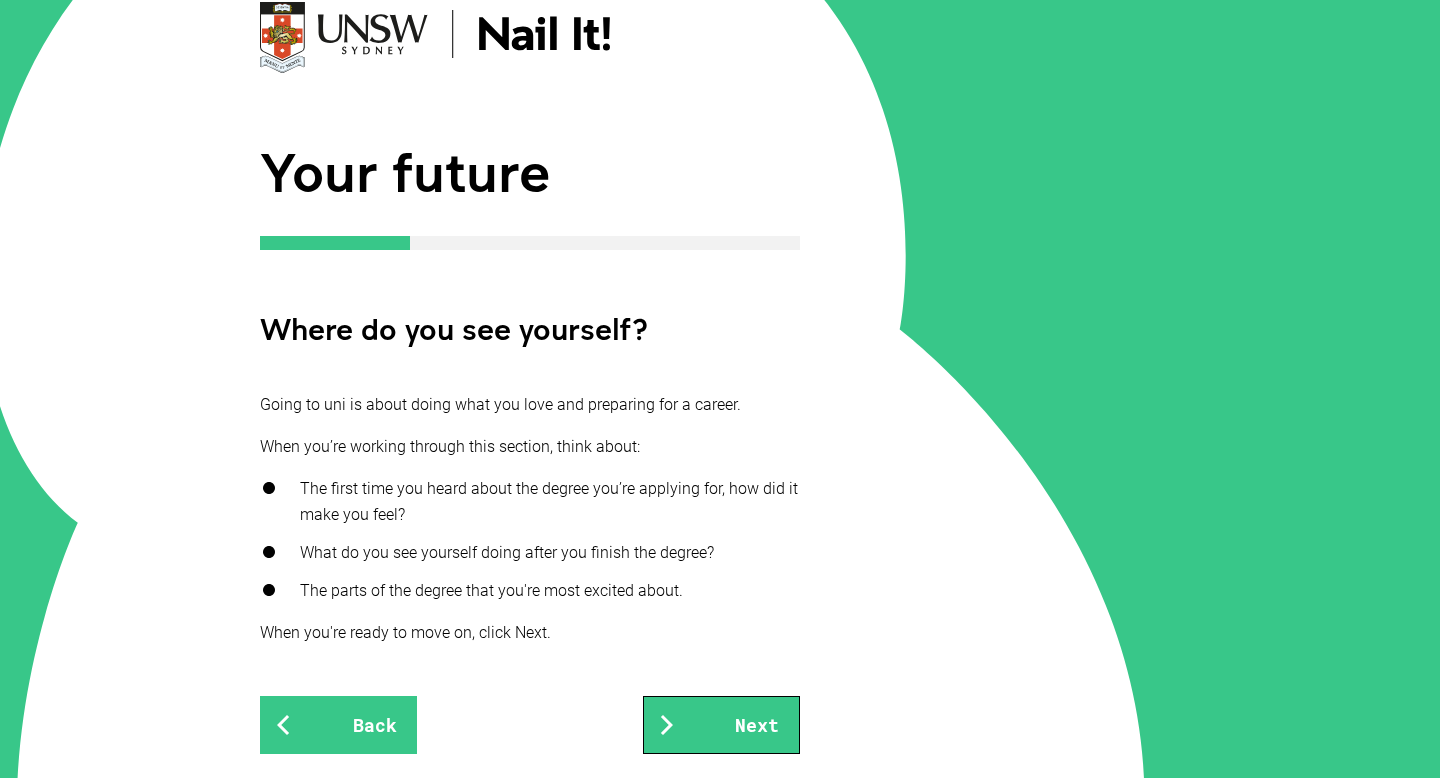 scroll, scrollTop: 152, scrollLeft: 0, axis: vertical 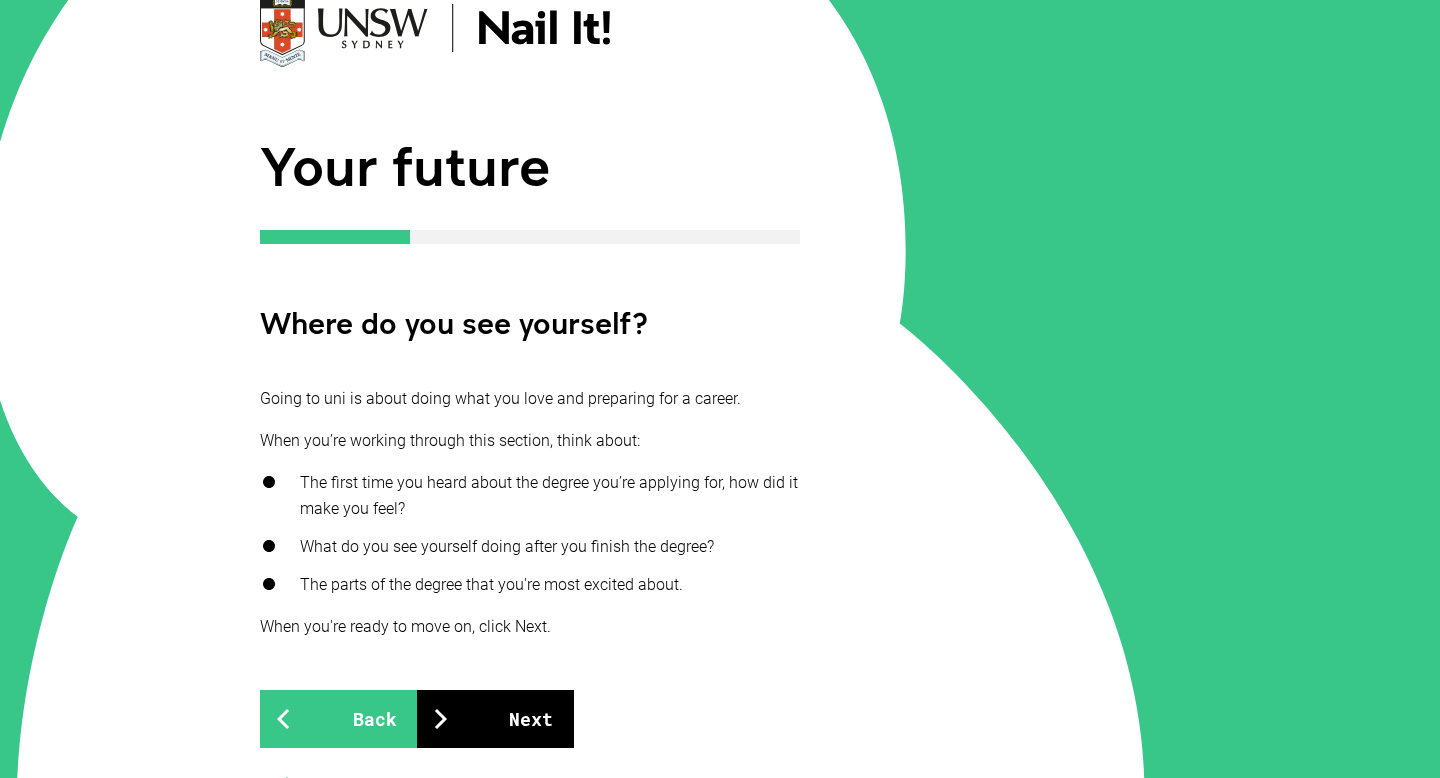 click on "Next" at bounding box center (495, 719) 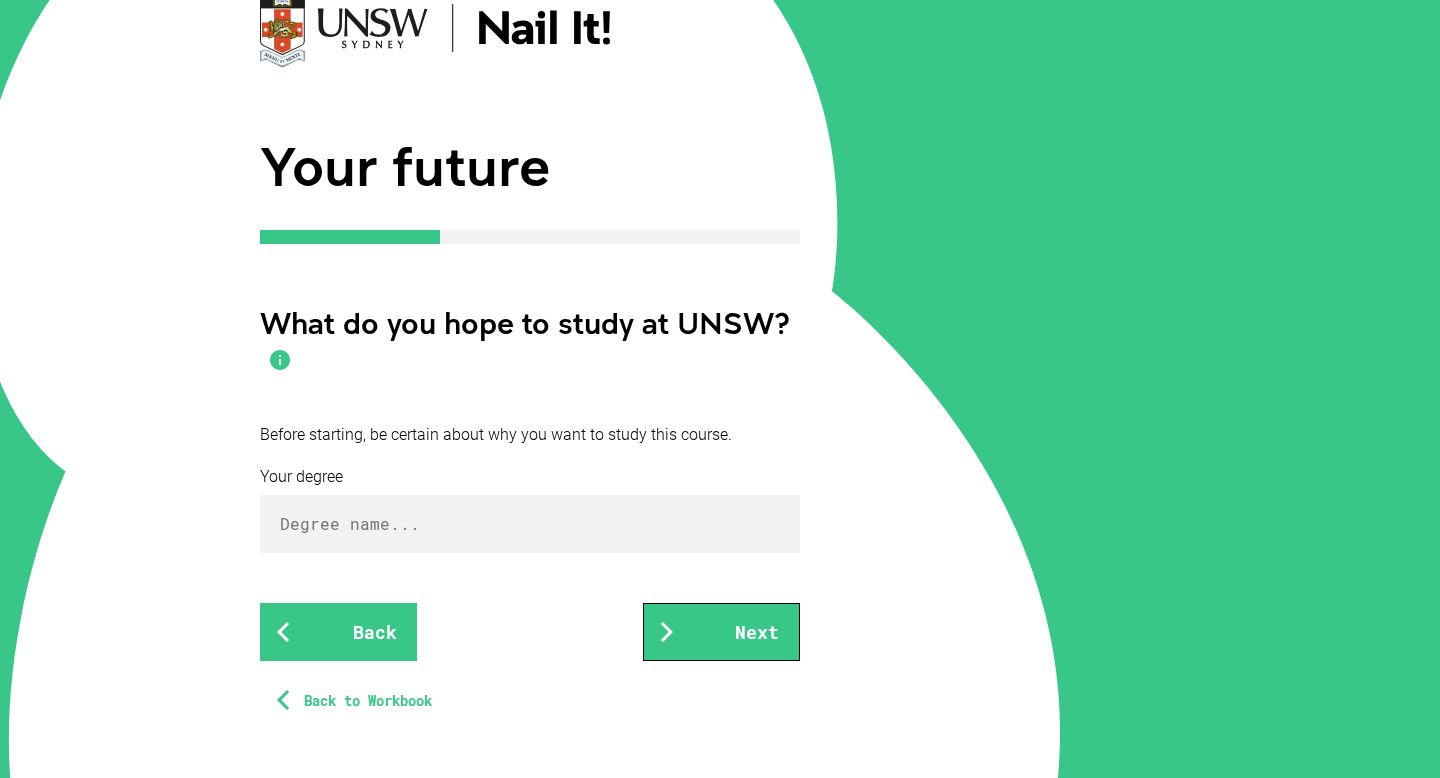 scroll, scrollTop: 0, scrollLeft: 0, axis: both 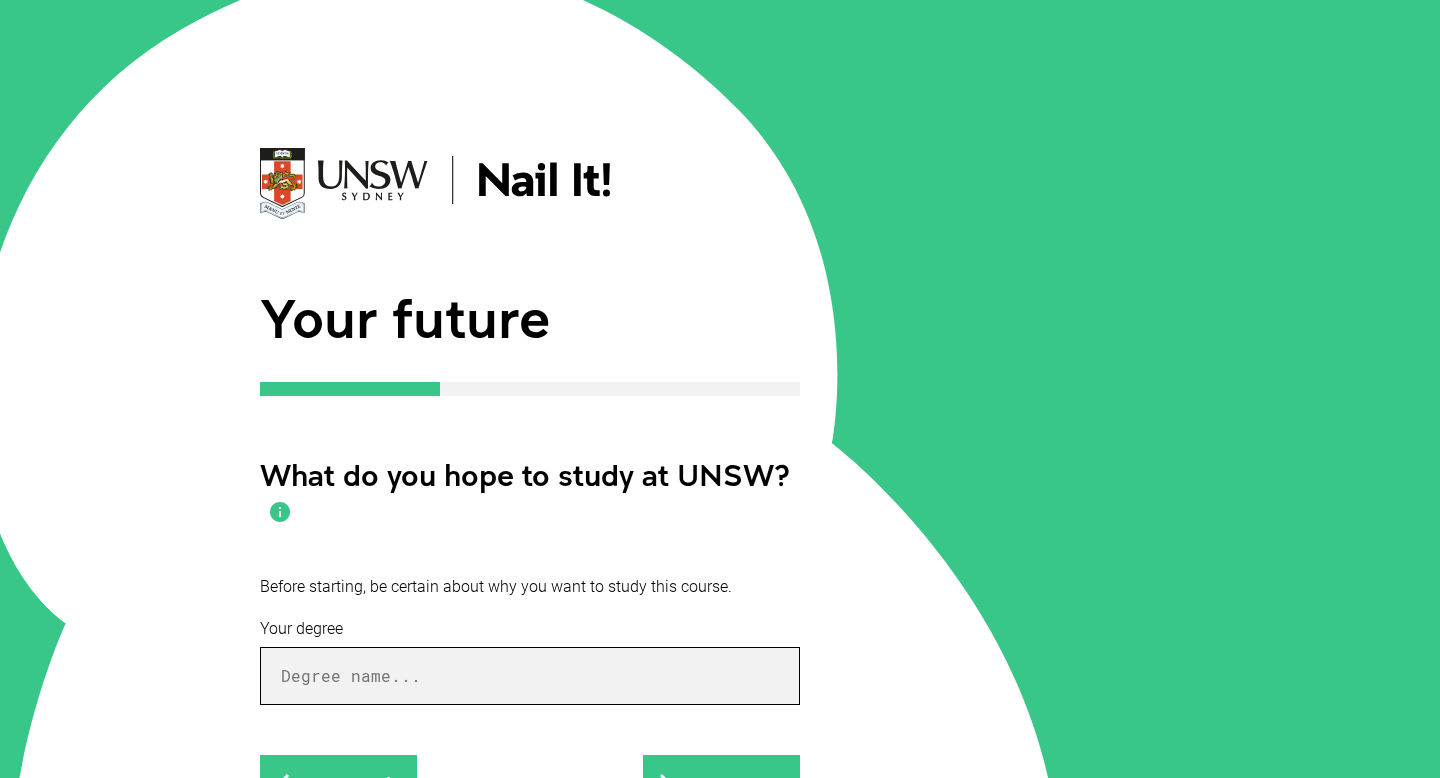 click at bounding box center (530, 676) 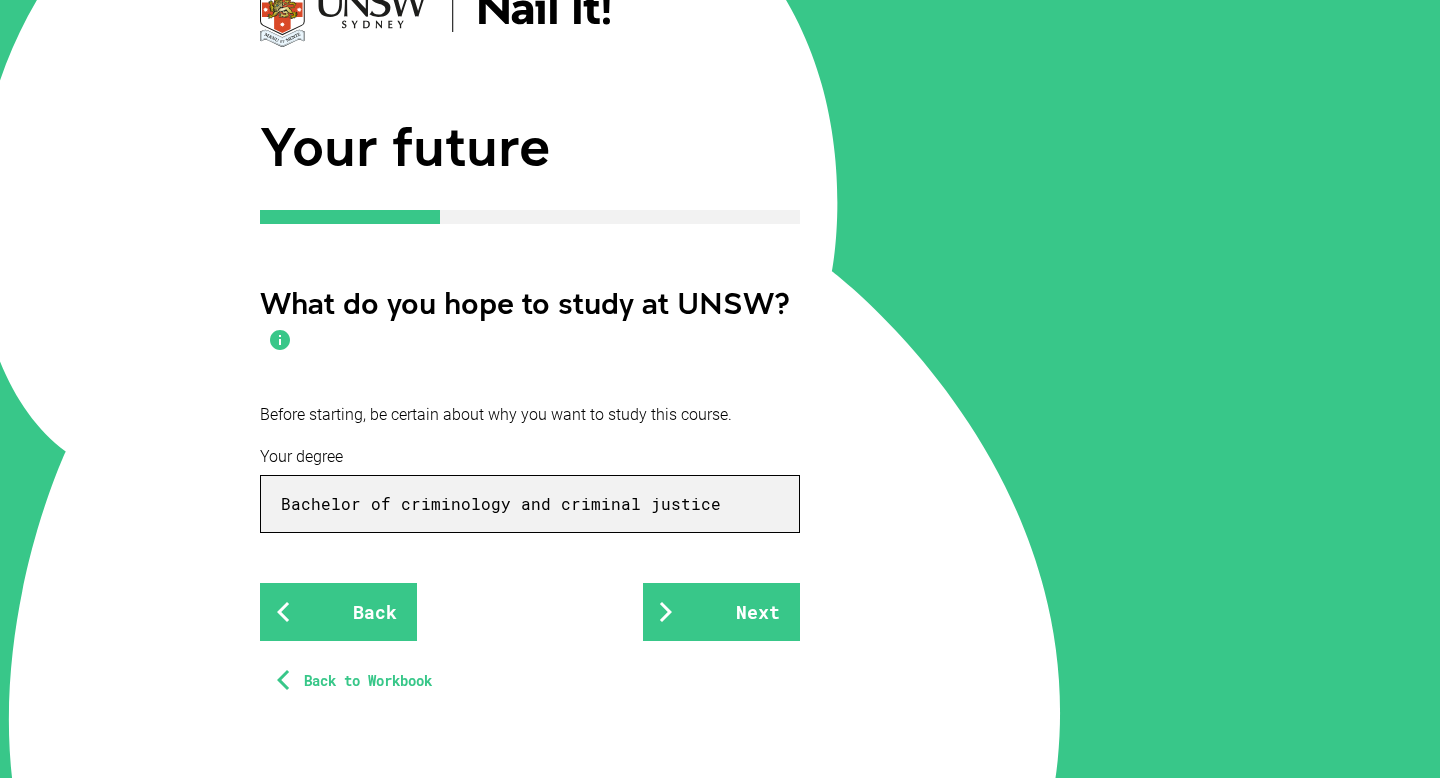 scroll, scrollTop: 206, scrollLeft: 0, axis: vertical 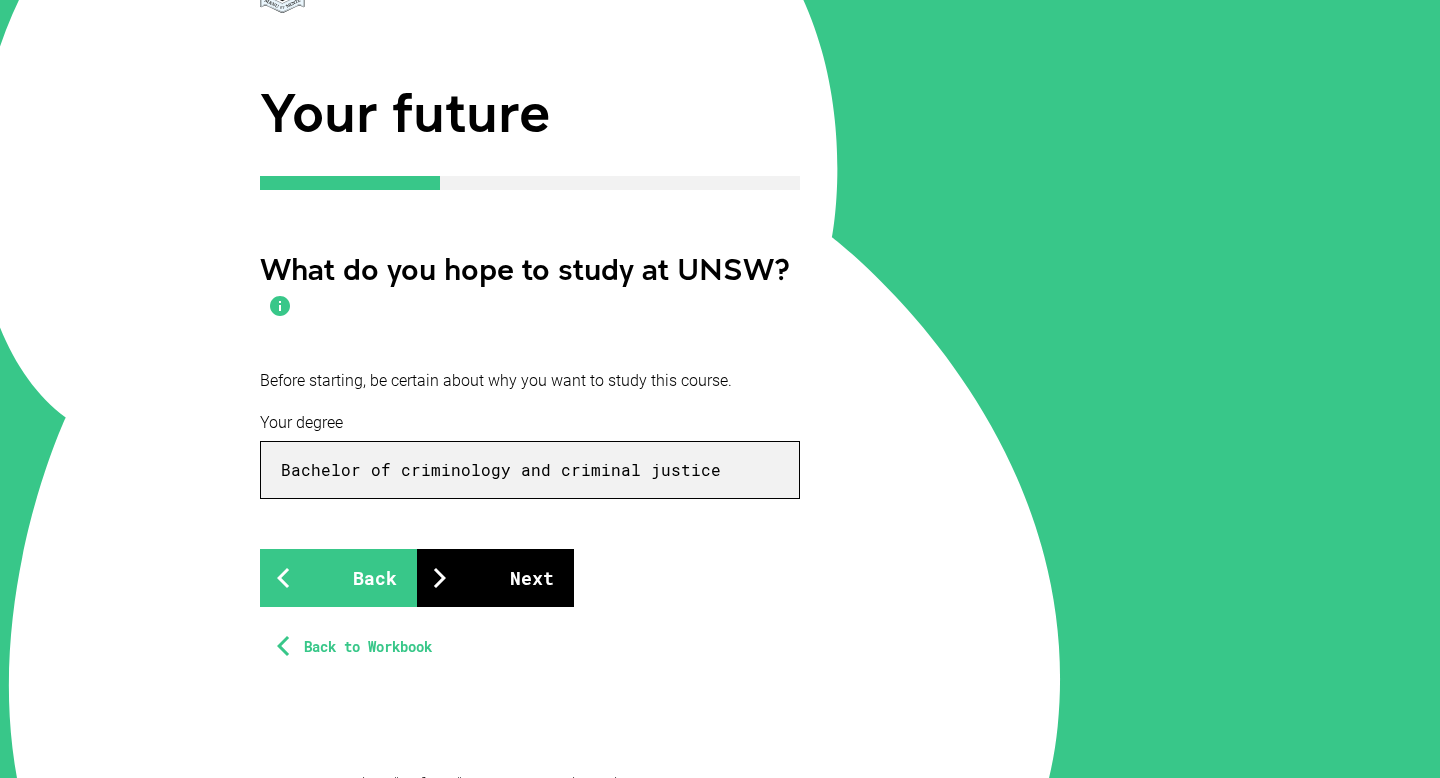 type on "Bachelor of criminology and criminal justice" 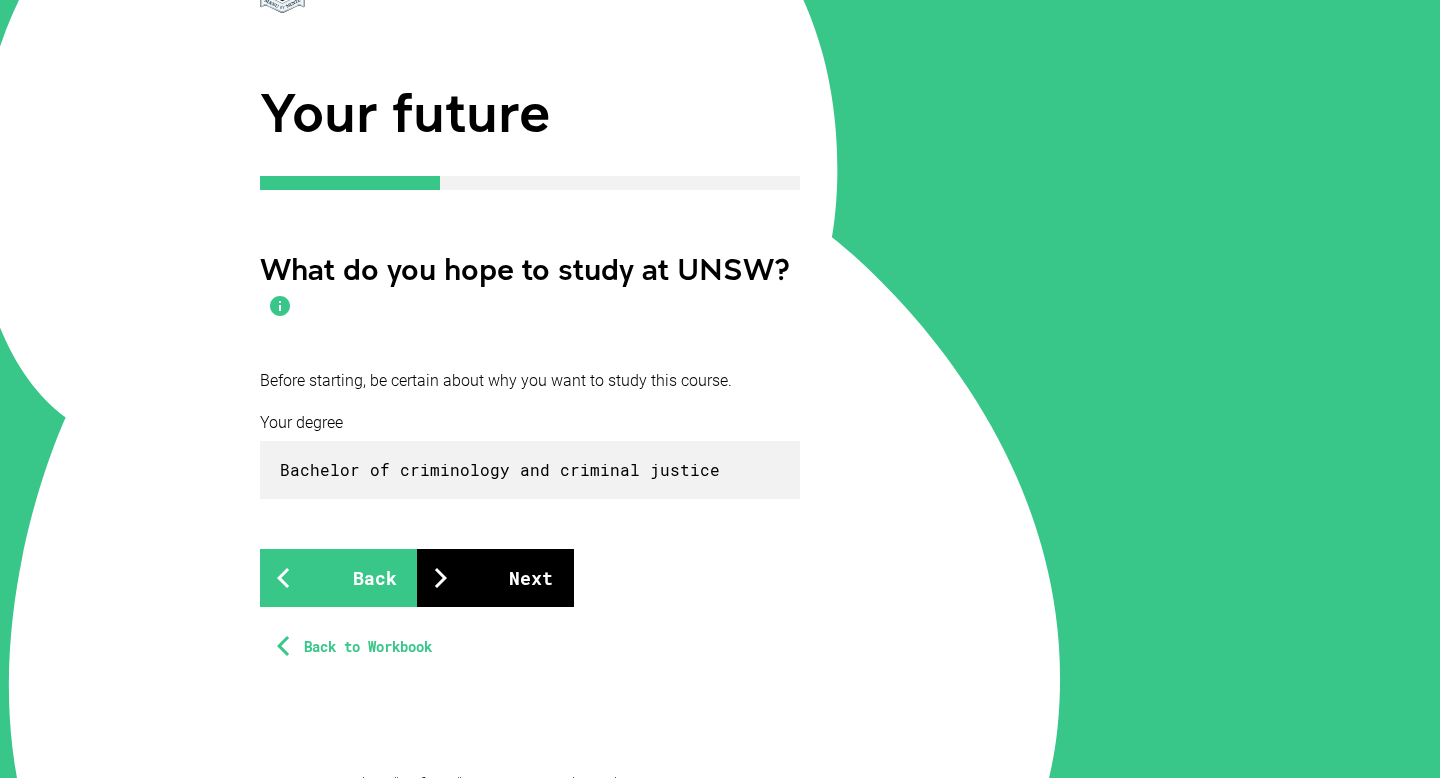 click on "Next" at bounding box center [495, 578] 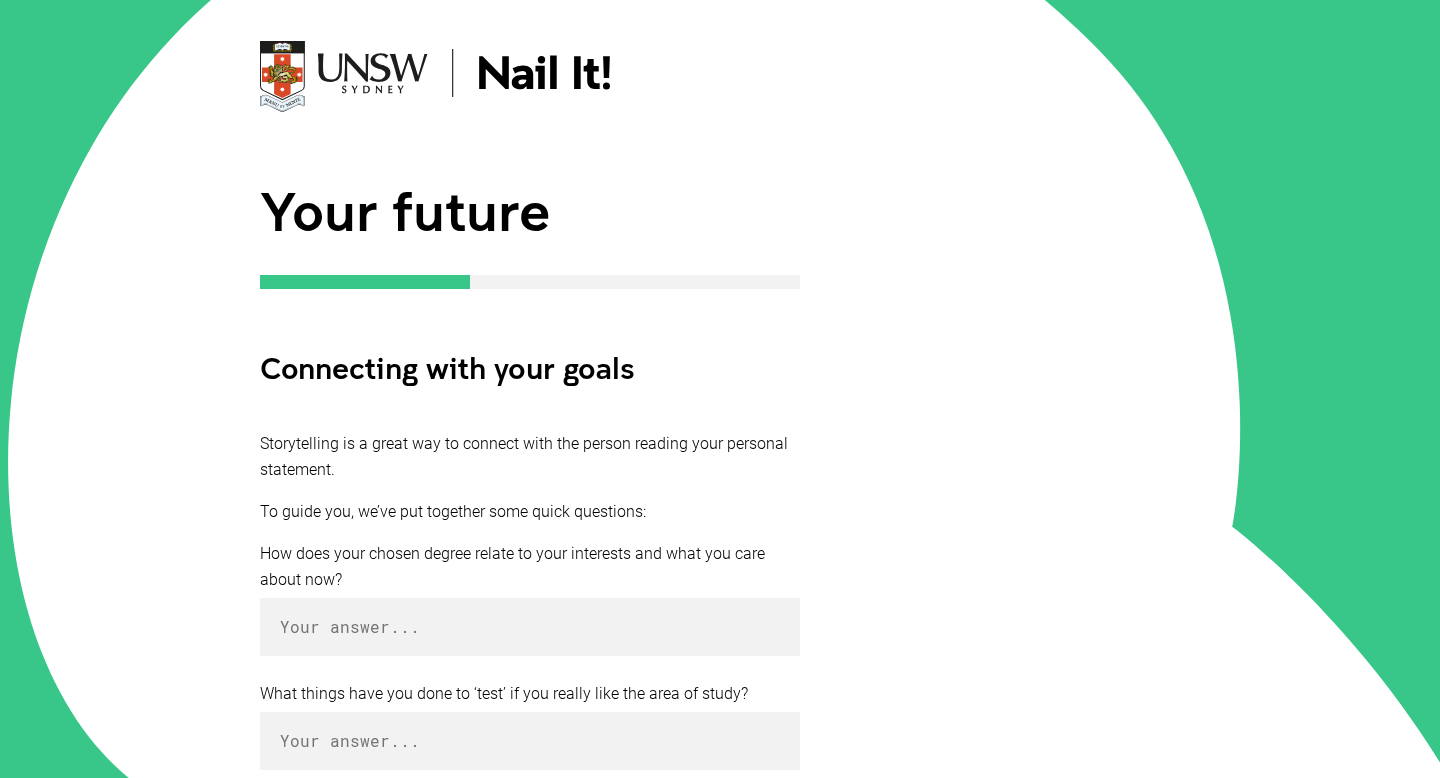 scroll, scrollTop: 129, scrollLeft: 0, axis: vertical 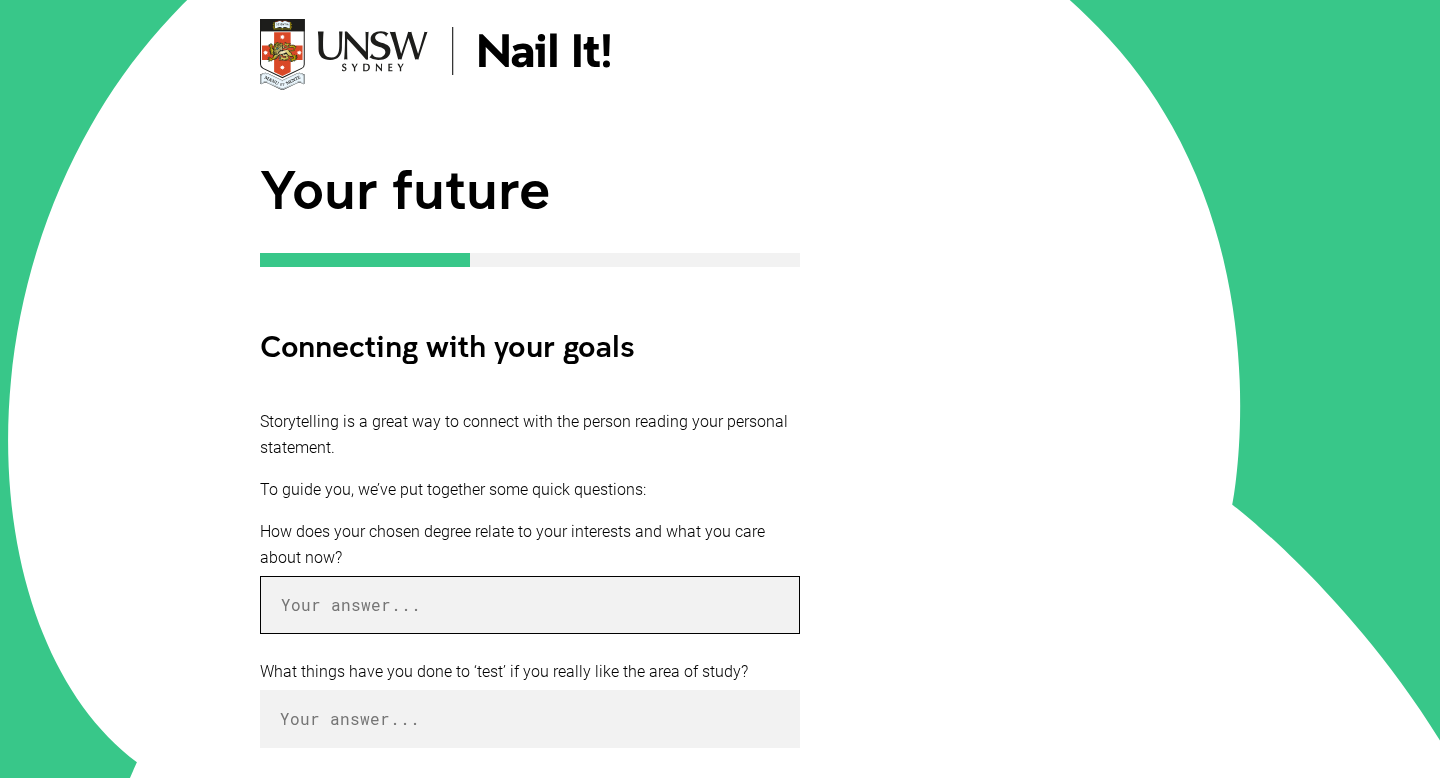 click at bounding box center (530, 605) 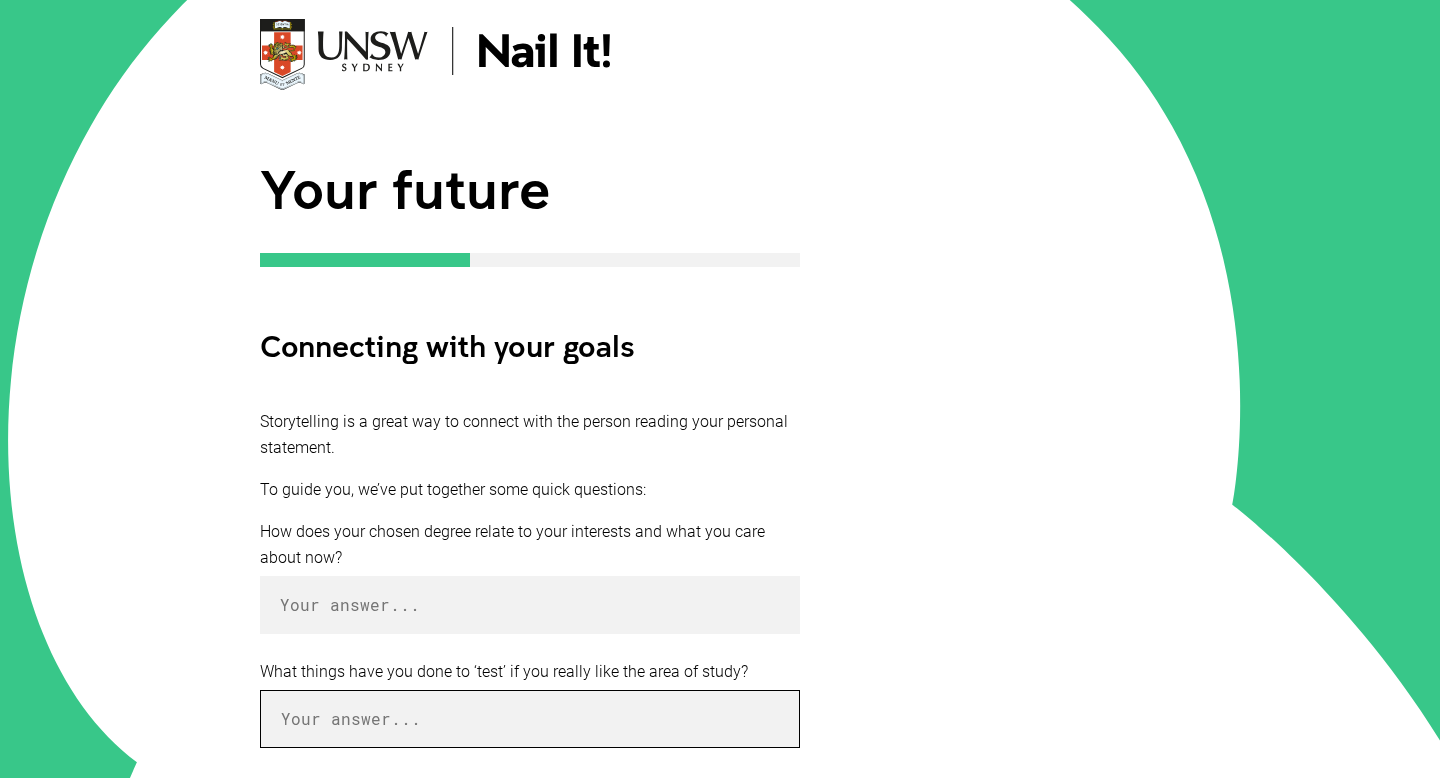 click at bounding box center (530, 719) 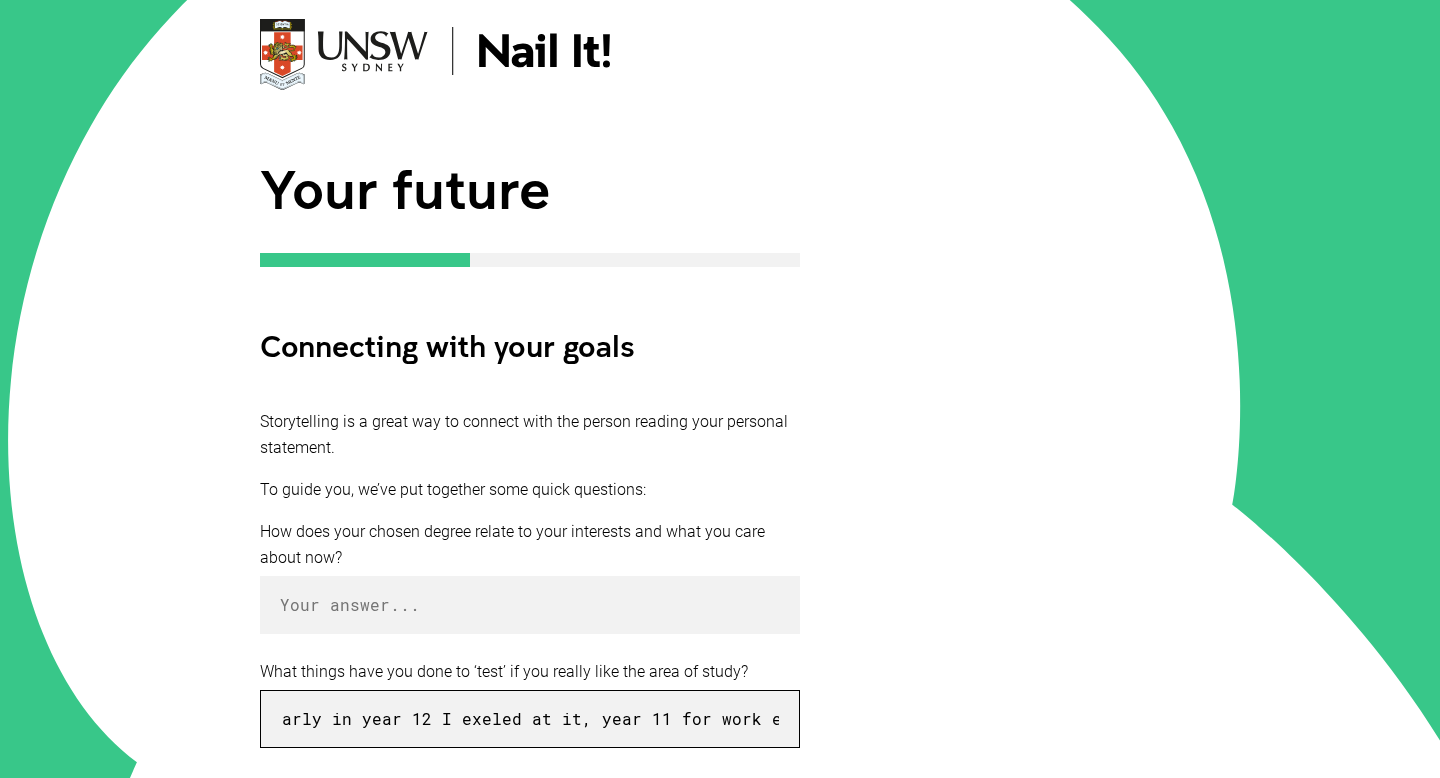 scroll, scrollTop: 0, scrollLeft: 1748, axis: horizontal 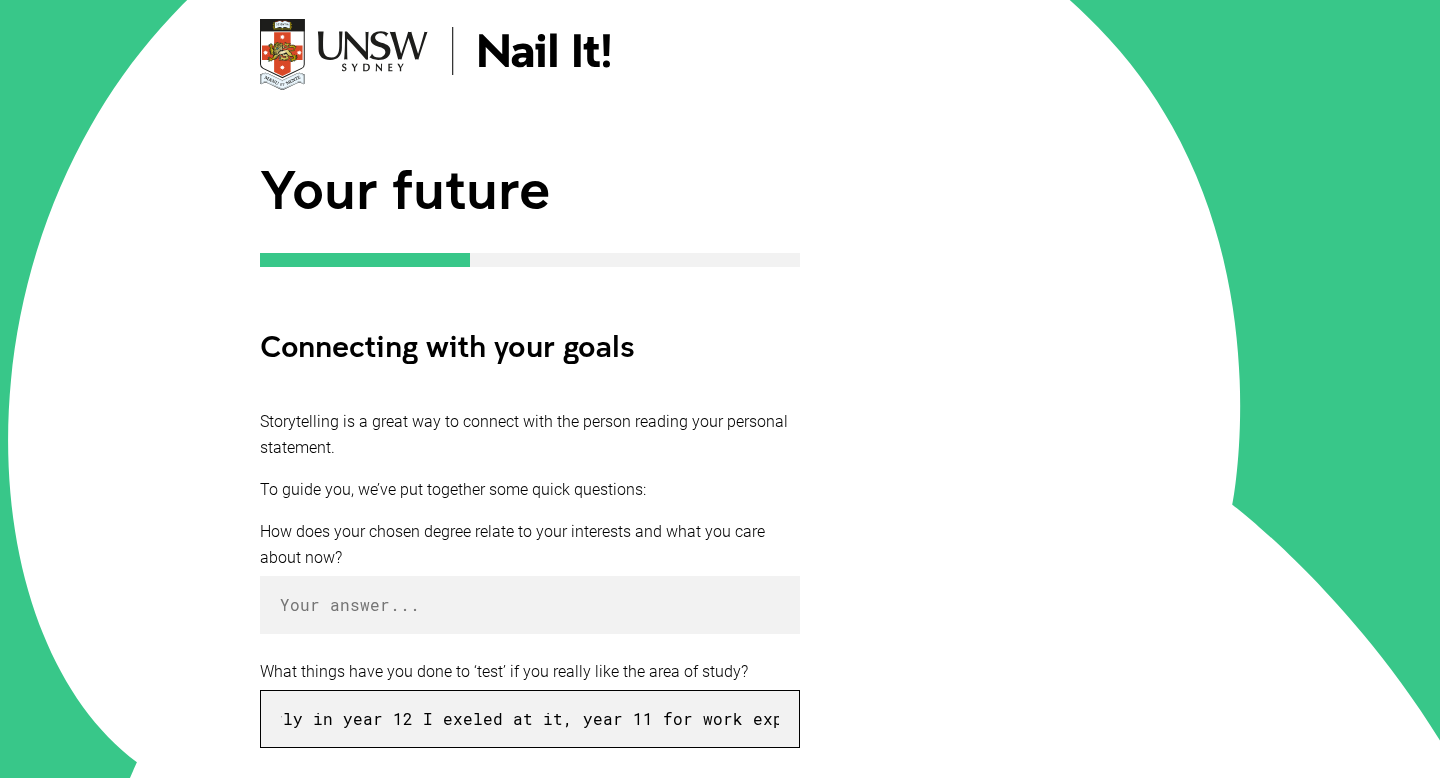 click on "I take legal studies at my high school where I love to participate particuarly in ethical debates, criminal justice was the area of study that interested me most and particuarly in year 12 I exeled at it, year 11 for work experinence" at bounding box center [530, 719] 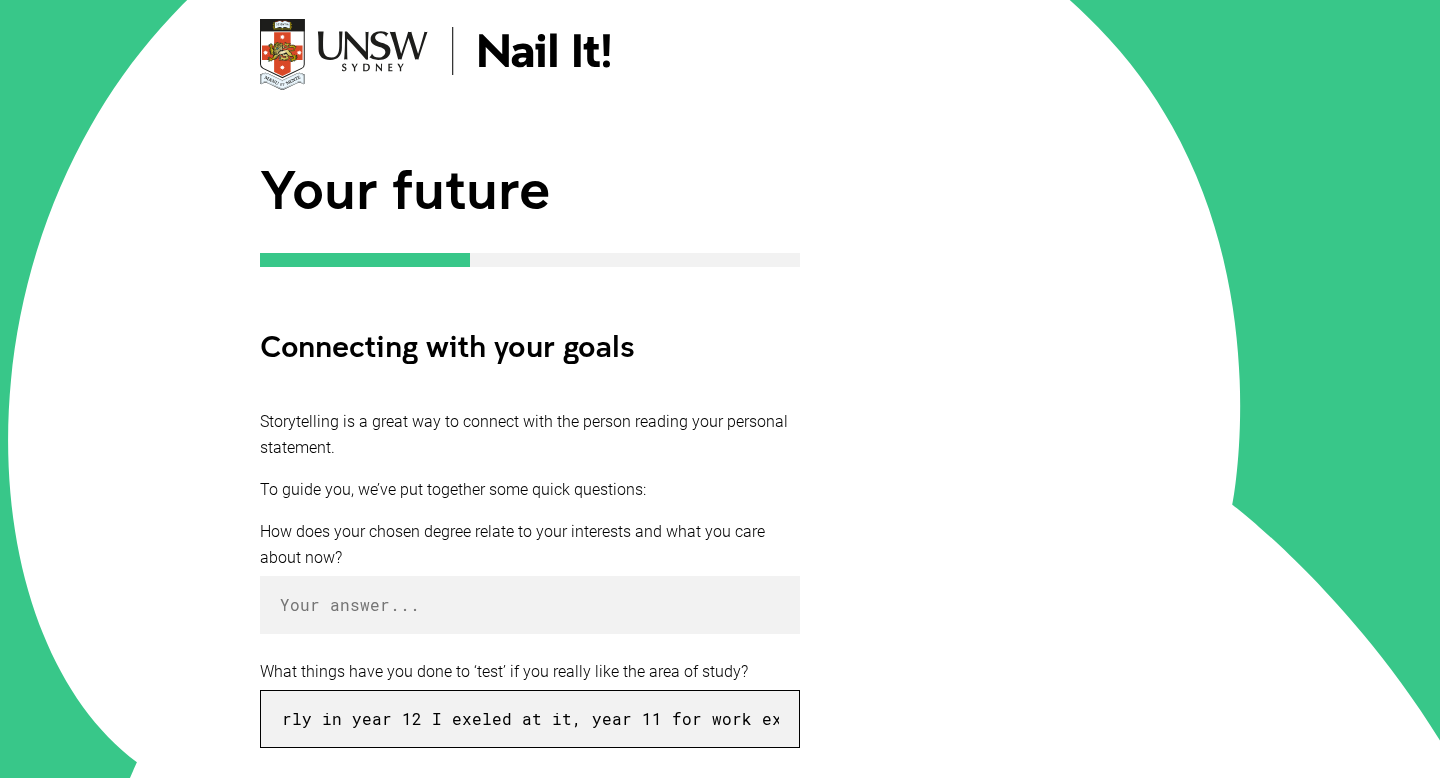 scroll, scrollTop: 0, scrollLeft: 1729, axis: horizontal 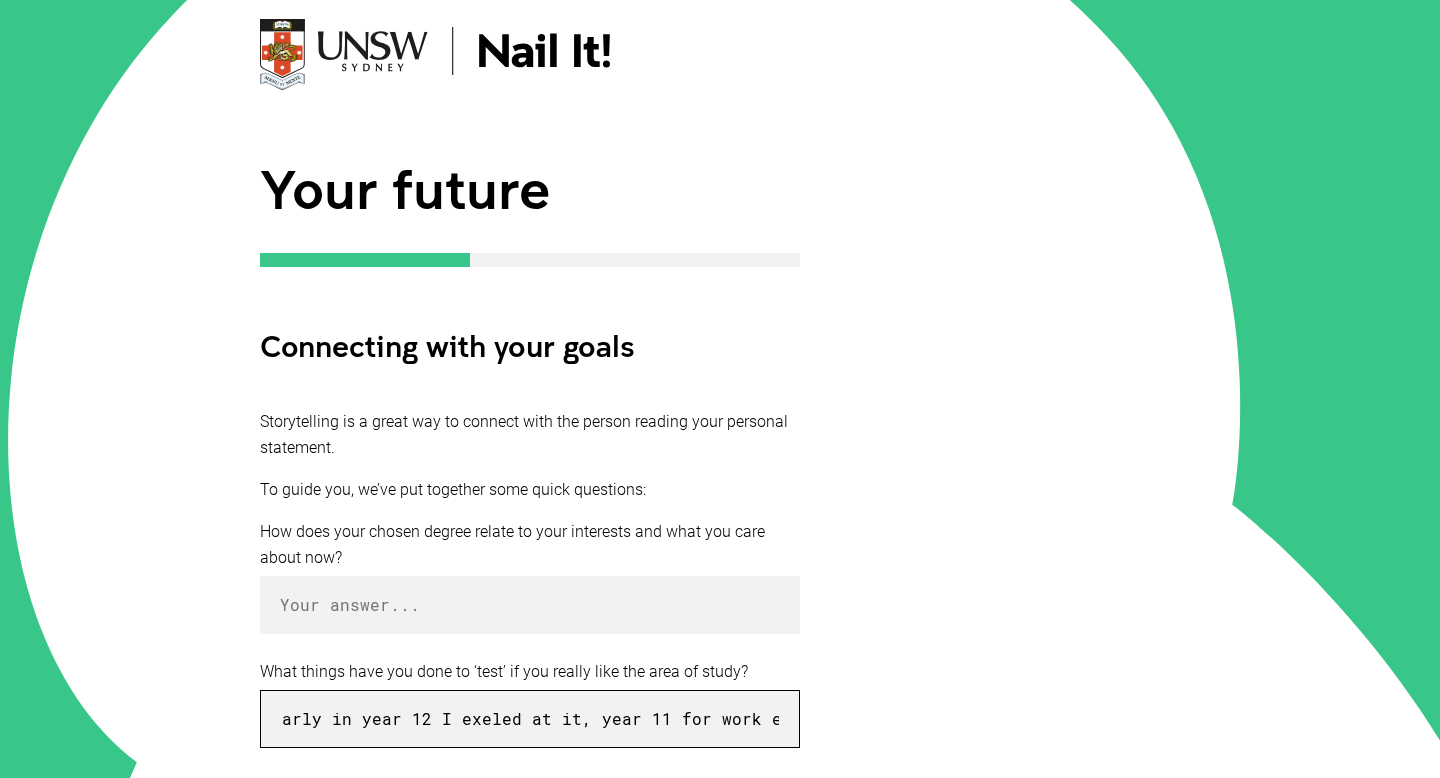 click on "I take legal studies at my high school where I love to participate particuarly in ethical debates, criminal justice was the area of study that interested me most and particuarly in year 12 I exeled at it, year 11 for work experience" at bounding box center (530, 719) 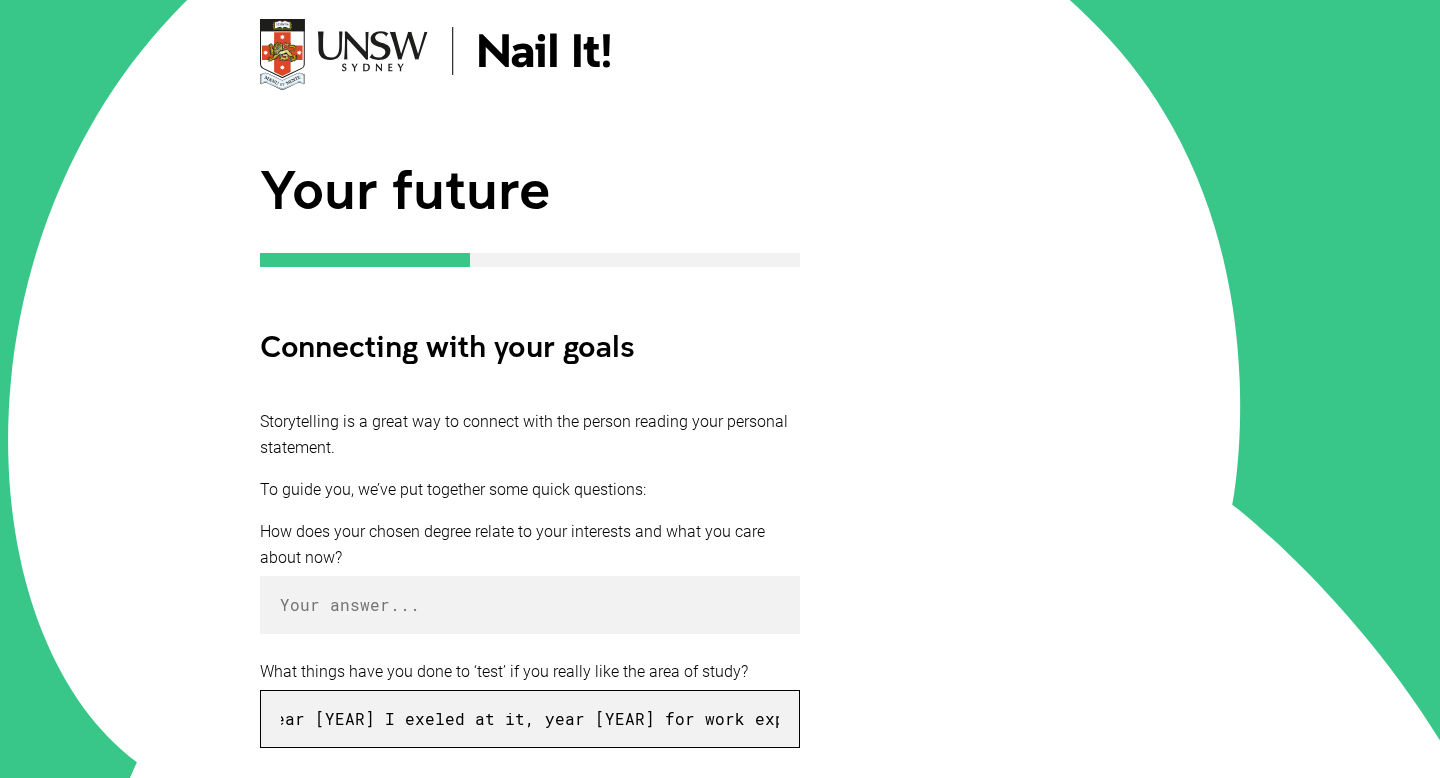scroll, scrollTop: 0, scrollLeft: 1845, axis: horizontal 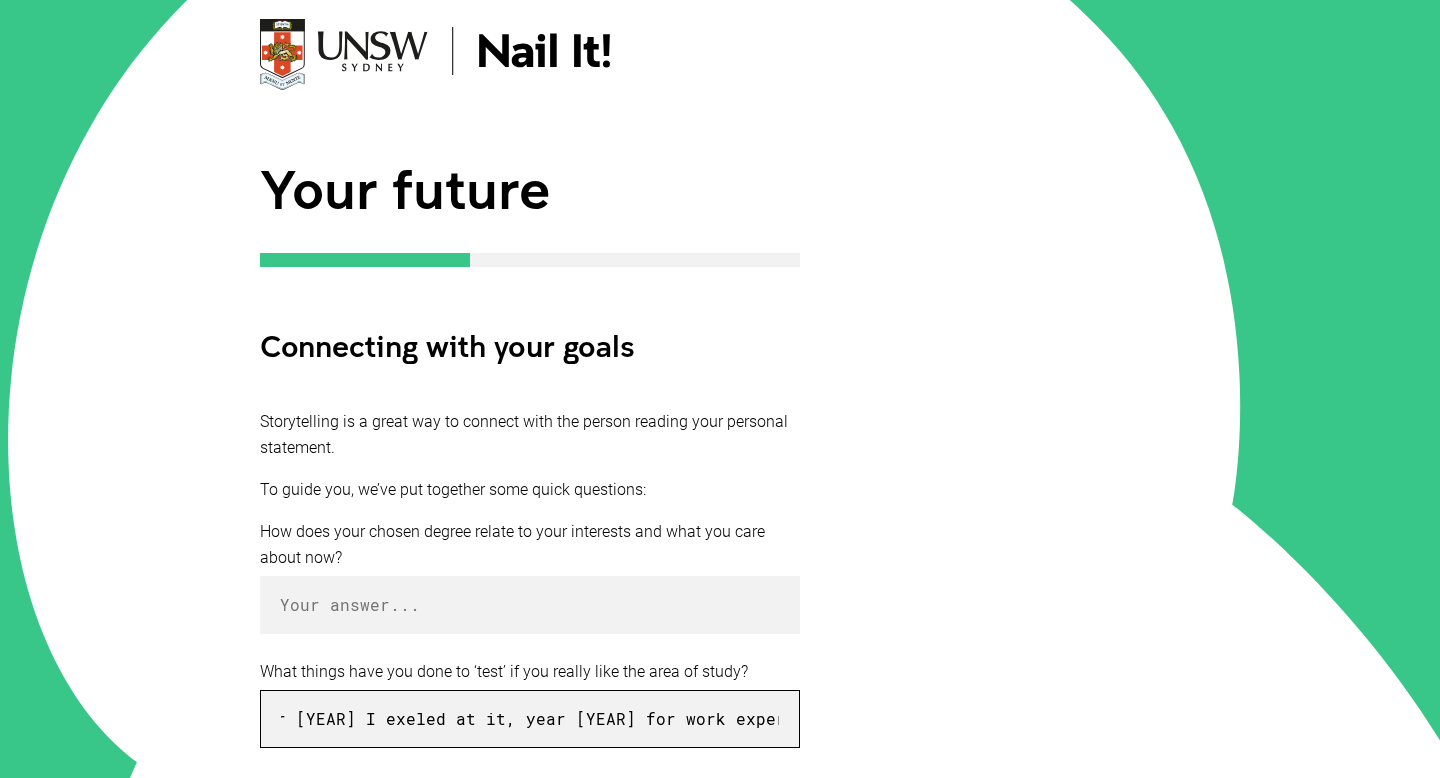 click on "I take legal studies at my high school where I love to participate particuarly in ethical debates, criminal justice was the area of study that interested me most and particuarly in year [YEAR] I exeled at it, year [YEAR] for work experience I shaddowd" at bounding box center [530, 719] 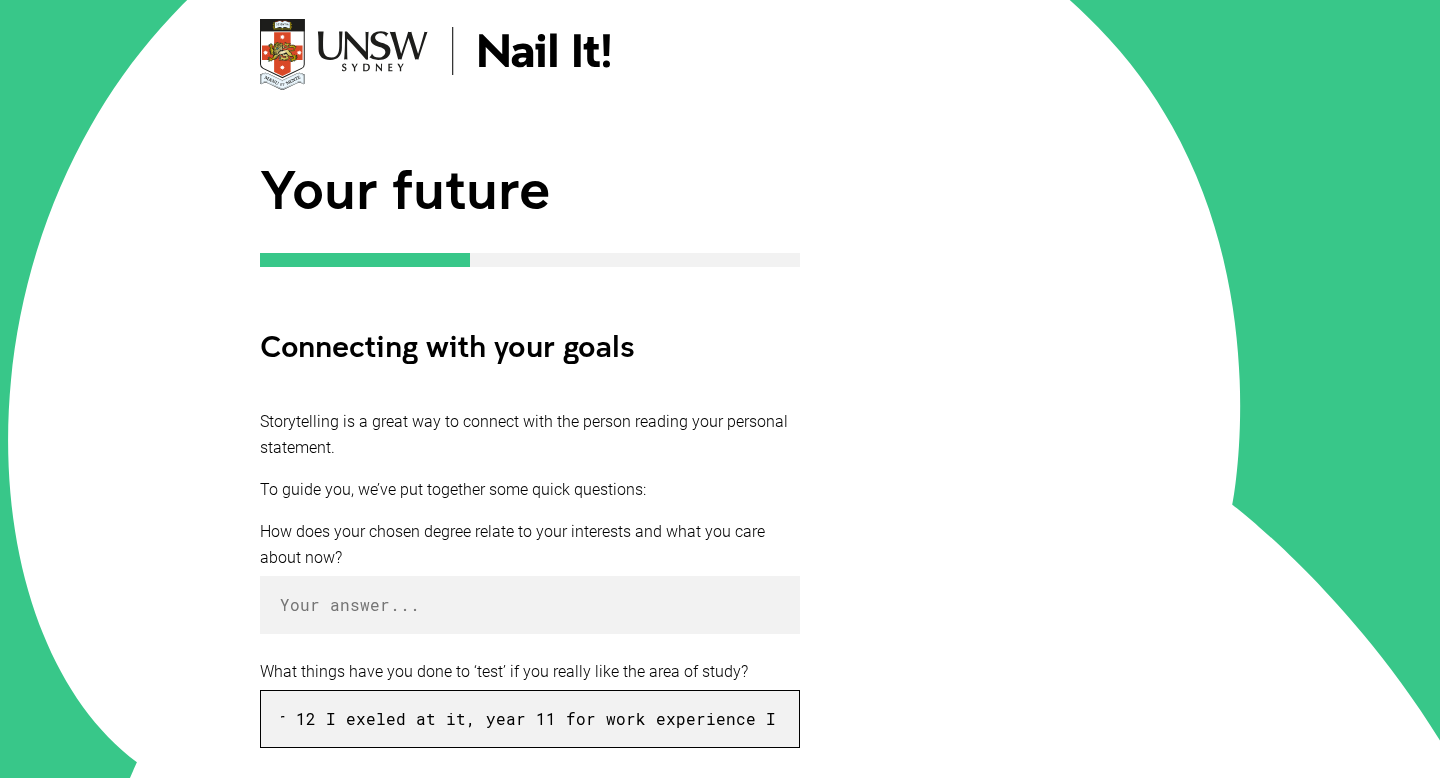 click on "I take legal studies at my high school where I love to participate particuarly in ethical debates, criminal justice was the area of study that interested me most and particuarly in year 12 I exeled at it, year 11 for work experience I shaddowed" at bounding box center [530, 719] 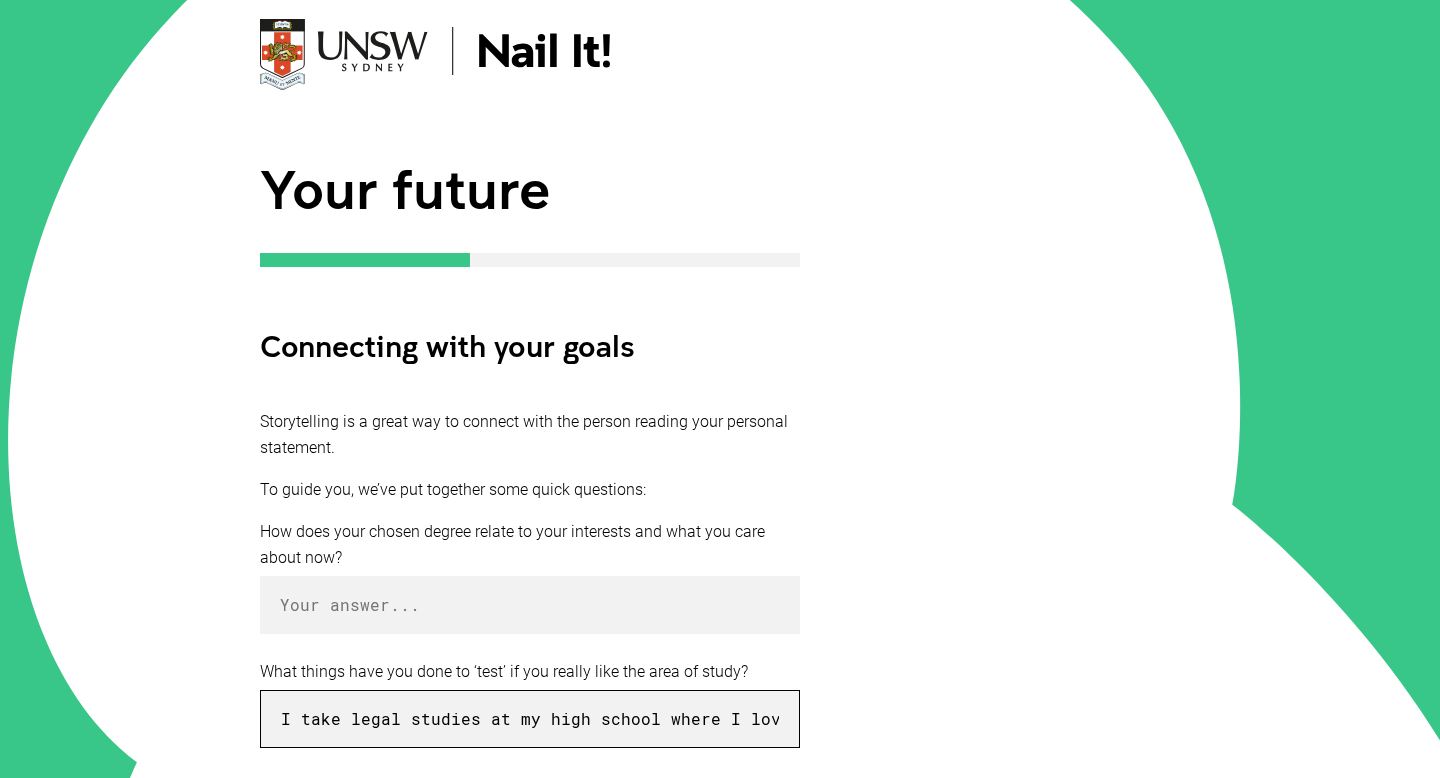 click on "I take legal studies at my high school where I love to participate particuarly in ethical debates, criminal justice was the area of study that interested me most and particuarly in year 12 I exeled at it, year 11 for work experience I shaddowed" at bounding box center [530, 719] 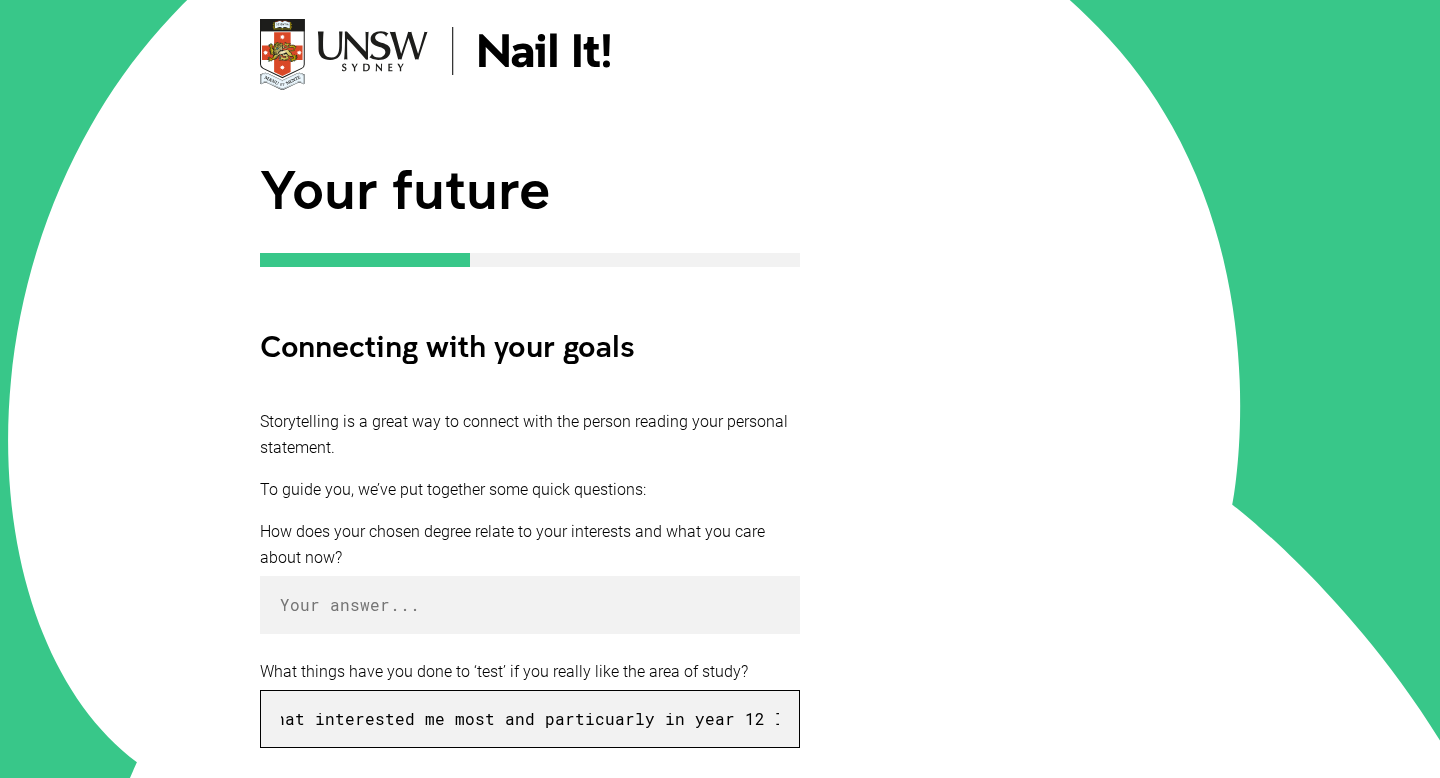 scroll, scrollTop: 0, scrollLeft: 1864, axis: horizontal 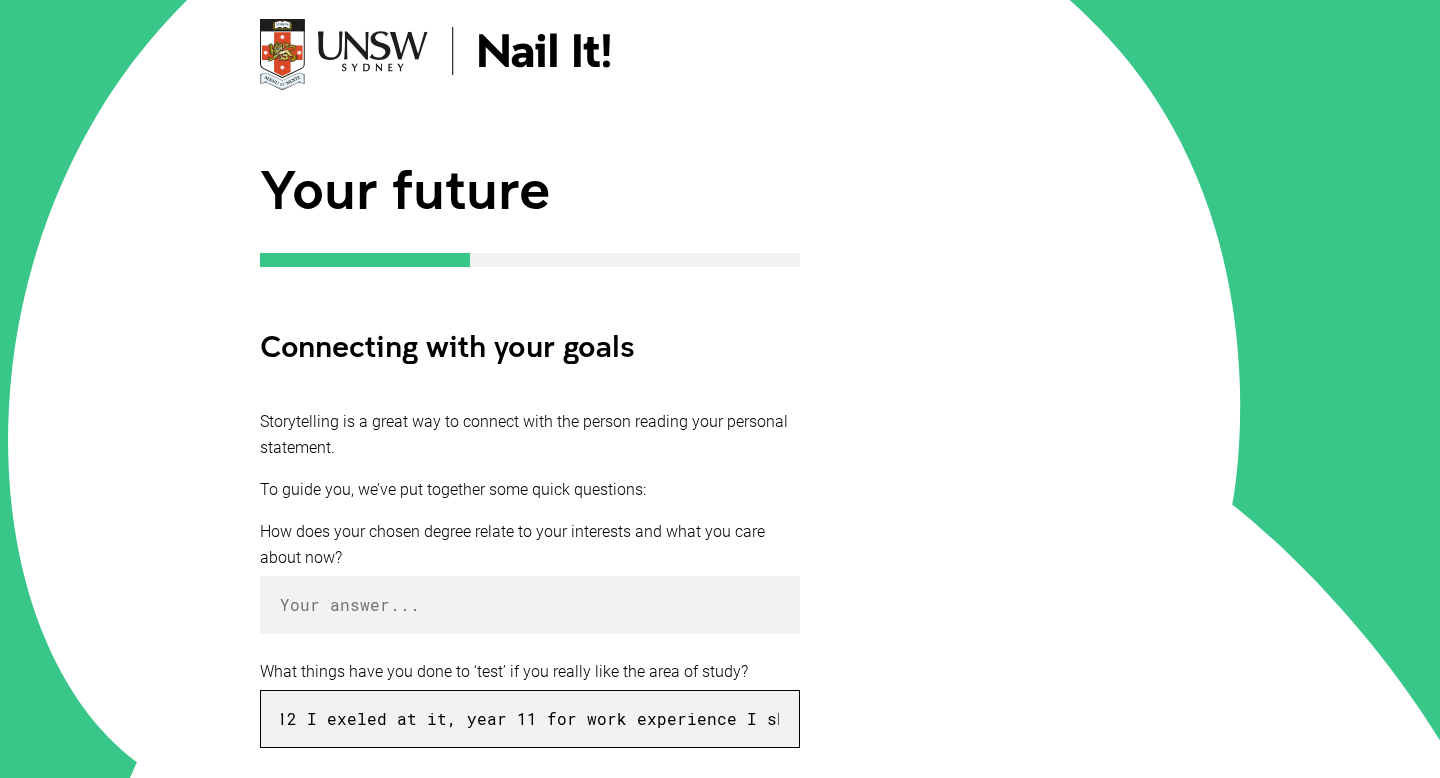 drag, startPoint x: 750, startPoint y: 723, endPoint x: 860, endPoint y: 738, distance: 111.01801 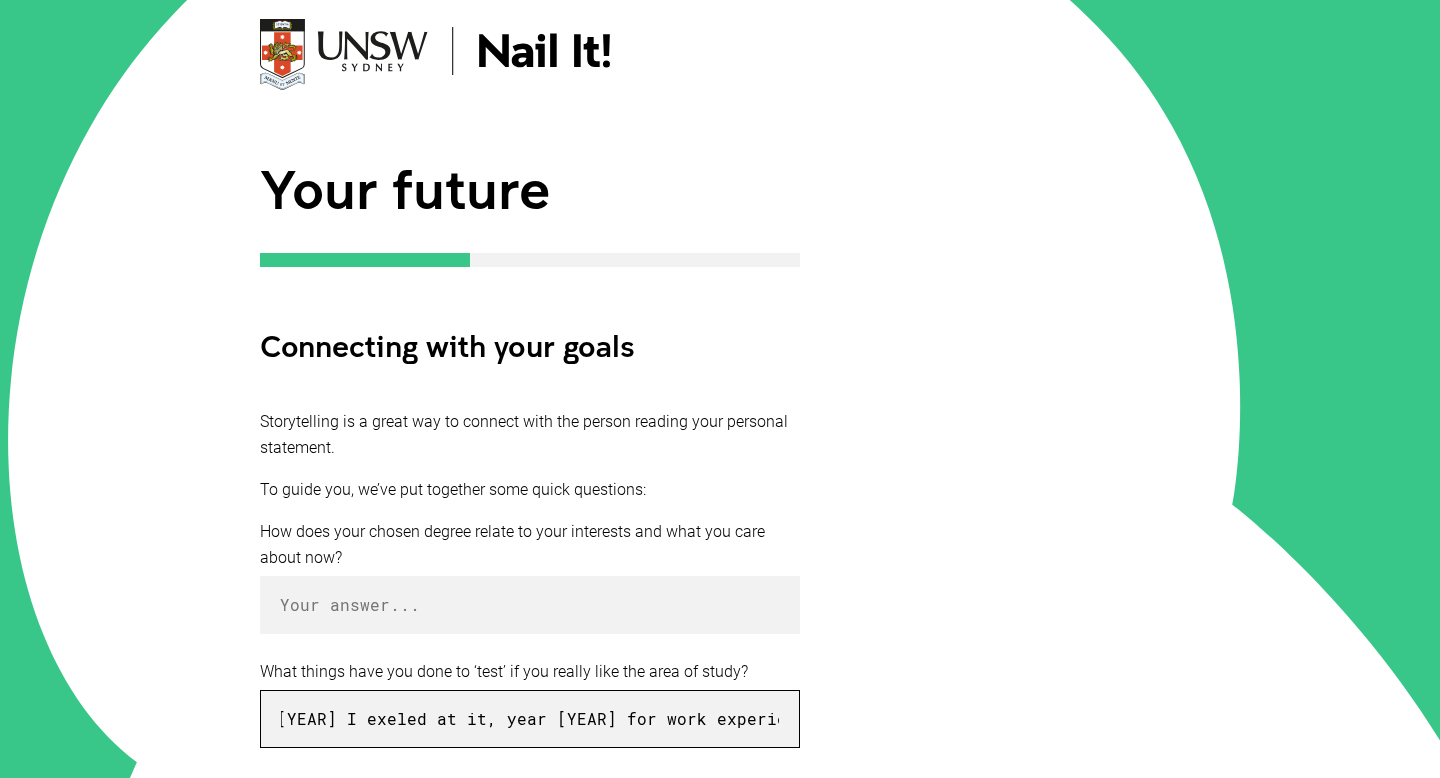 scroll, scrollTop: 0, scrollLeft: 1854, axis: horizontal 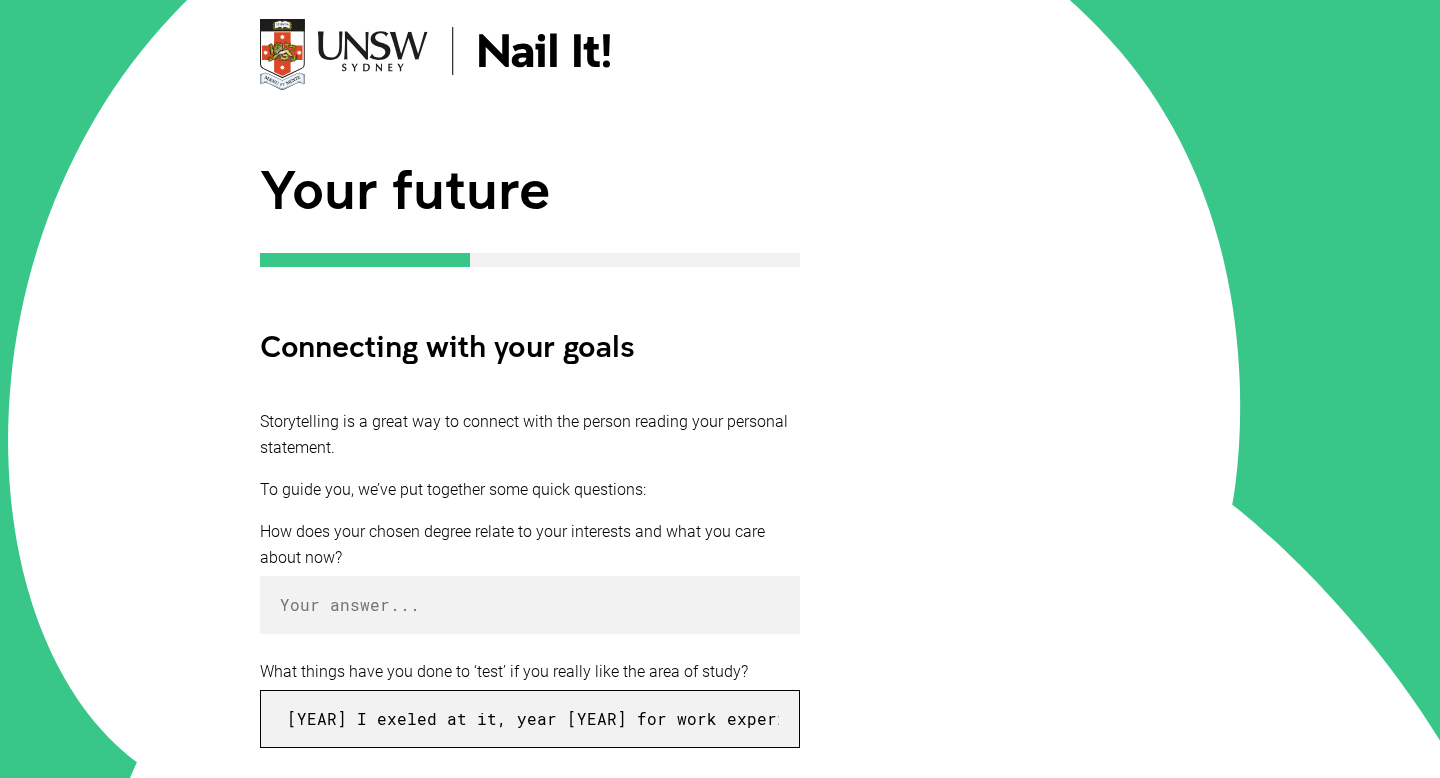 click on "I take legal studies at my high school where I love to participate particuarly in ethical debates, criminal justice was the area of study that interested me most and particuarly in year [YEAR] I exeled at it, year [YEAR] for work experience I shadowed" at bounding box center [530, 719] 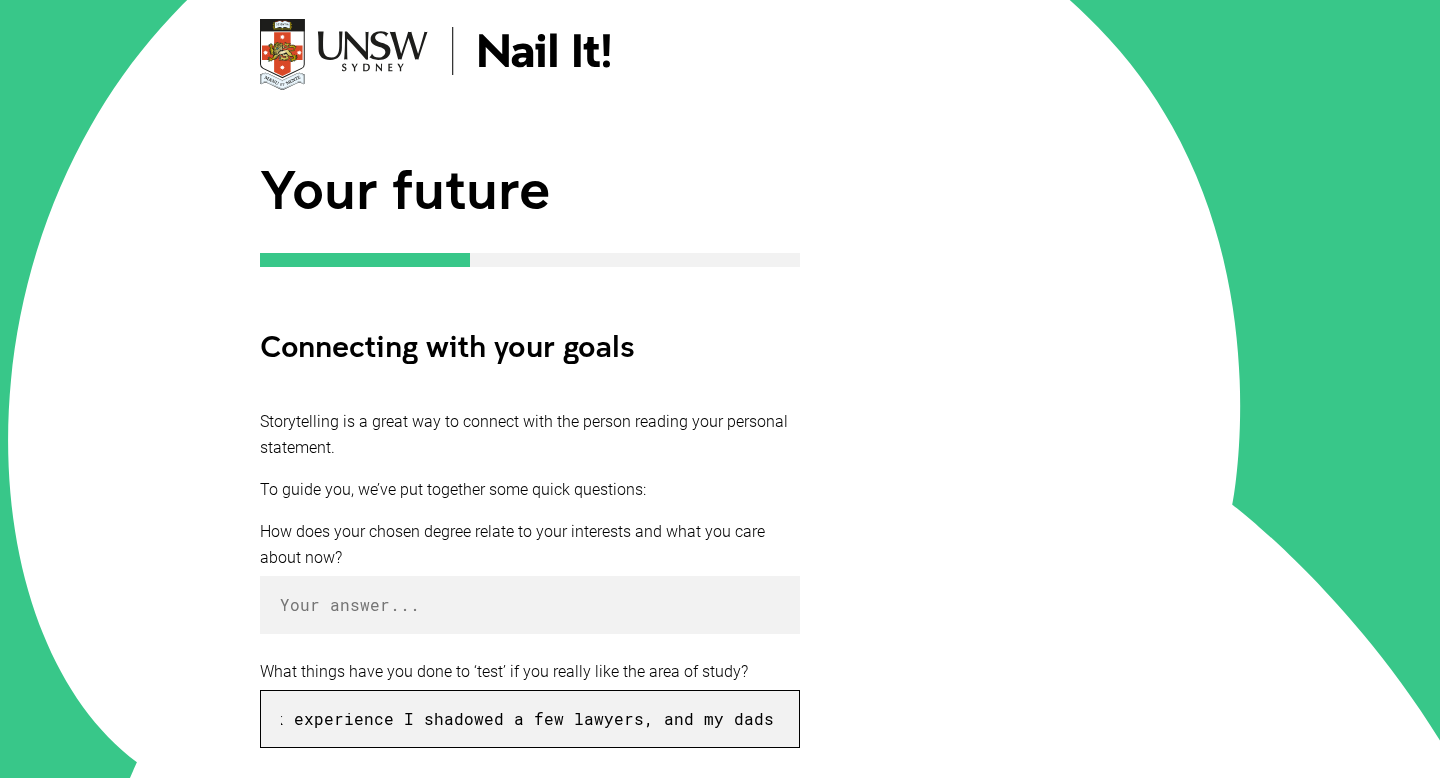 scroll, scrollTop: 0, scrollLeft: 2296, axis: horizontal 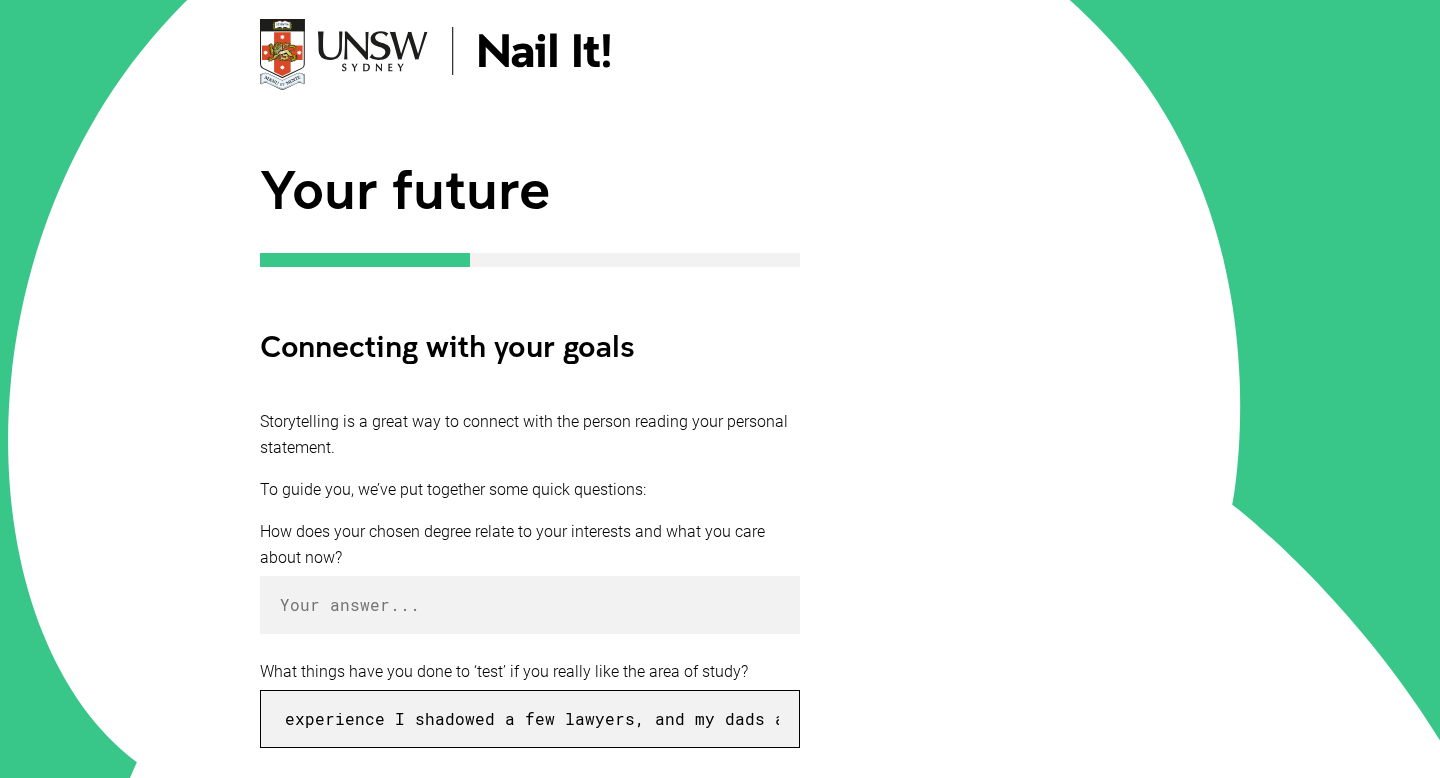click on "I take legal studies at my high school where I love to participate particuarly in ethical debates, criminal justice was the area of study that interested me most and particuarly in year [YEAR] I exeled at it, year [YEAR] for work experience I shadowed a few lawyers, and my dads a police prosicuter" at bounding box center (530, 719) 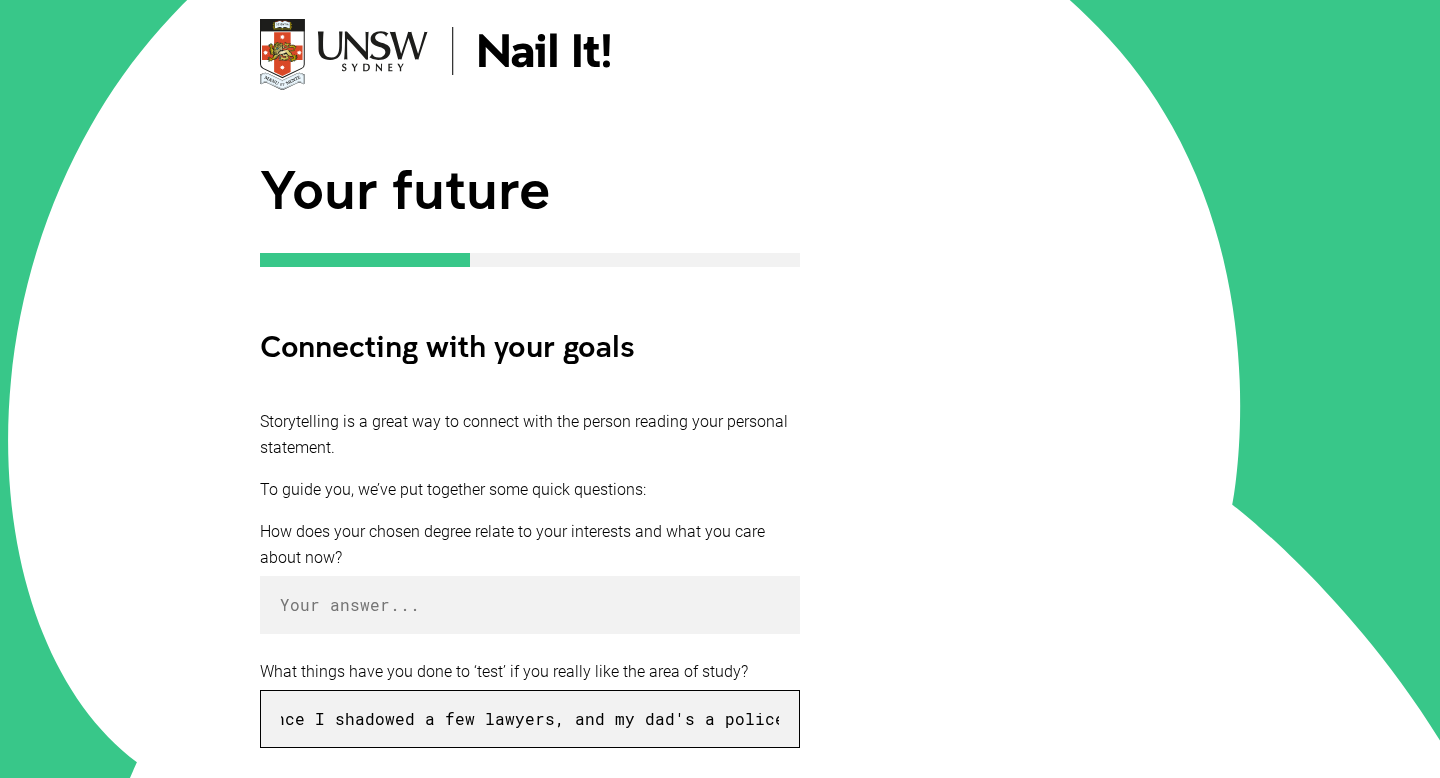 scroll, scrollTop: 0, scrollLeft: 2296, axis: horizontal 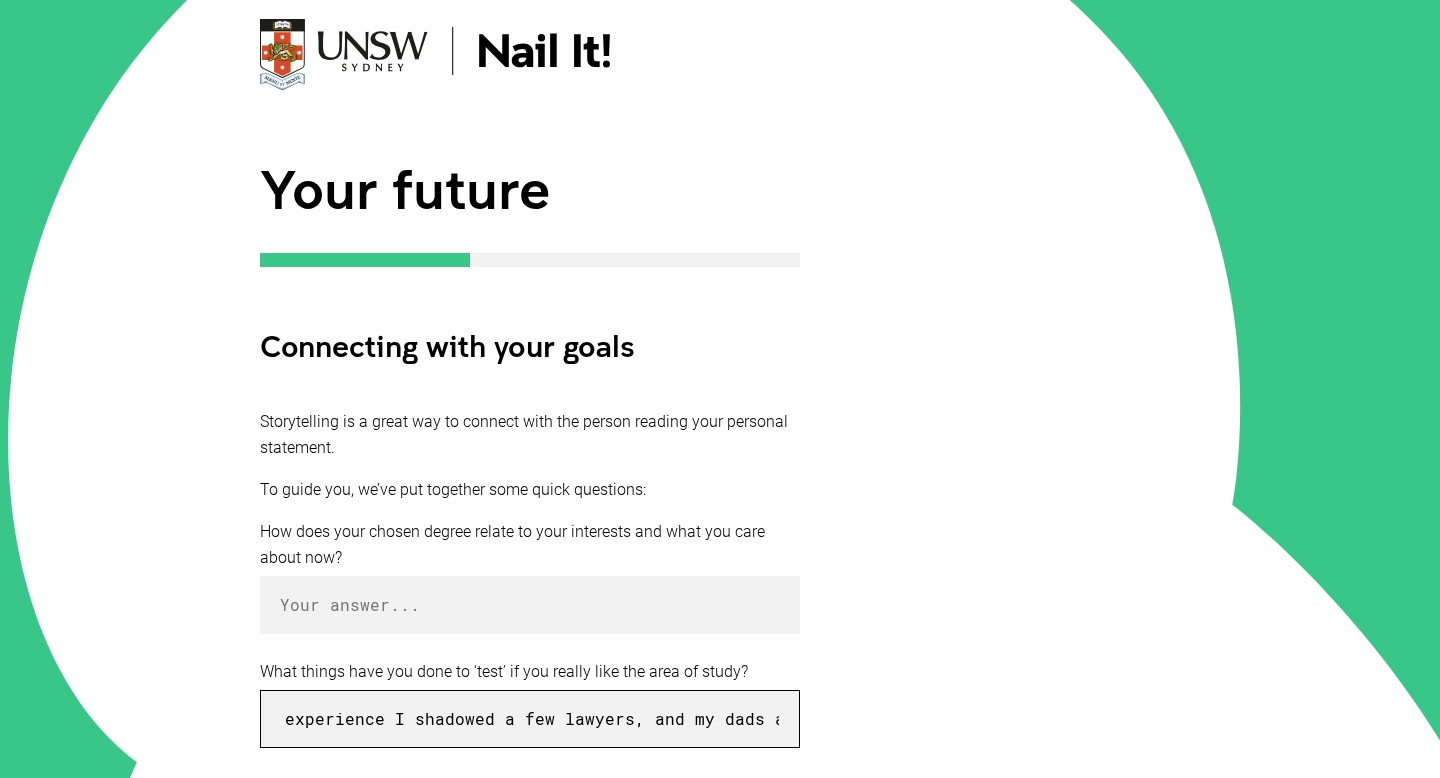 click on "I take legal studies at my high school where I love to participate particuarly in ethical debates, criminal justice was the area of study that interested me most and particuarly in year [YEAR] I exeled at it, year [YEAR] for work experience I shadowed a few lawyers, and my dads a police prosecuter" at bounding box center (530, 719) 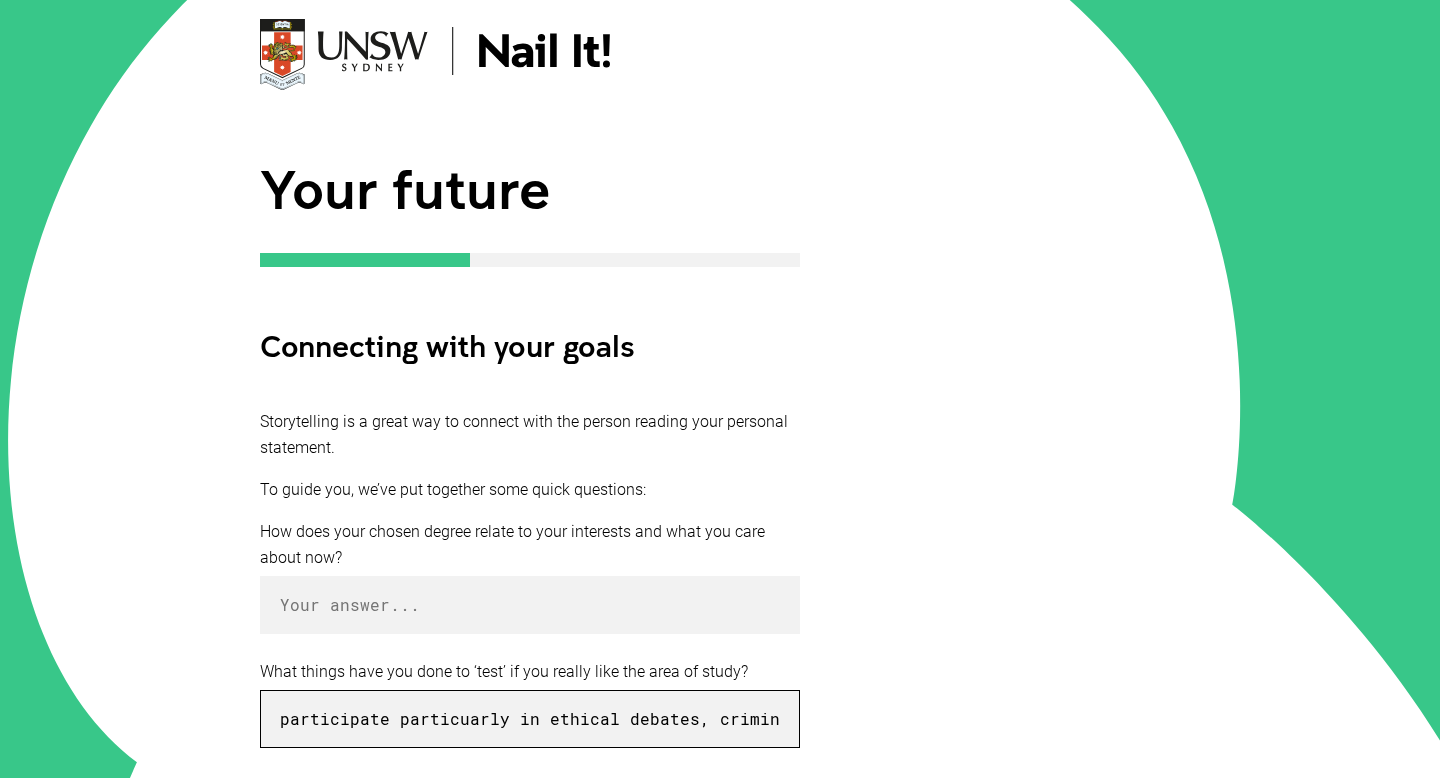 scroll, scrollTop: 0, scrollLeft: 2305, axis: horizontal 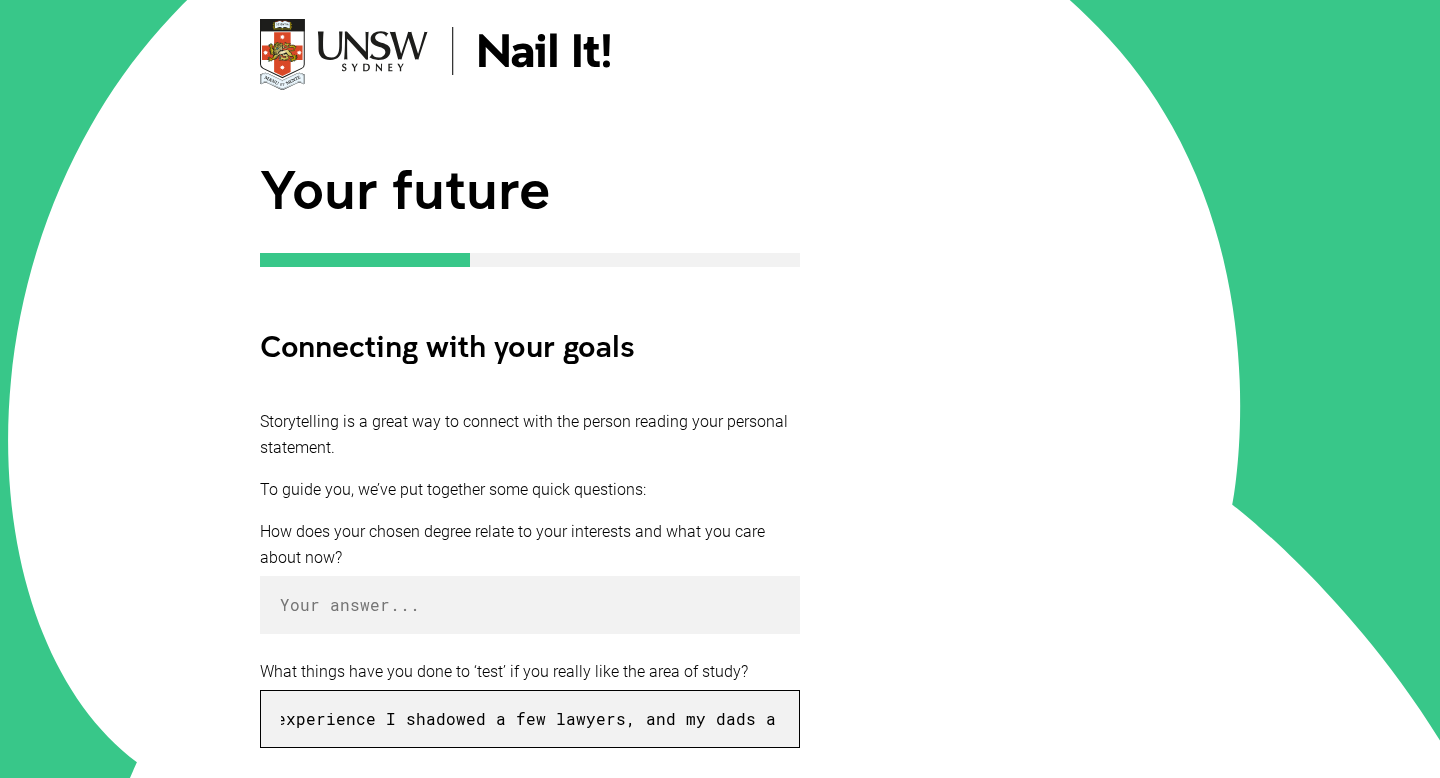 drag, startPoint x: 622, startPoint y: 713, endPoint x: 909, endPoint y: 717, distance: 287.02786 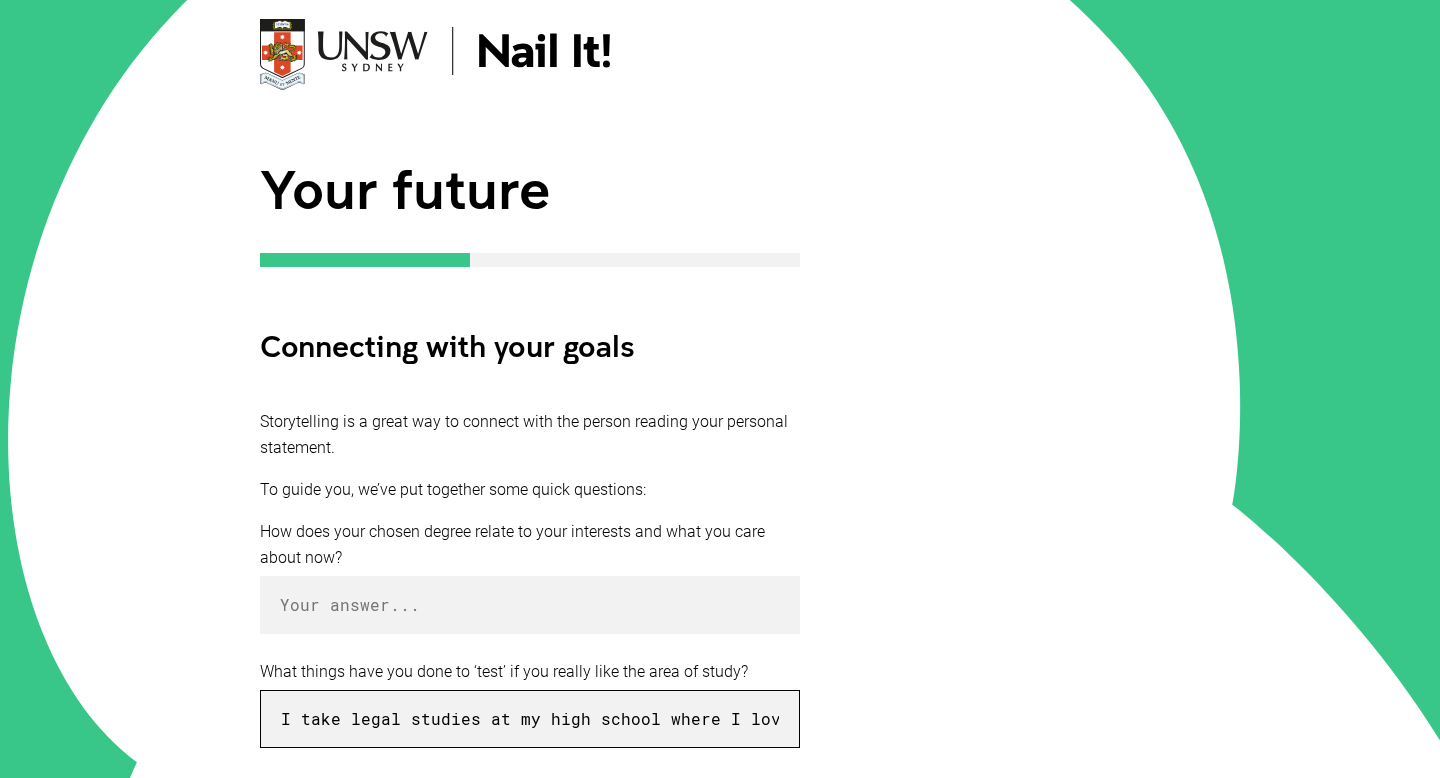drag, startPoint x: 725, startPoint y: 703, endPoint x: 828, endPoint y: 716, distance: 103.81715 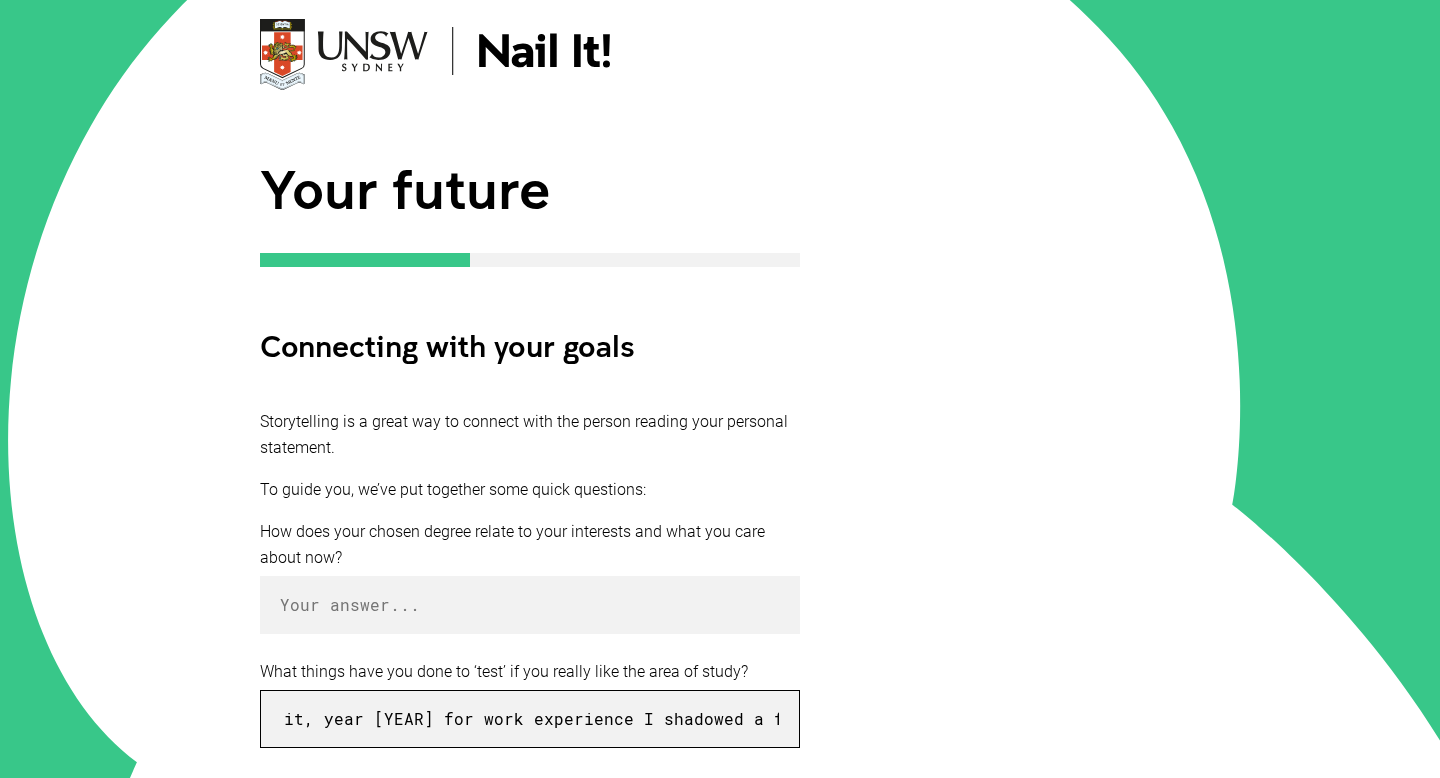scroll, scrollTop: 0, scrollLeft: 2305, axis: horizontal 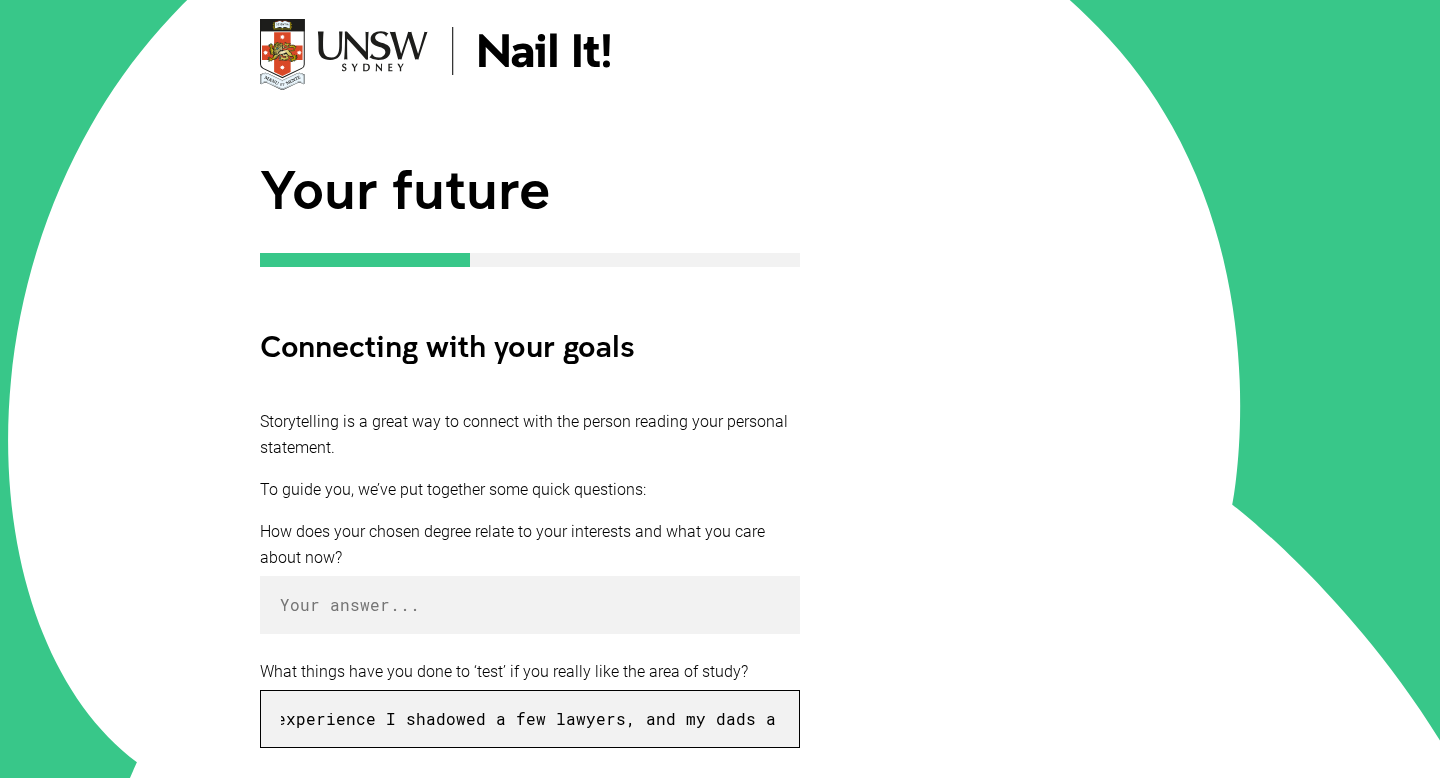 drag, startPoint x: 729, startPoint y: 721, endPoint x: 834, endPoint y: 718, distance: 105.04285 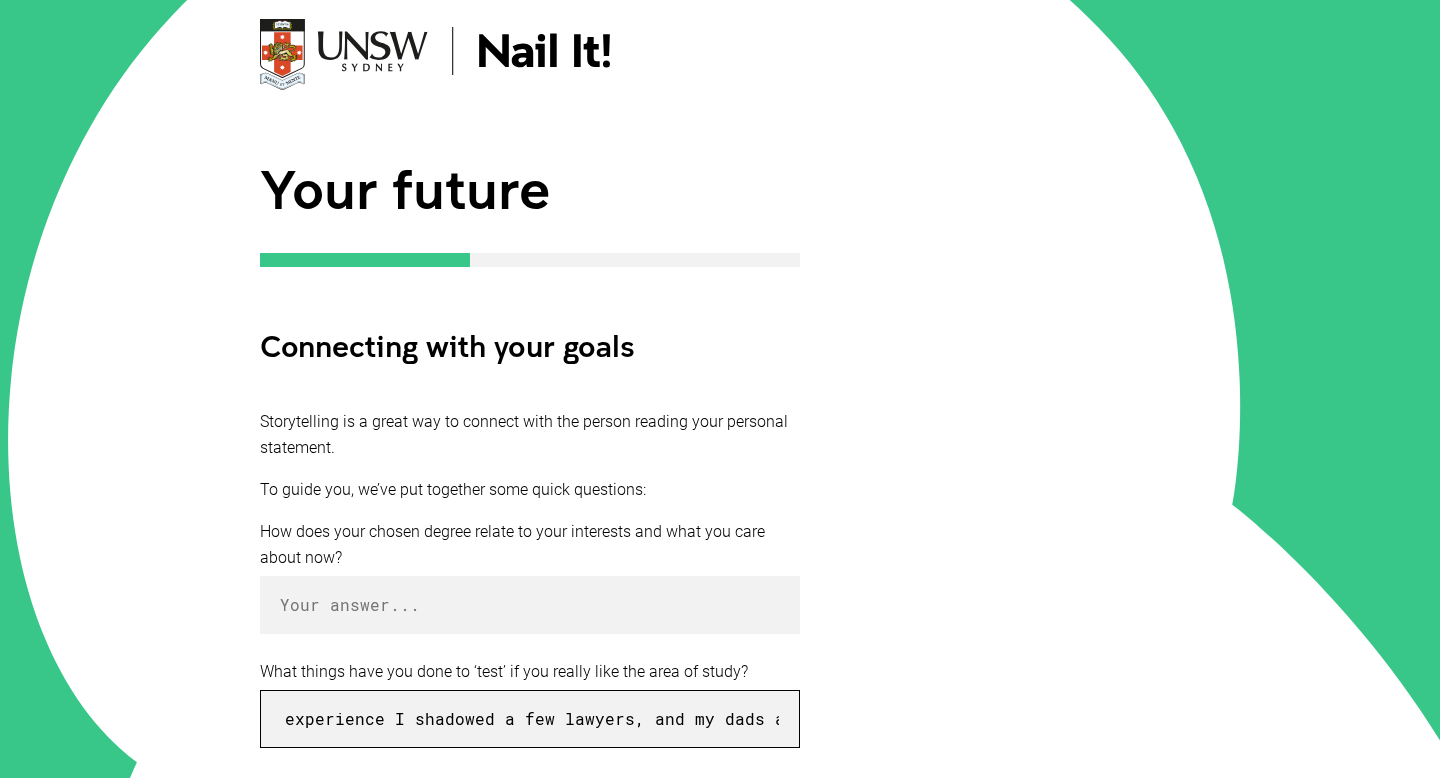 click on "I take legal studies at my high school where I love to participate particuarly in ethical debates, criminal justice was the area of study that interested me most and particuarly in year [YEAR] I exeled at it, year [YEAR] for work experience I shadowed a few lawyers, and my dads a police prosecutor" at bounding box center [530, 719] 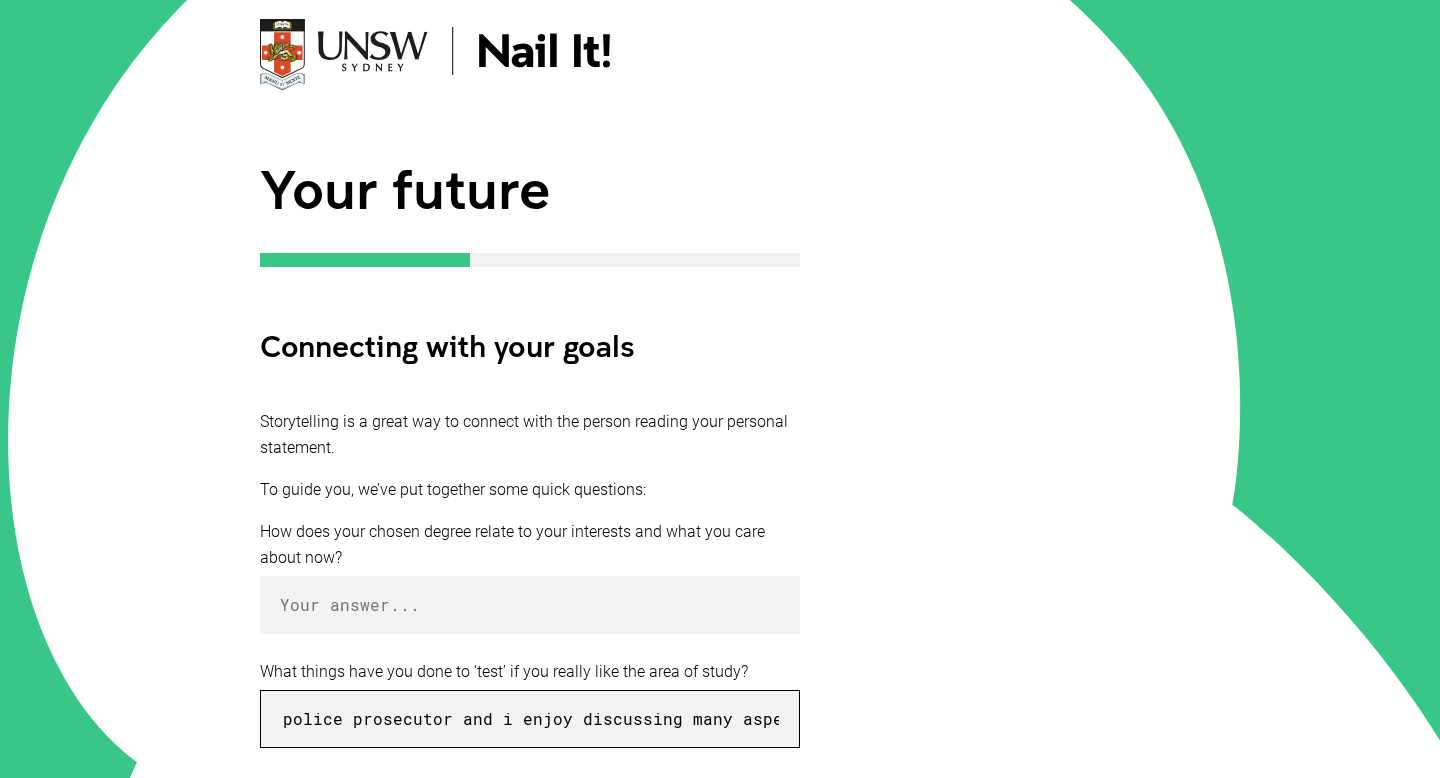type on "I take legal studies at my high school where I love to participate particuarly in ethical debates, criminal justice was the area of study that interested me most and particuarly in year 12 I exeled at it, year 11 for work experience I shadowed a few lawyers, and my dads a police prosecutor and i enjoy discussing many aspects of his work" 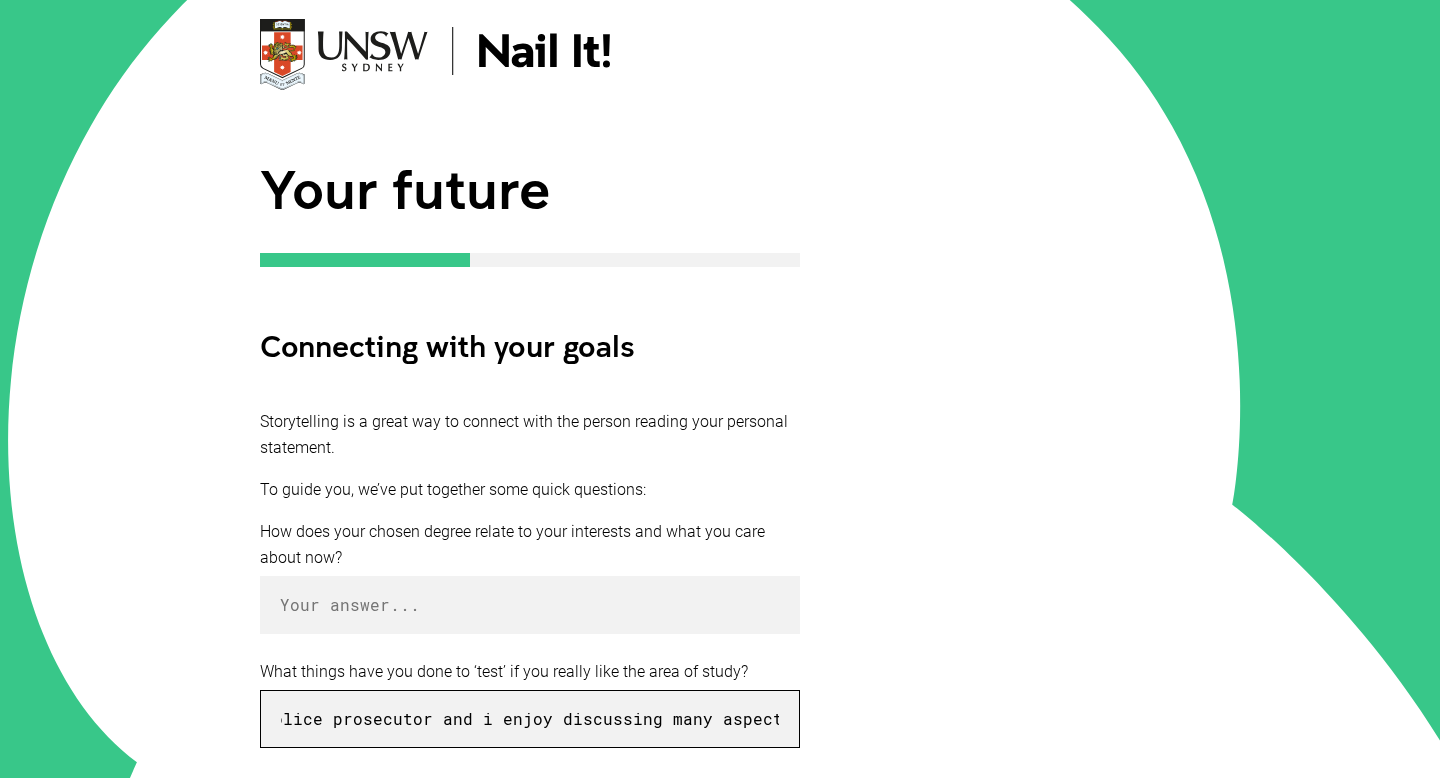 scroll, scrollTop: 0, scrollLeft: 2757, axis: horizontal 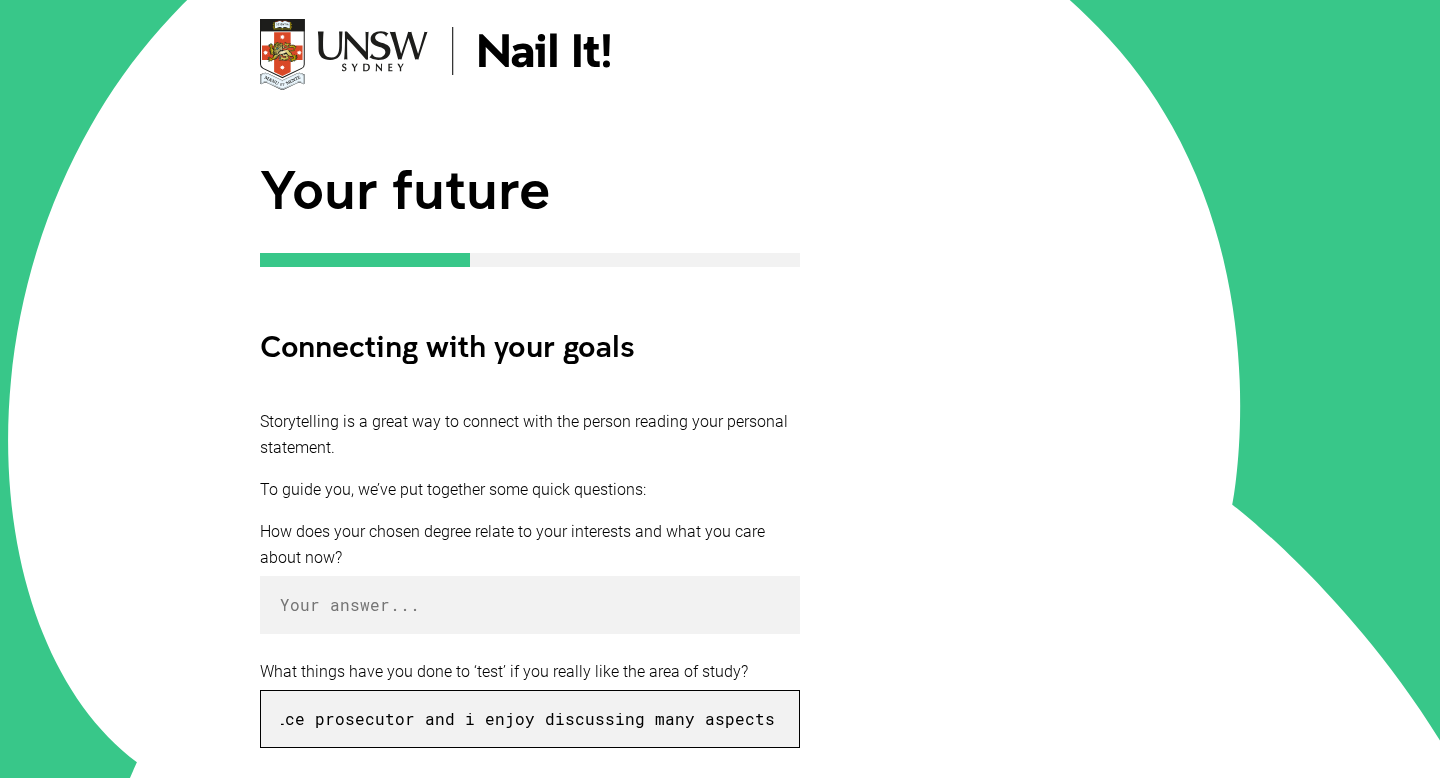 drag, startPoint x: 539, startPoint y: 715, endPoint x: 812, endPoint y: 721, distance: 273.06592 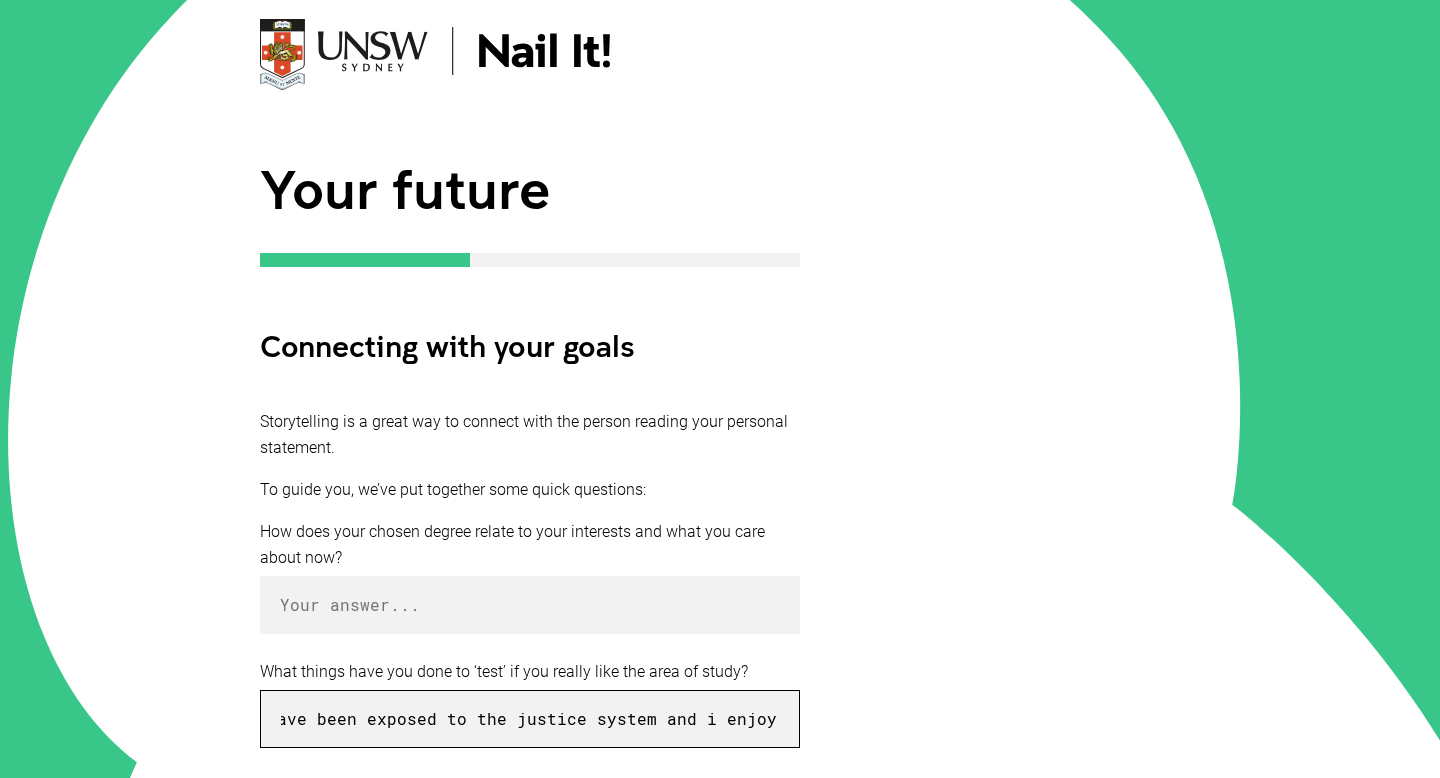 scroll, scrollTop: 0, scrollLeft: 3227, axis: horizontal 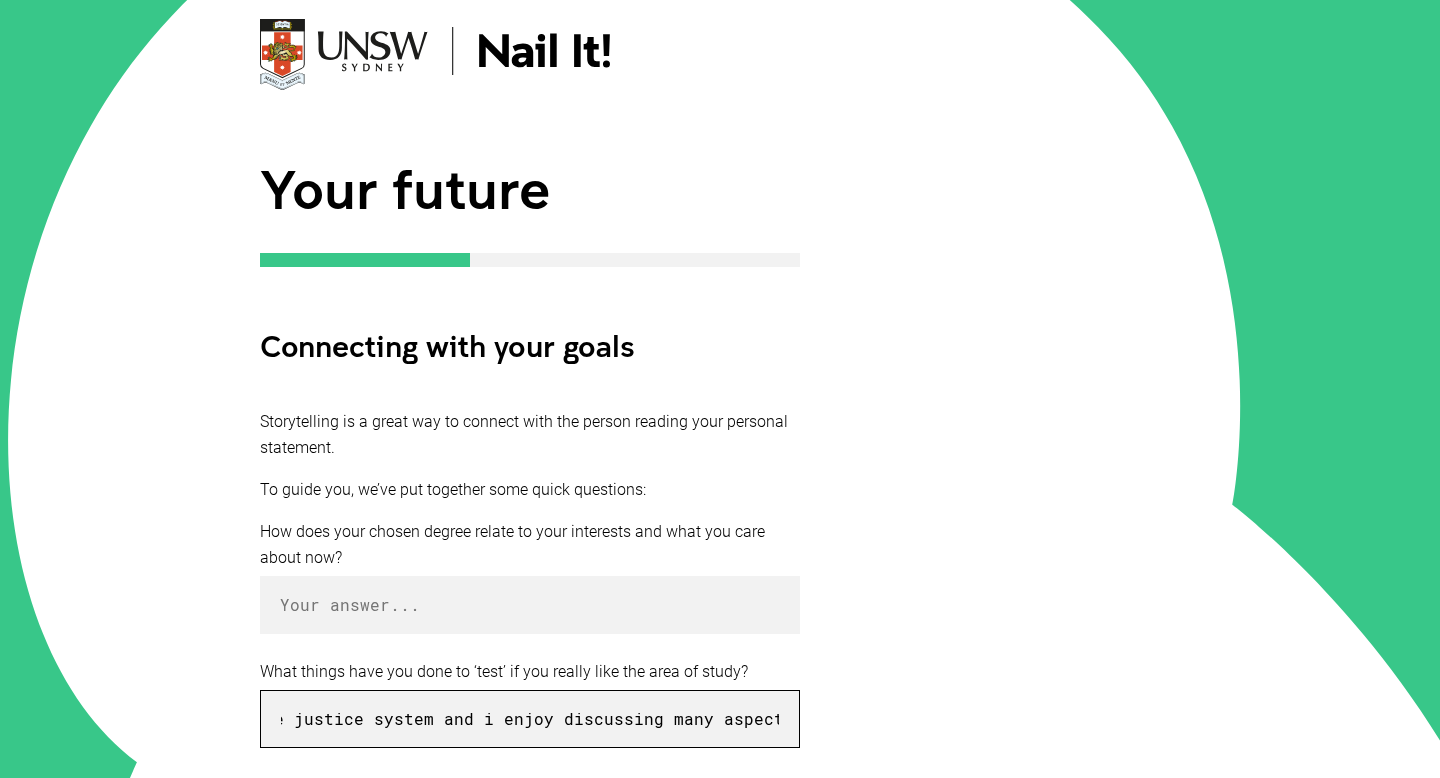 drag, startPoint x: 759, startPoint y: 718, endPoint x: 838, endPoint y: 718, distance: 79 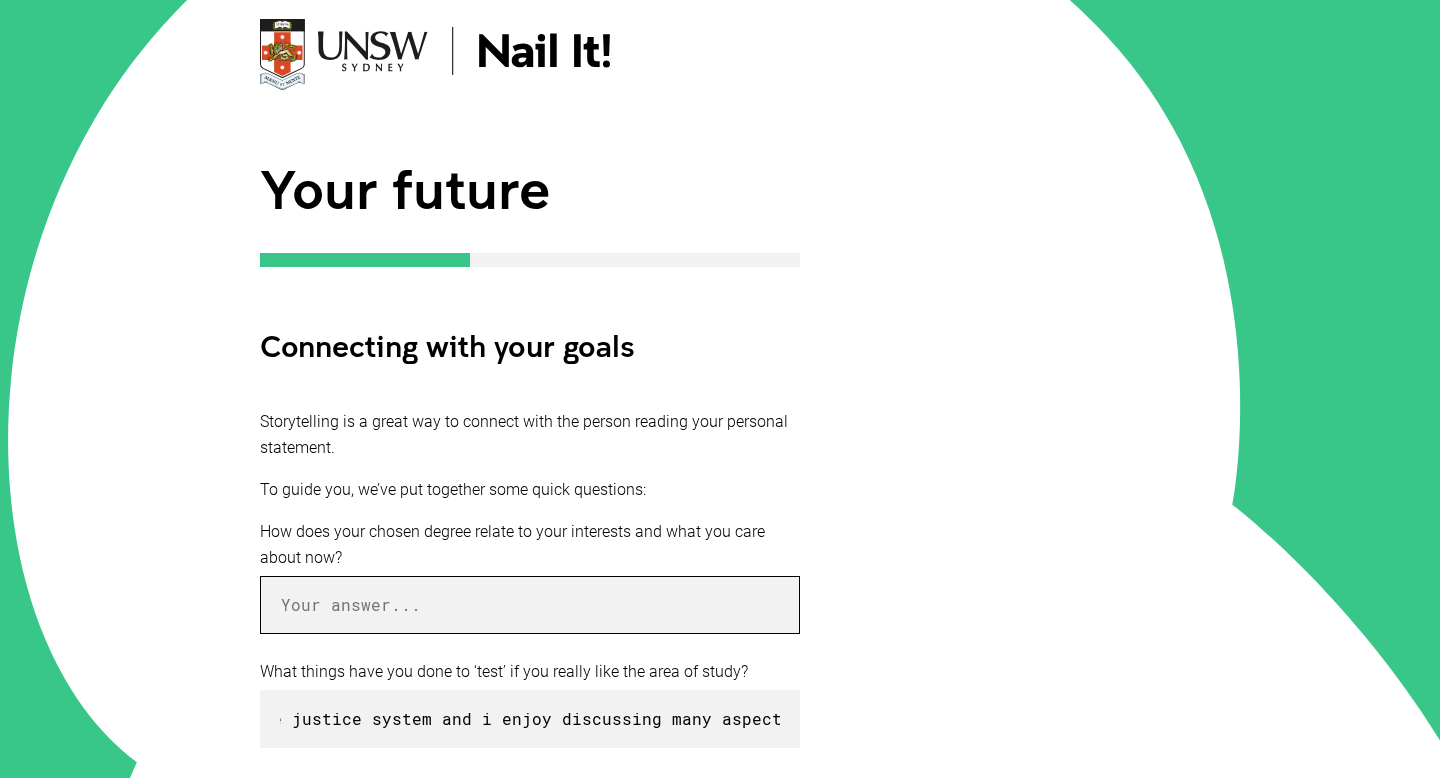 click at bounding box center (530, 605) 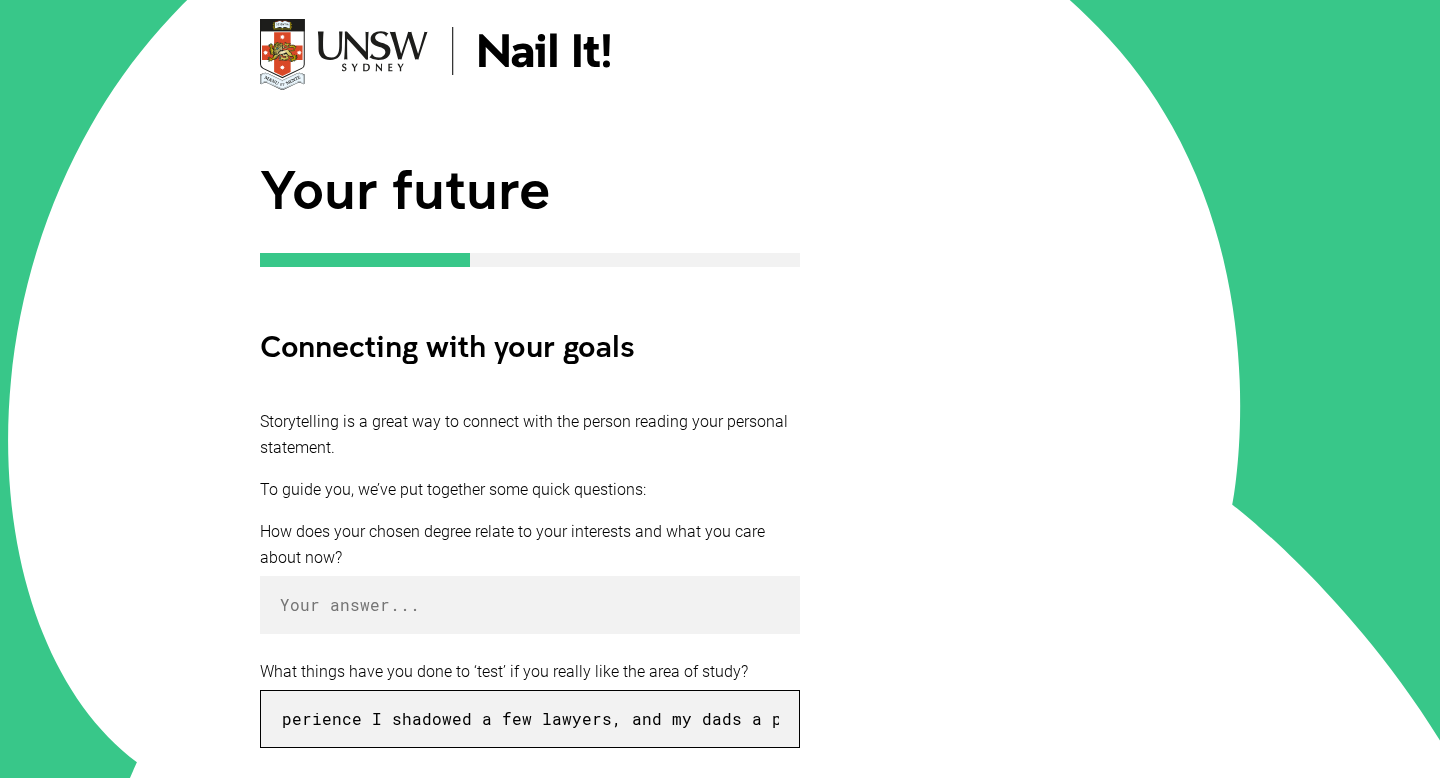 scroll, scrollTop: 0, scrollLeft: 2248, axis: horizontal 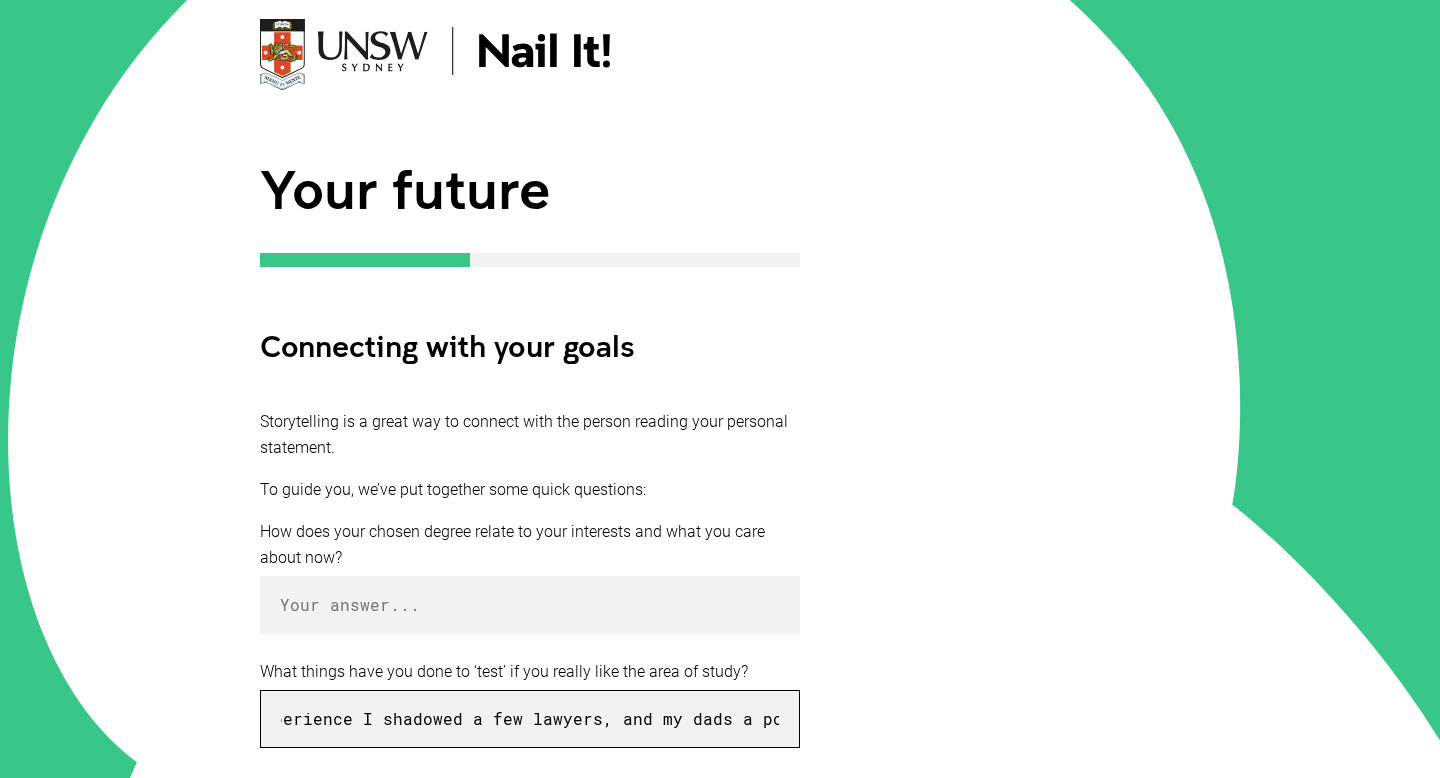 drag, startPoint x: 513, startPoint y: 730, endPoint x: 696, endPoint y: 716, distance: 183.53474 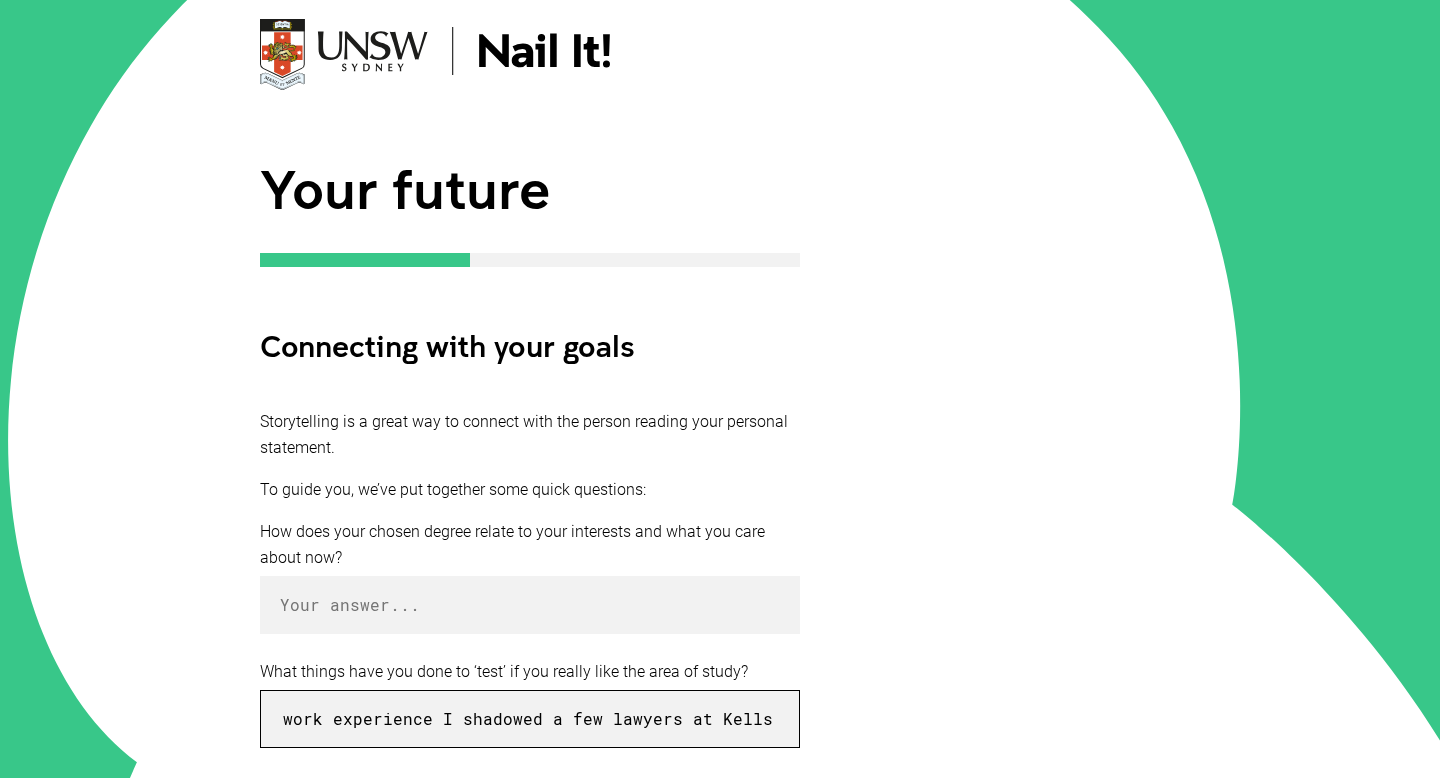 click on "I take legal studies at my high school where I love to participate particuarly in ethical debates, criminal justice was the area of study that interested me most and particuarly in year [YEAR] I exeled at it, year [YEAR] for work experience I shadowed a few lawyers at Kells lawfirm, and my dads a police prosecutor where i have been exposed to the justice system and i enjoy discussing many aspects of his work." at bounding box center (530, 719) 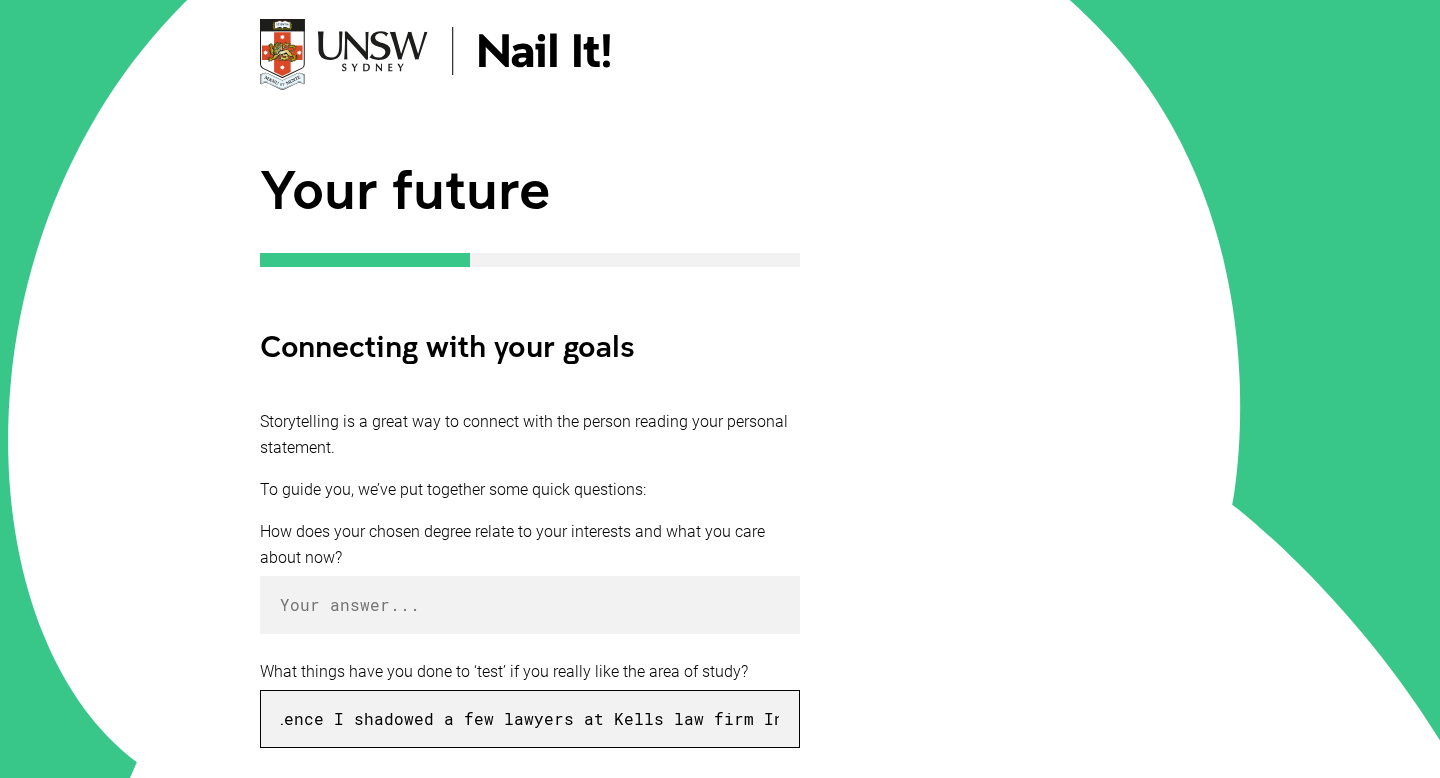scroll, scrollTop: 0, scrollLeft: 2287, axis: horizontal 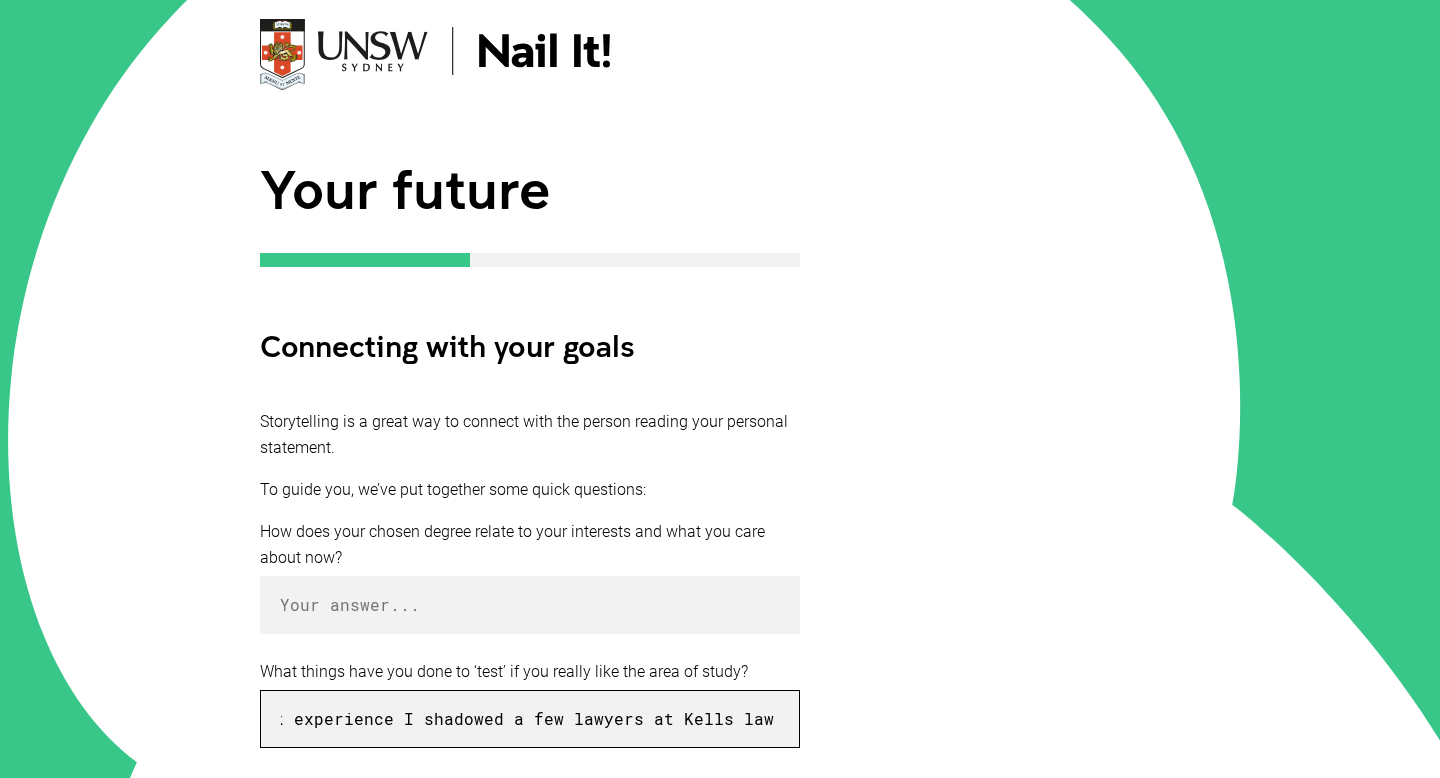click on "I take legal studies at my high school where I love to participate particuarly in ethical debates, criminal justice was the area of study that interested me most and particuarly in year [YEAR] I exeled at it, year [YEAR] for work experience I shadowed a few lawyers at Kells law firm In wollongong, and my dads a police prosecutor where i have been exposed to the justice system and i enjoy discussing many aspects of his work." at bounding box center [530, 719] 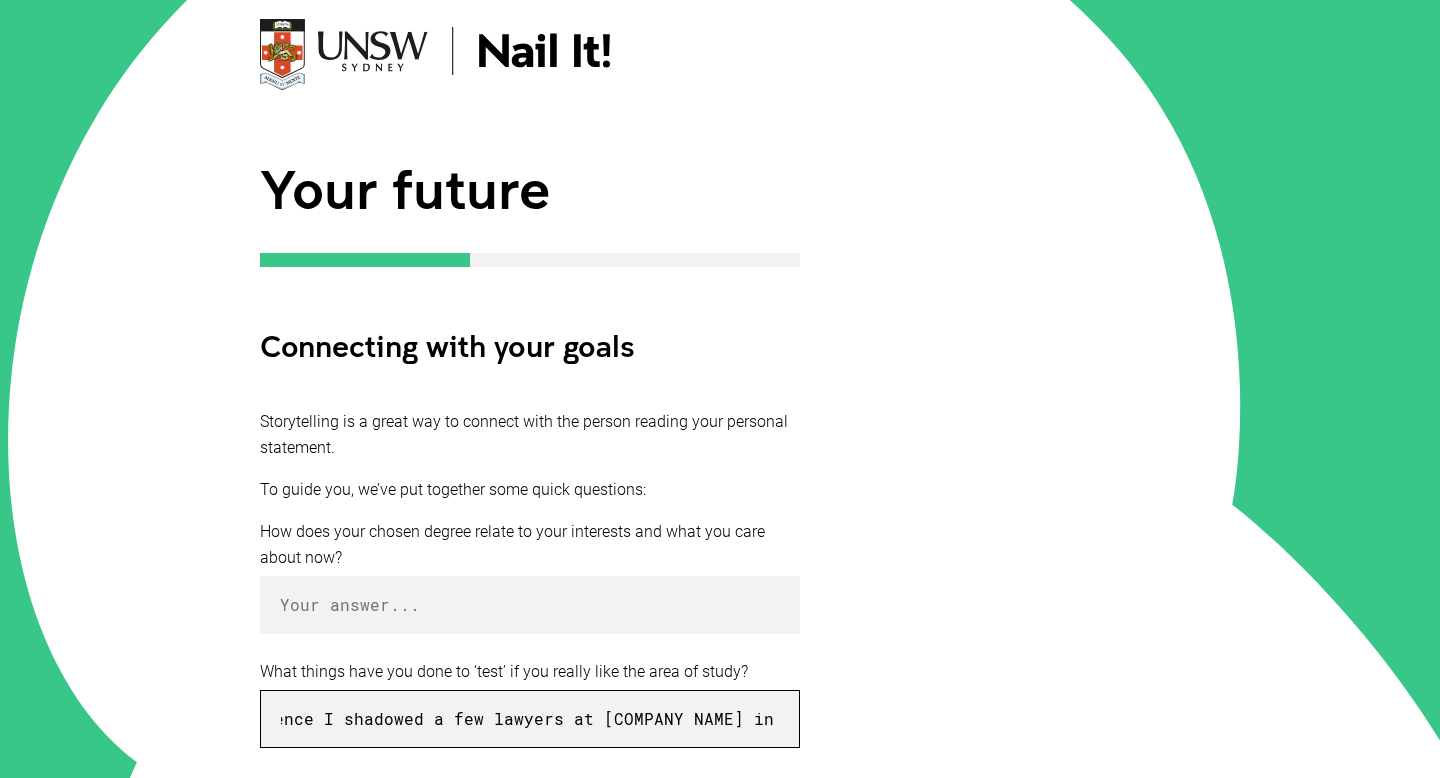 click on "I take legal studies at my high school where I love to participate particuarly in ethical debates, criminal justice was the area of study that interested me most and particuarly in year 12 I exeled at it, year 11 for work experience I shadowed a few lawyers at [COMPANY NAME] in [CITY], and my dads a police prosecutor where i have been exposed to the justice system and i enjoy discussing many aspects of his work." at bounding box center [530, 719] 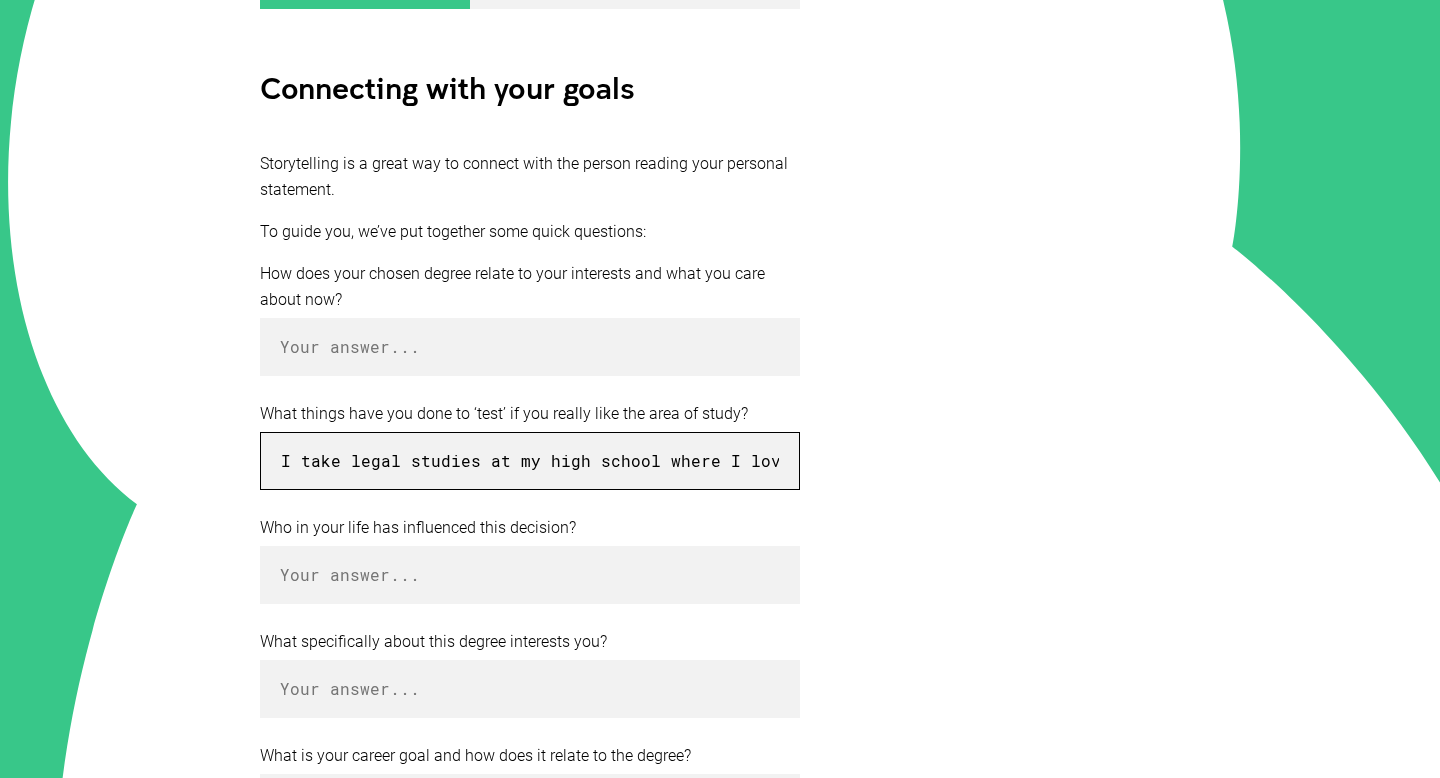 scroll, scrollTop: 388, scrollLeft: 0, axis: vertical 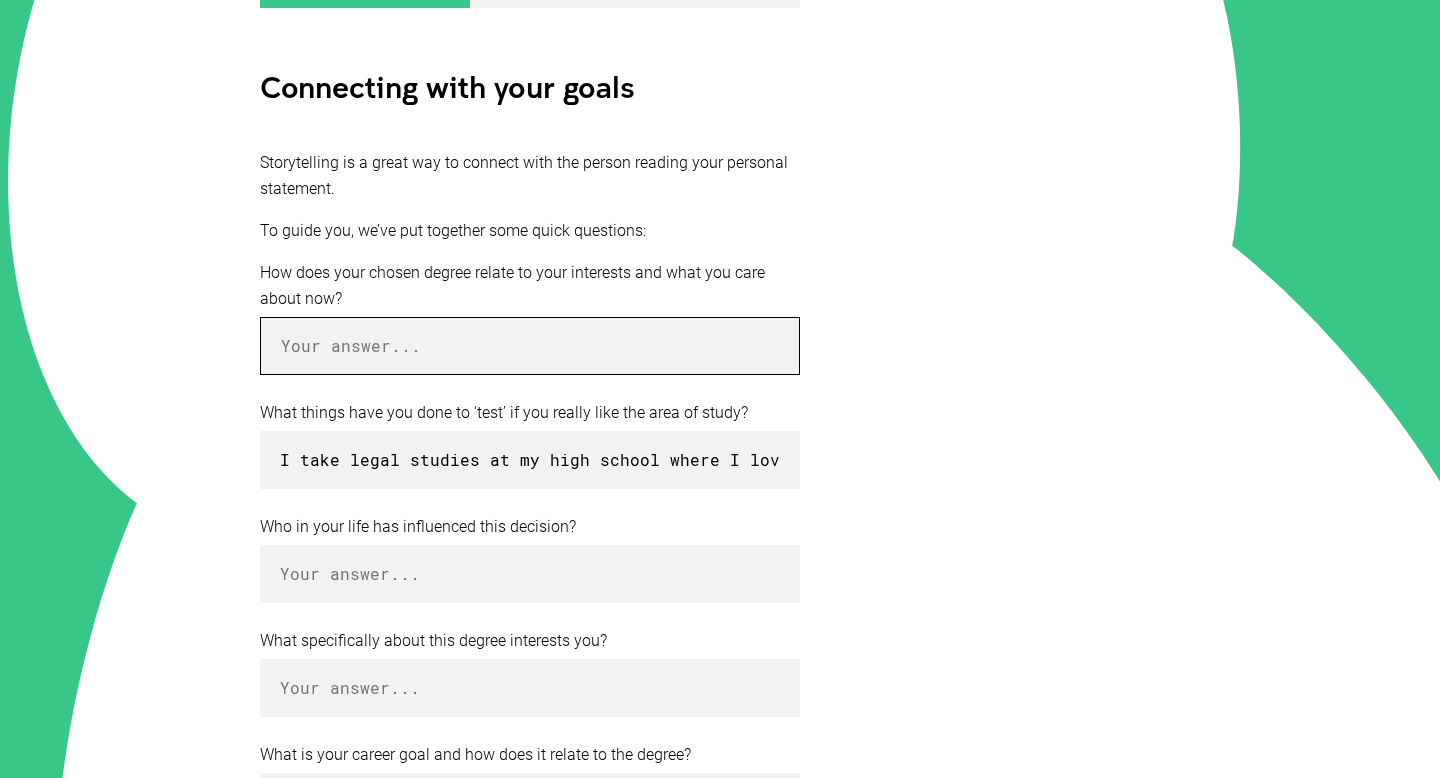 click at bounding box center [530, 346] 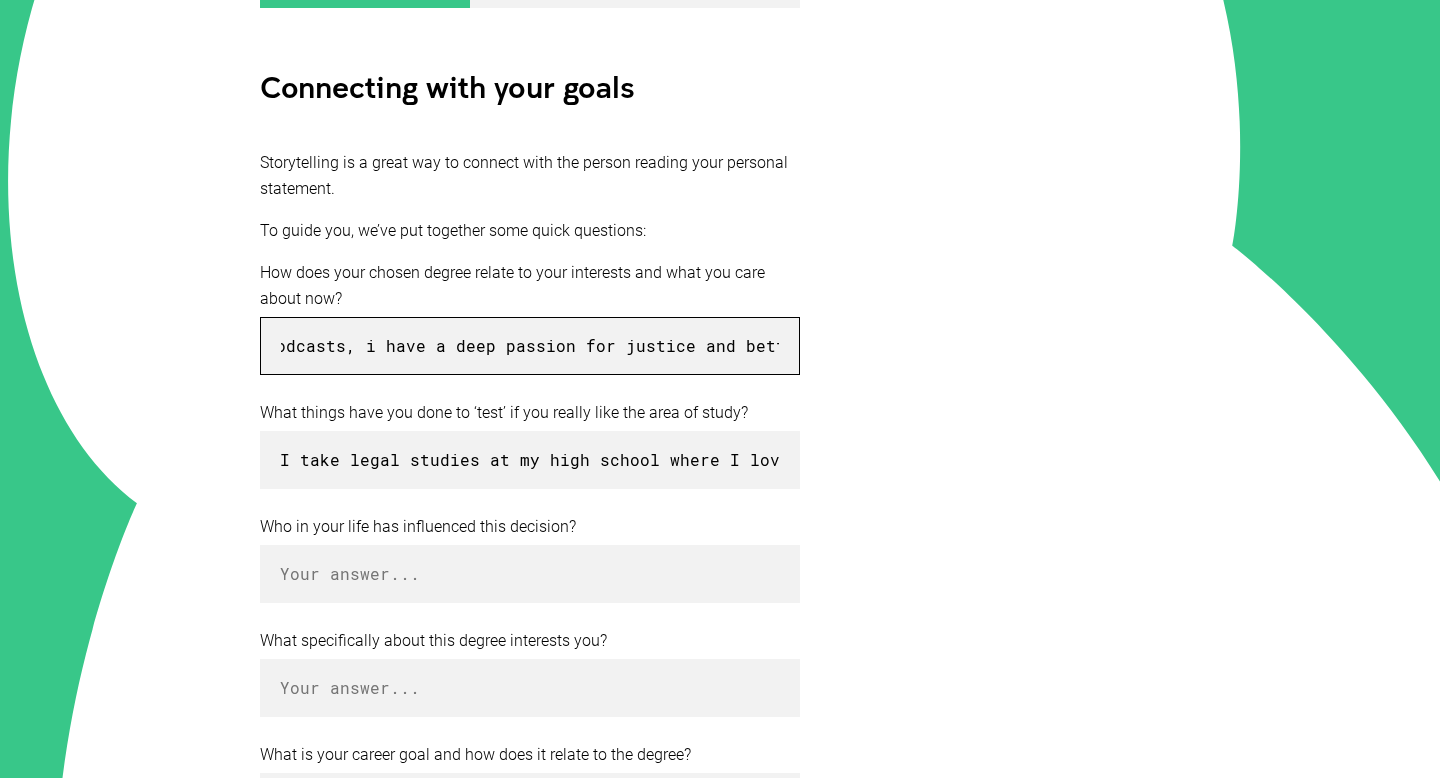scroll, scrollTop: 0, scrollLeft: 1096, axis: horizontal 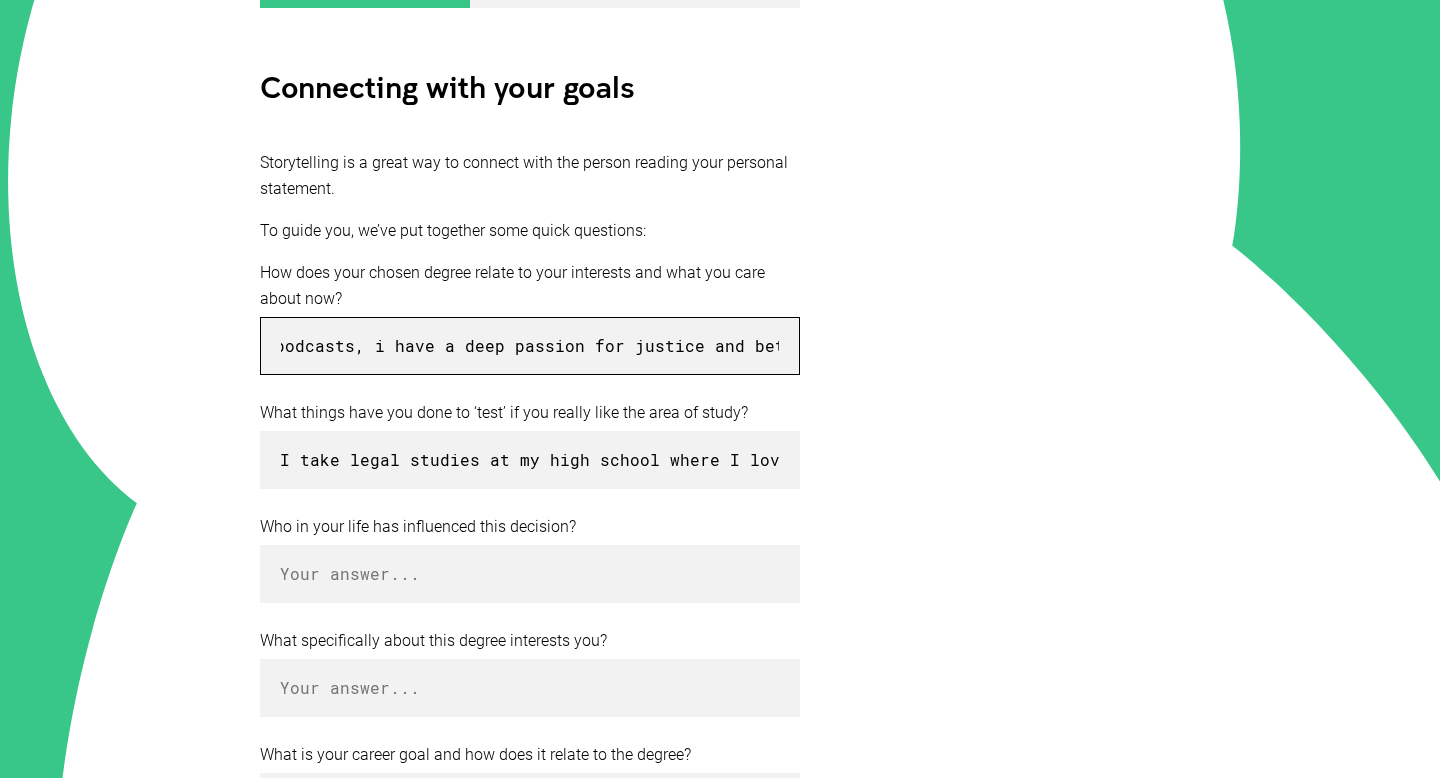 click on "I am deeply interested with criminal justice, i was definatly one of those girls that listened to true crime podcasts, i have a deep passion for justice and bettering" at bounding box center [530, 346] 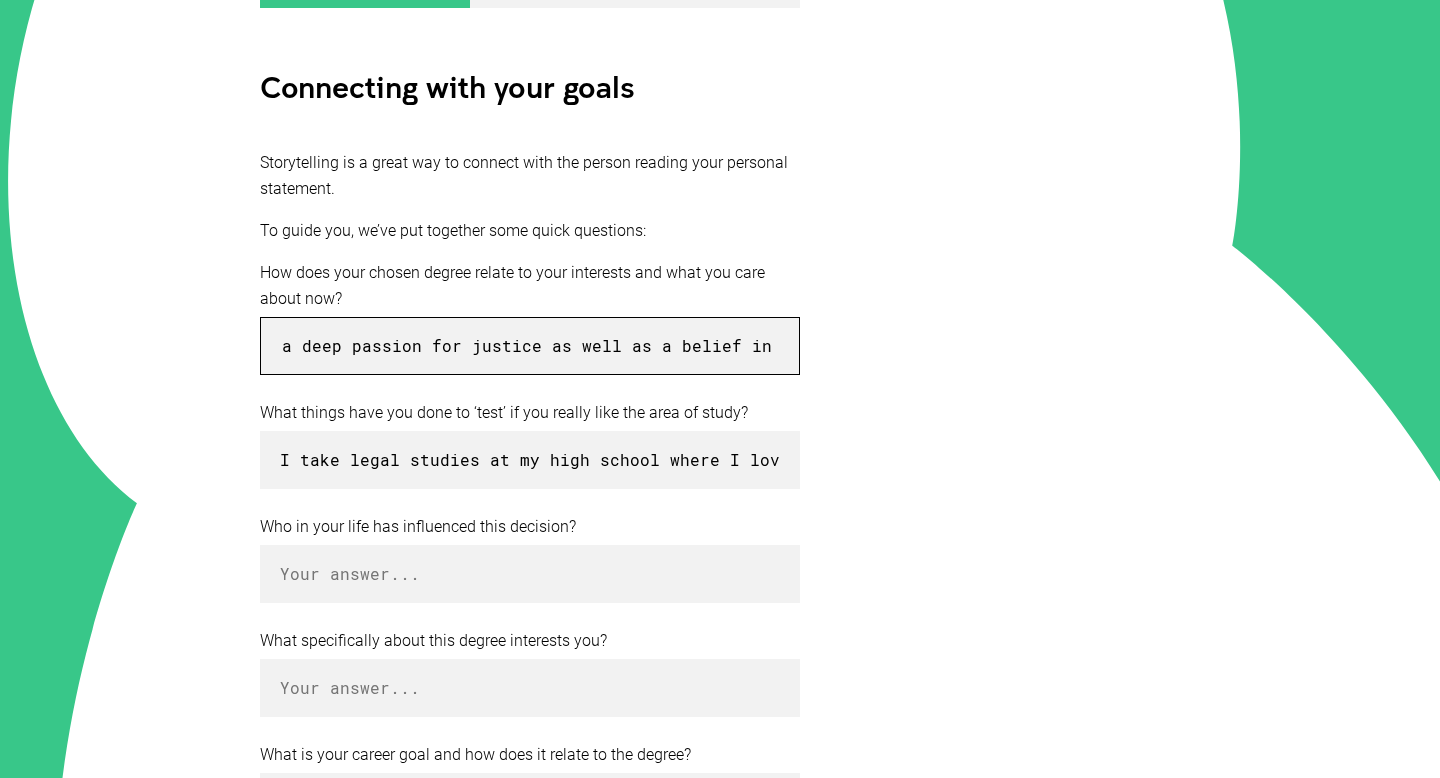 scroll, scrollTop: 0, scrollLeft: 1269, axis: horizontal 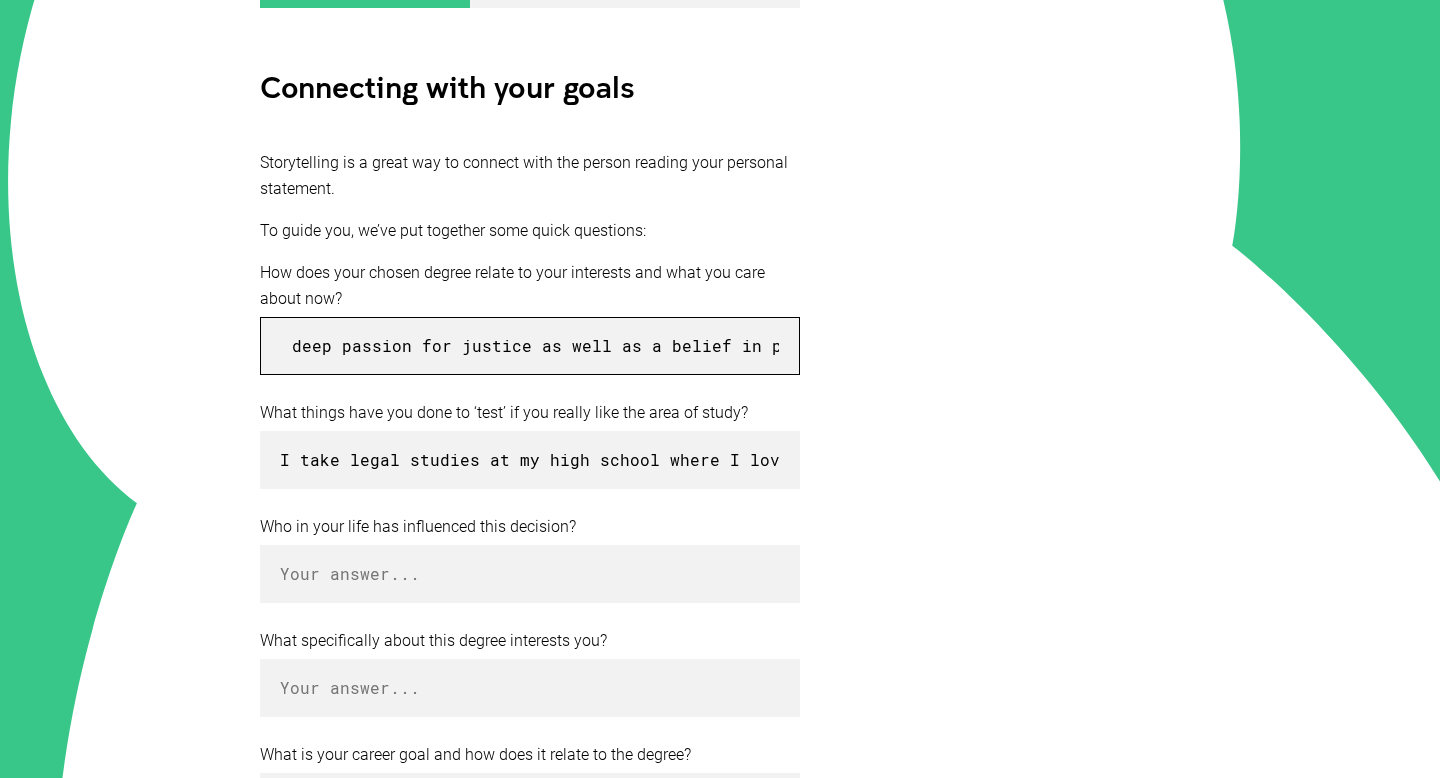 drag, startPoint x: 499, startPoint y: 356, endPoint x: 641, endPoint y: 362, distance: 142.12671 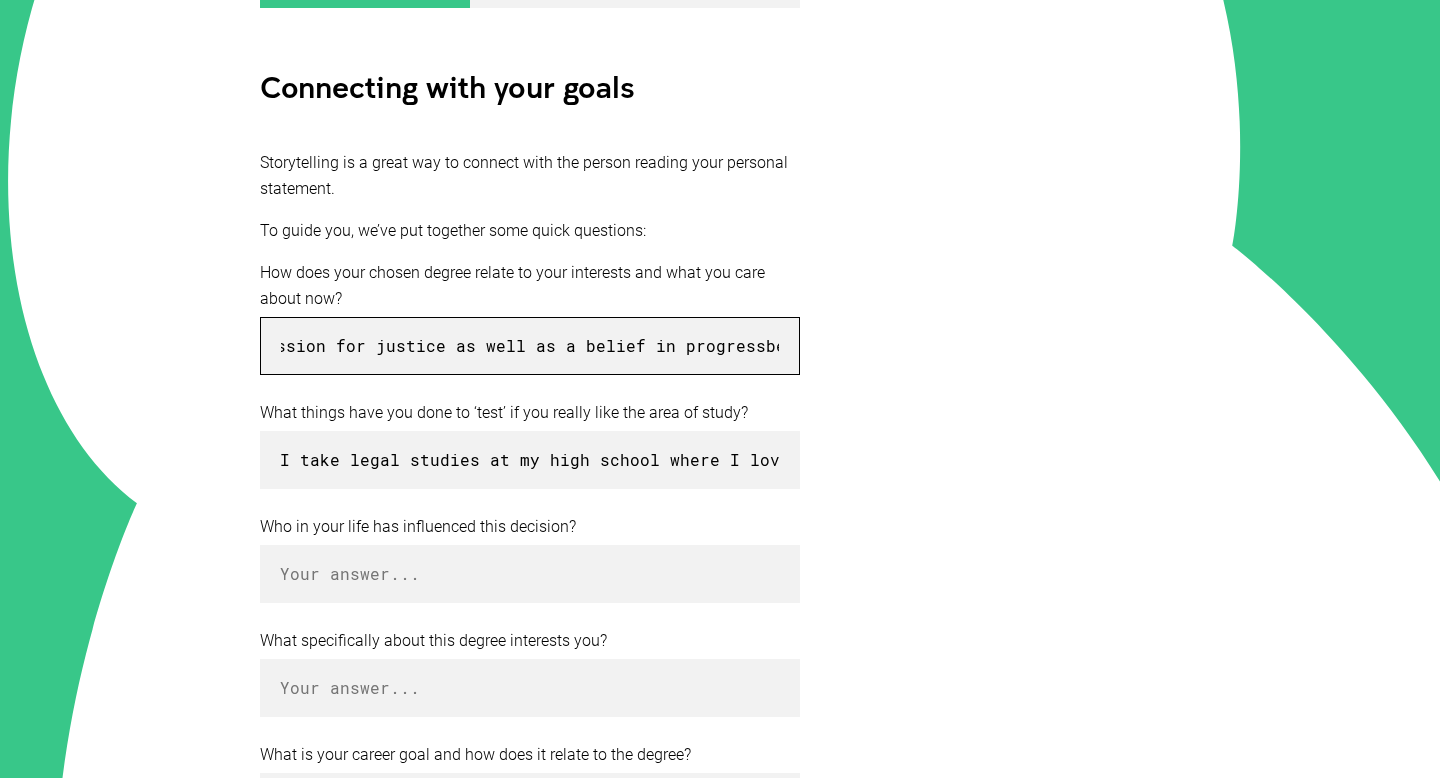 drag, startPoint x: 721, startPoint y: 344, endPoint x: 787, endPoint y: 353, distance: 66.61081 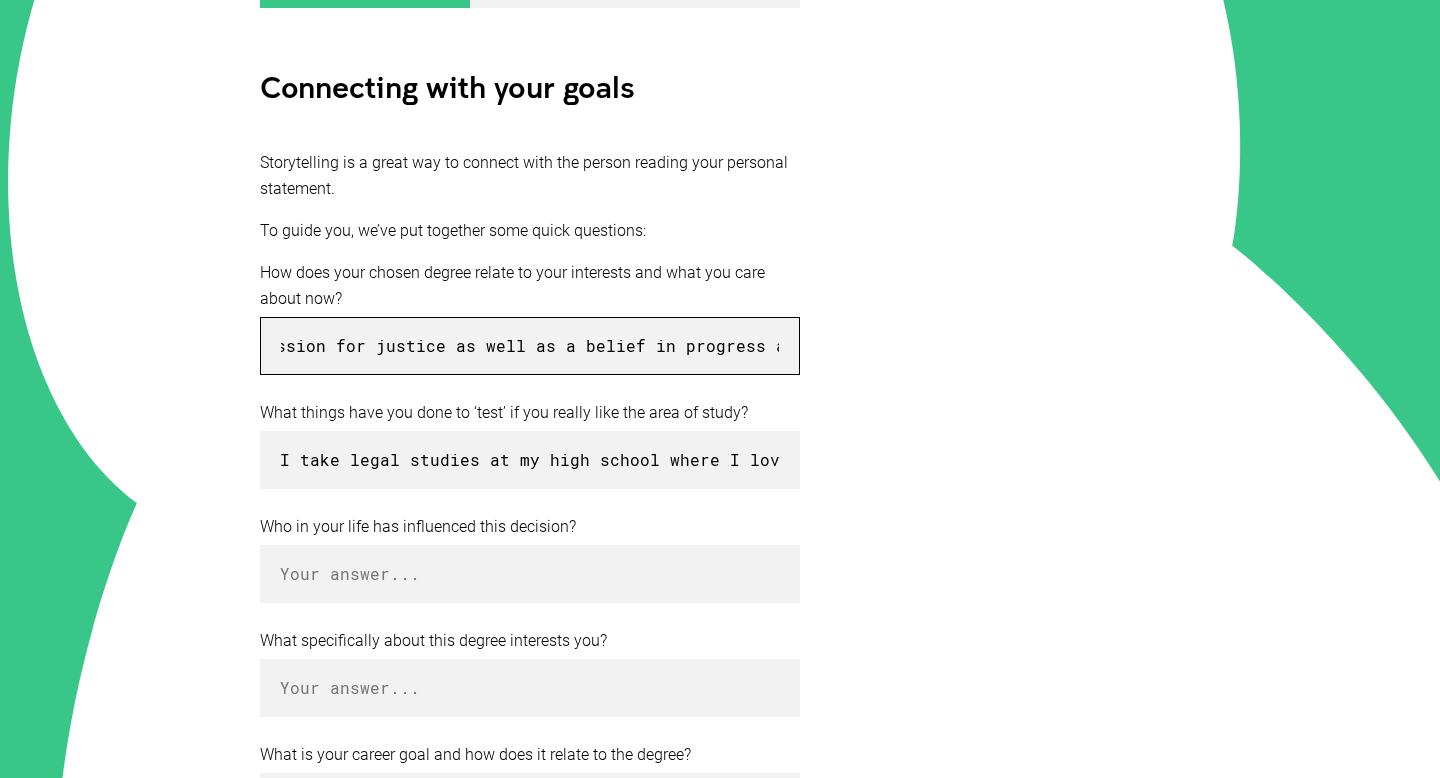 scroll, scrollTop: 0, scrollLeft: 1403, axis: horizontal 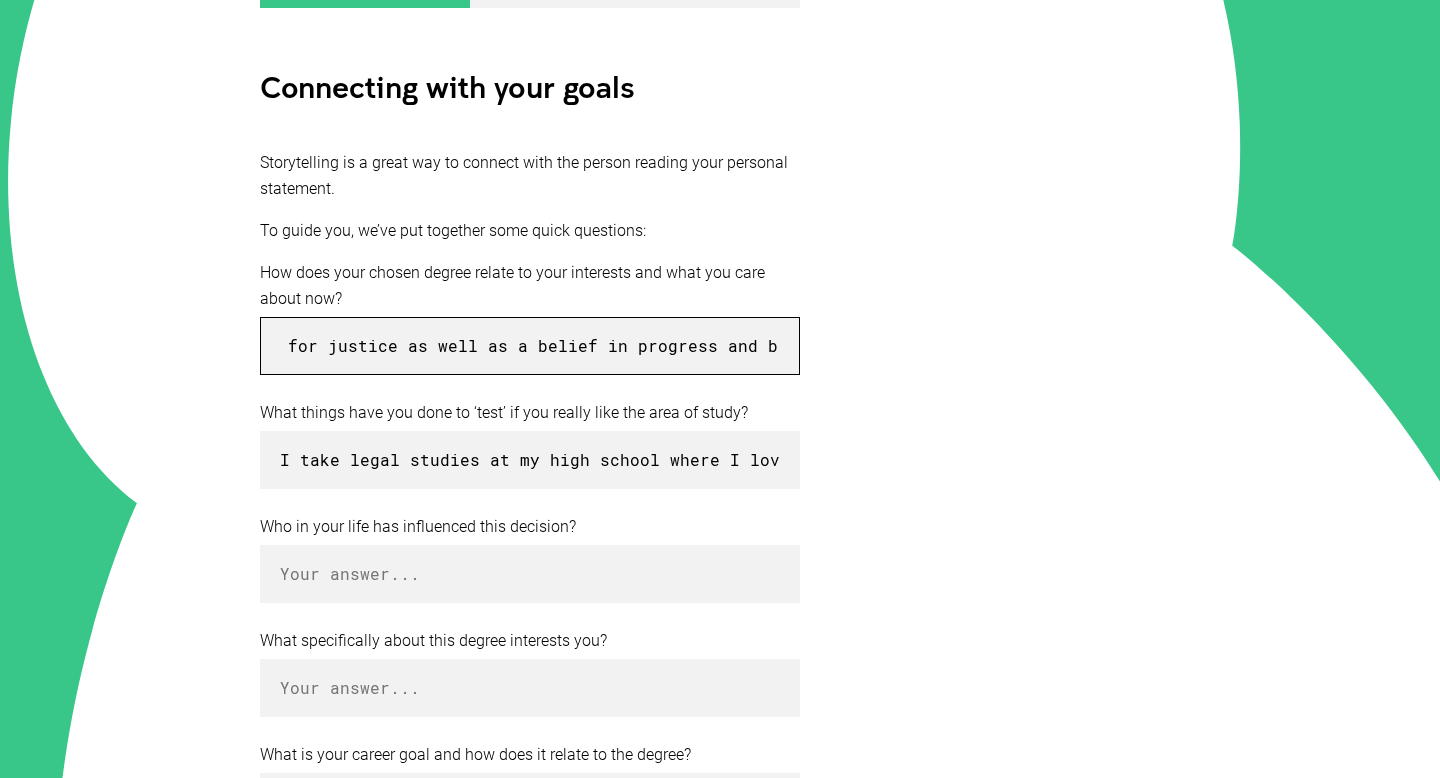 drag, startPoint x: 736, startPoint y: 350, endPoint x: 794, endPoint y: 362, distance: 59.22837 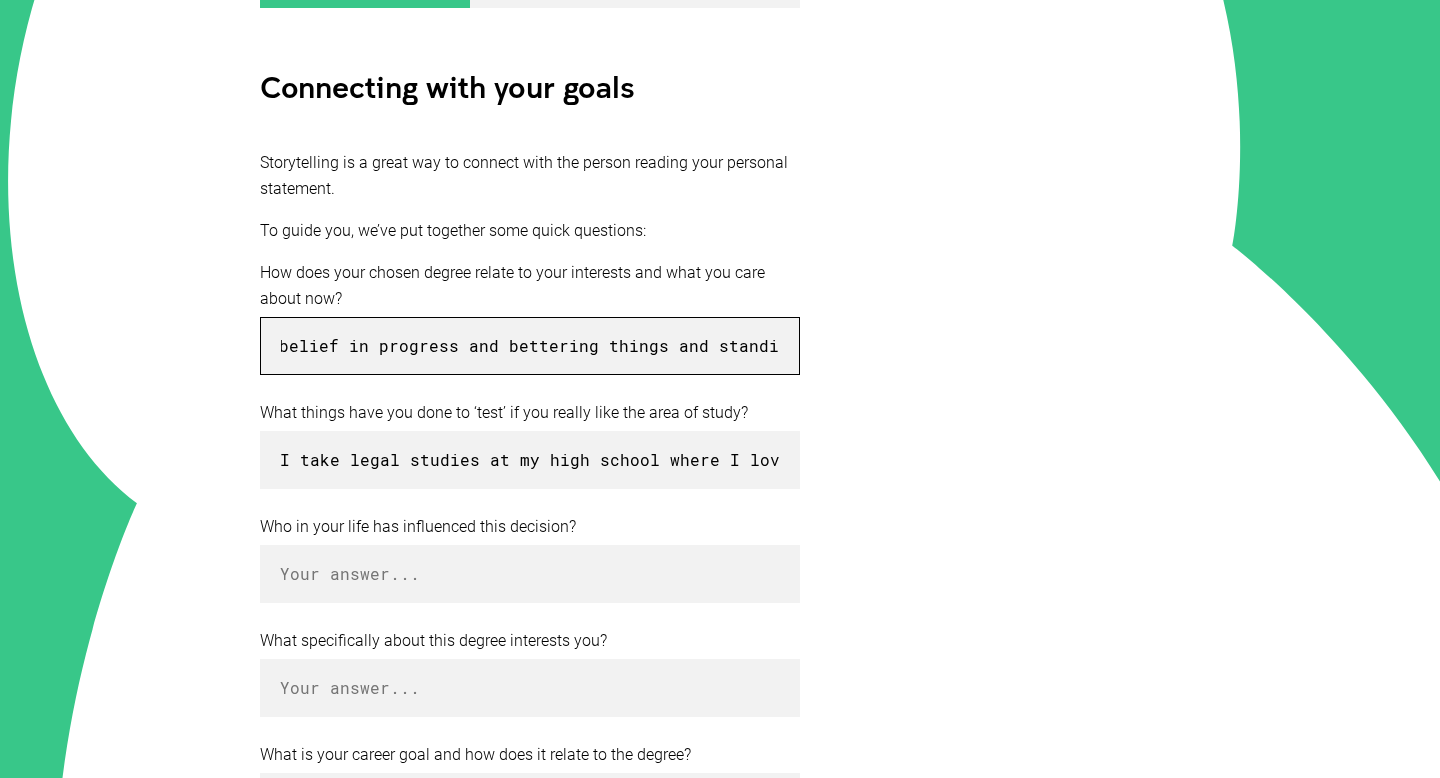 scroll, scrollTop: 0, scrollLeft: 1681, axis: horizontal 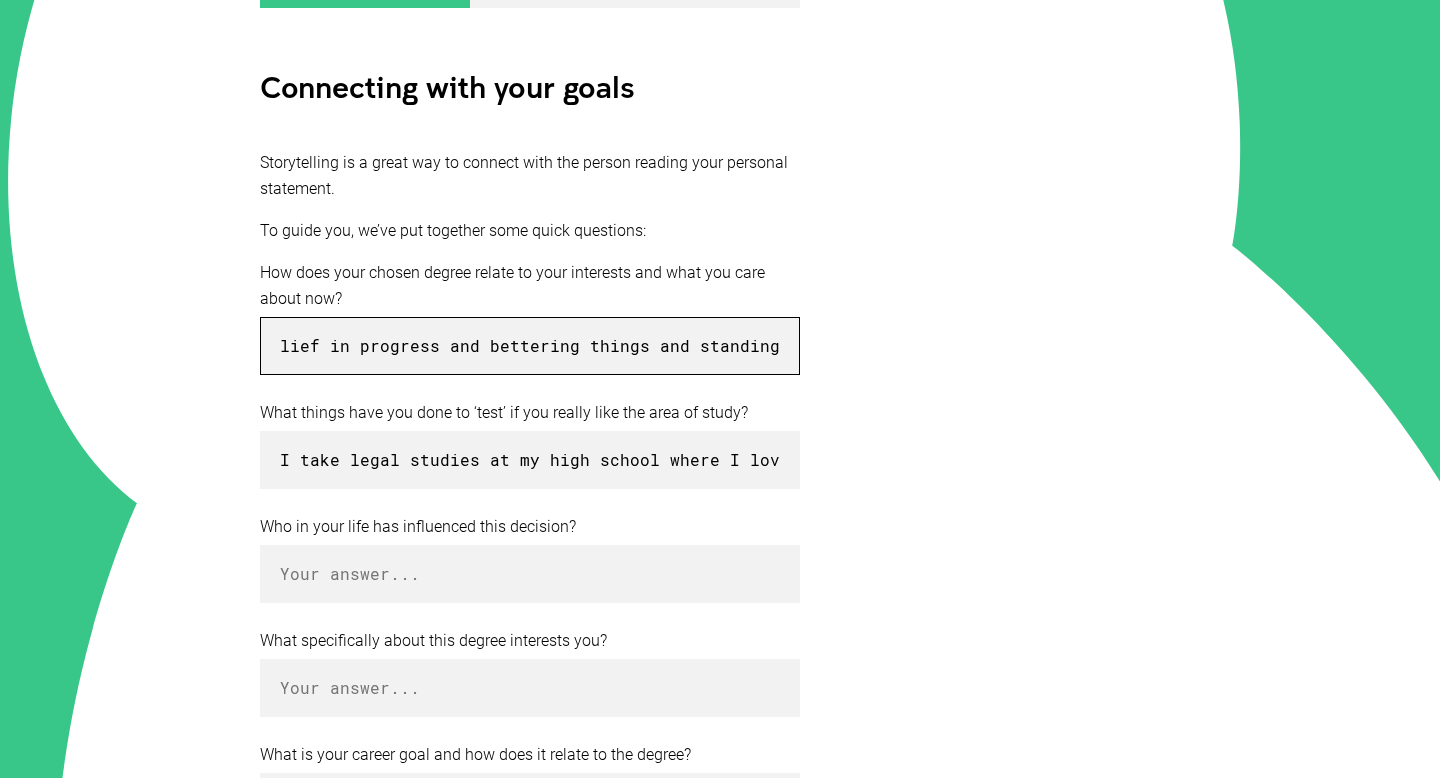 click on "I am deeply interested with criminal justice, i was definatly one of those girls that listened to true crime podcasts, i have a deep passion for justice as well as a belief in progress and bettering things and standing up for not just for yourself" at bounding box center [530, 346] 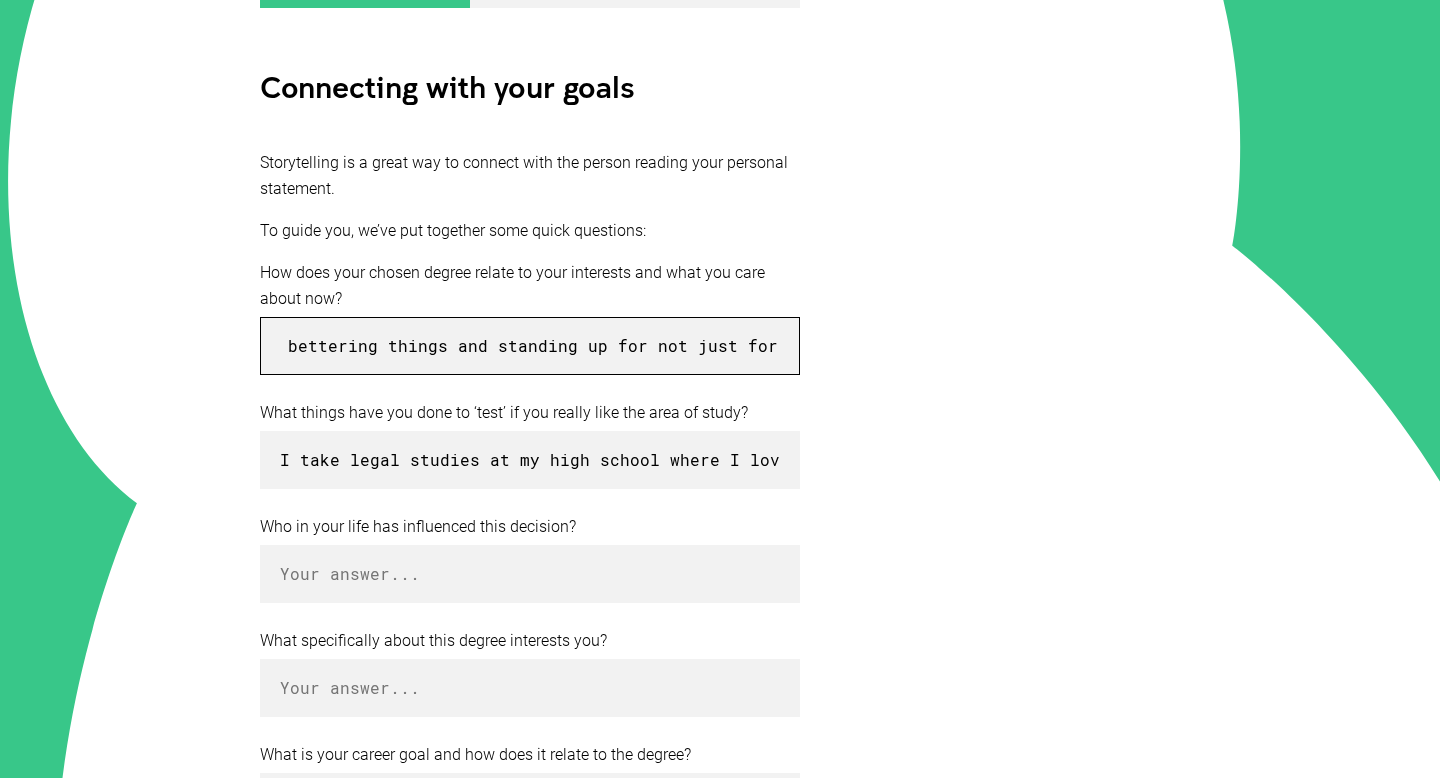 drag, startPoint x: 765, startPoint y: 349, endPoint x: 853, endPoint y: 349, distance: 88 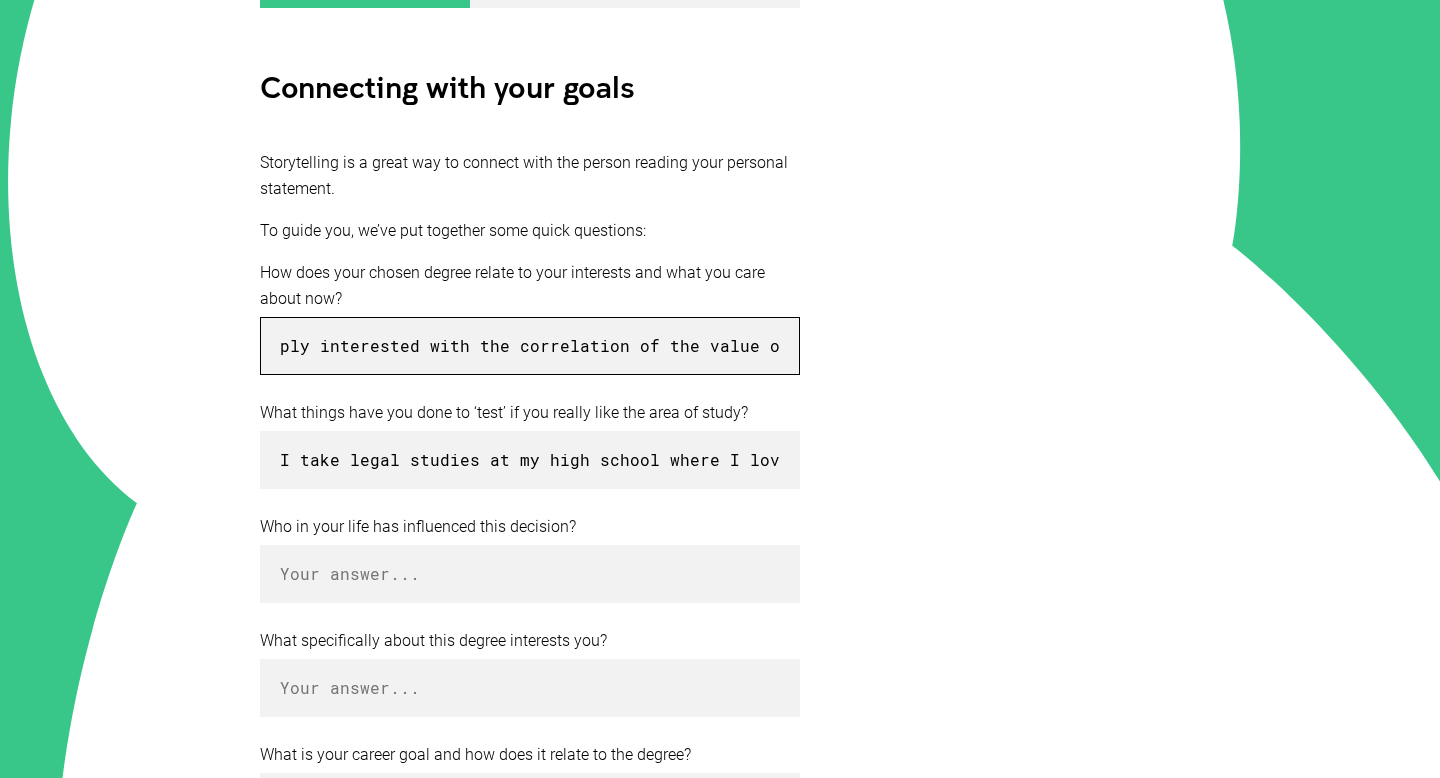 scroll, scrollTop: 0, scrollLeft: 2671, axis: horizontal 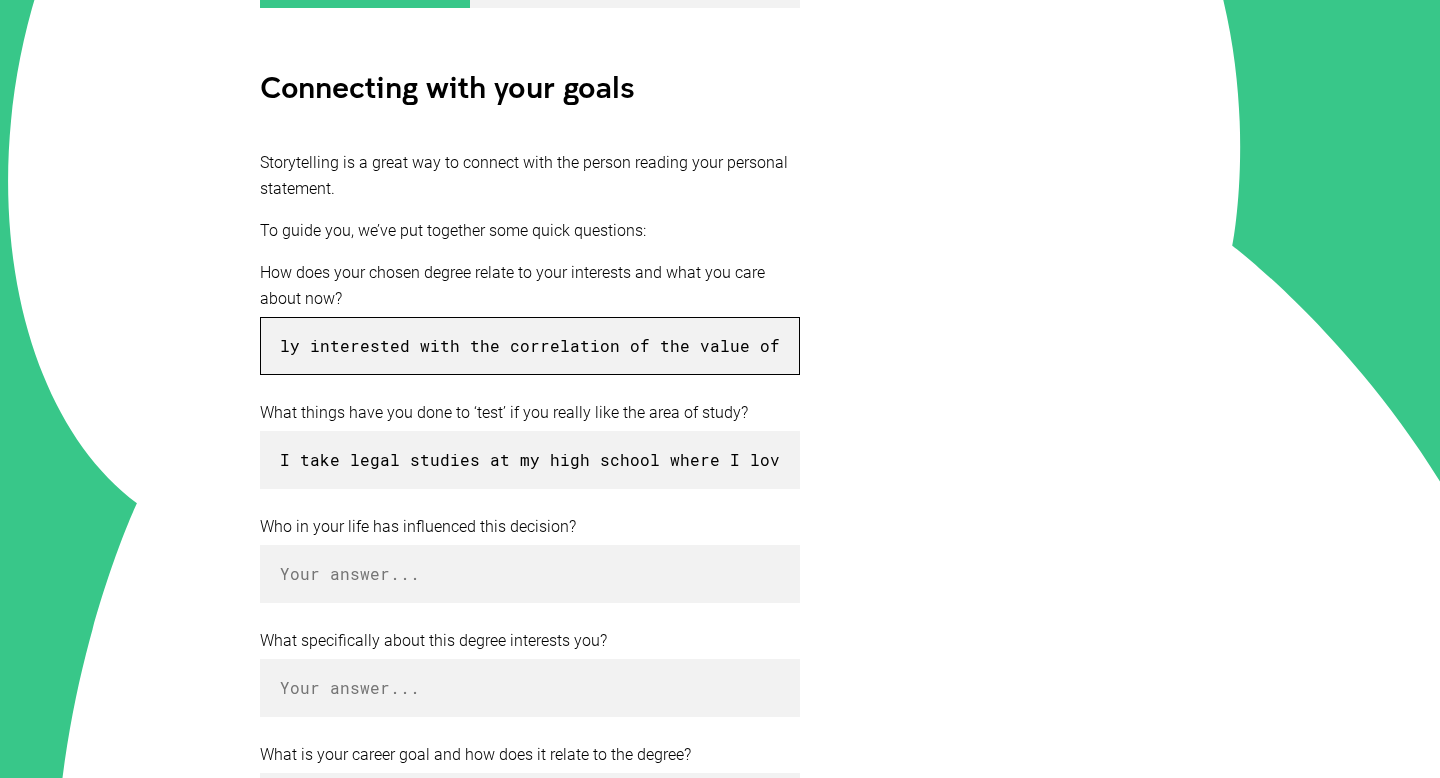 click on "I am deeply interested with criminal justice, i was definatly one of those girls that listened to true crime podcasts, i have a deep passion for justice as well as a belief in progress and bettering things and standing up for not just for yourself but others, Im deeply interested with the correlation of the value of a community" at bounding box center [530, 346] 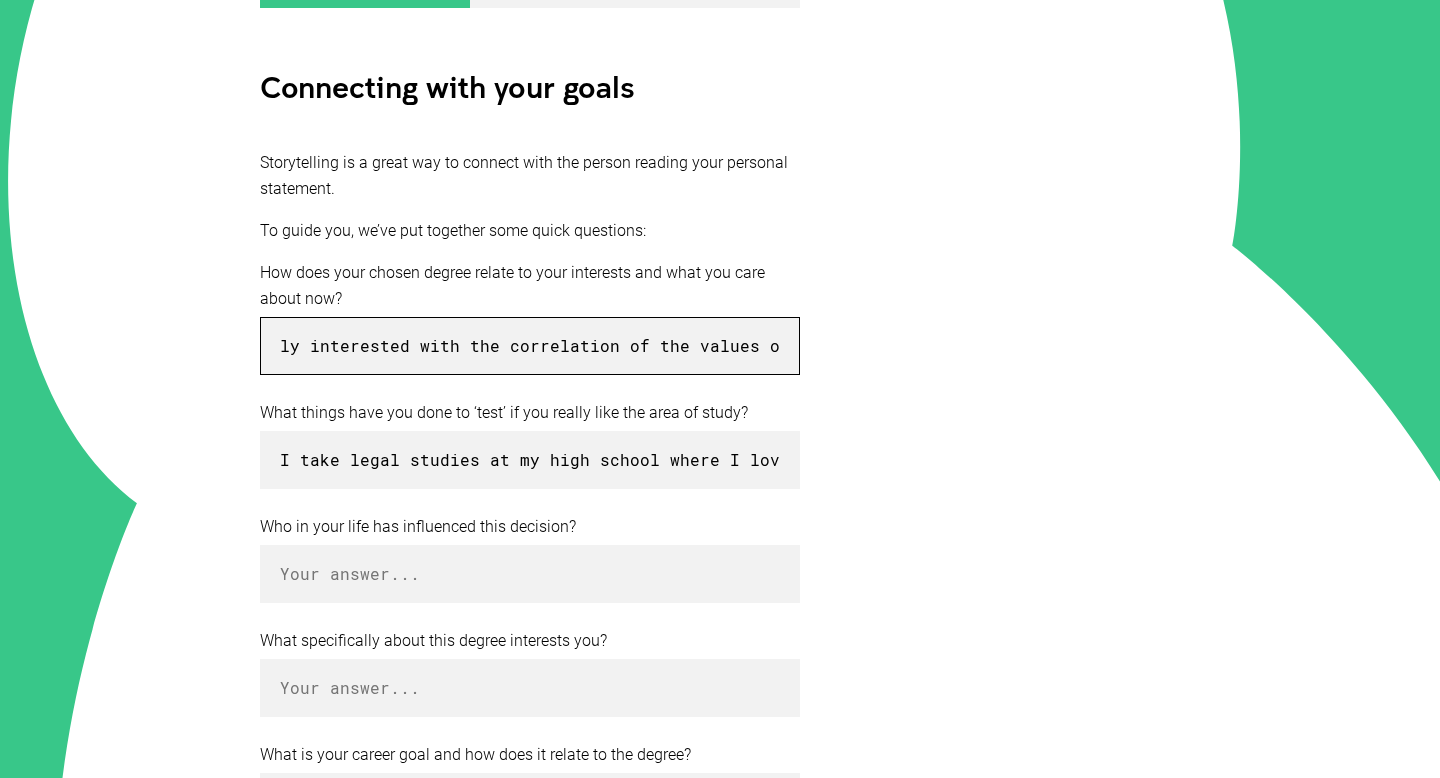 scroll, scrollTop: 0, scrollLeft: 2690, axis: horizontal 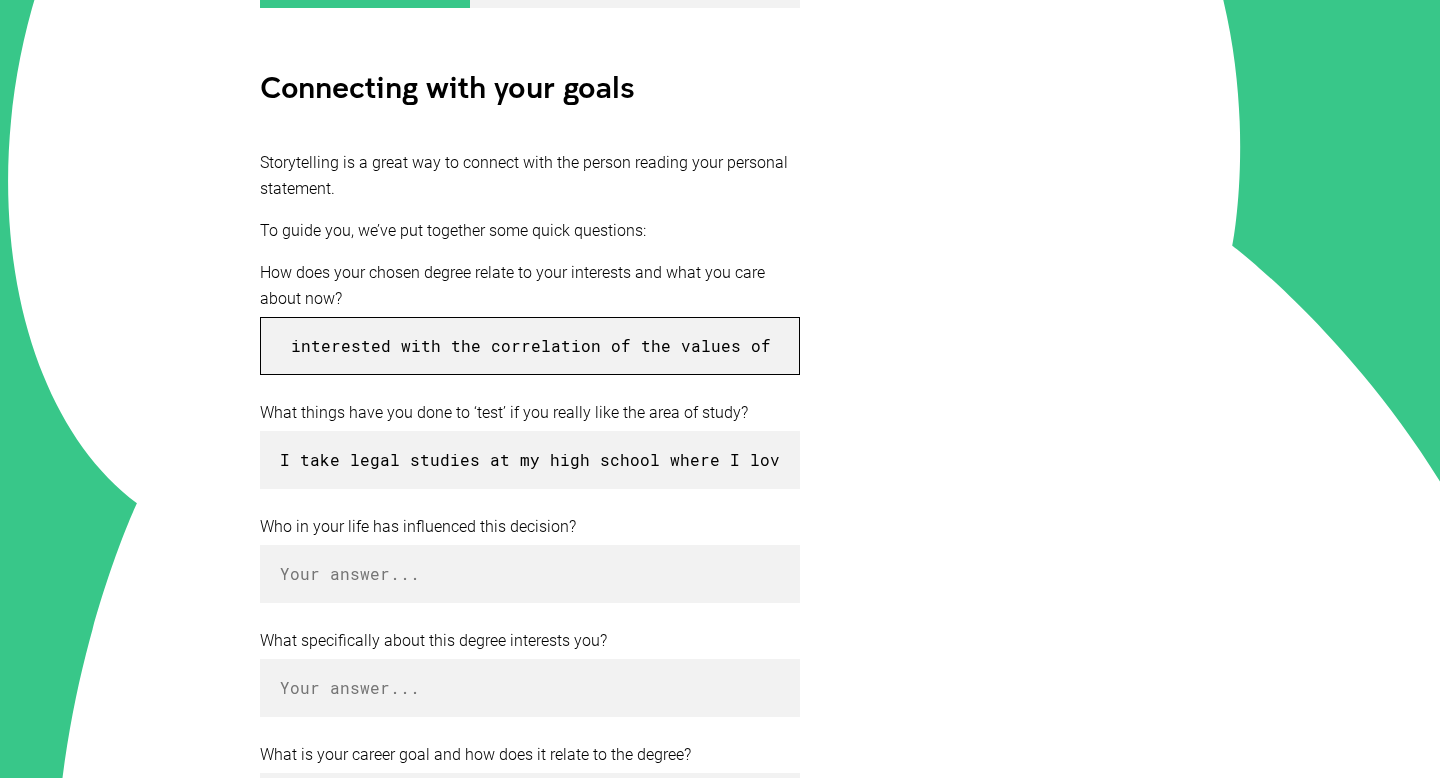 drag, startPoint x: 702, startPoint y: 347, endPoint x: 797, endPoint y: 349, distance: 95.02105 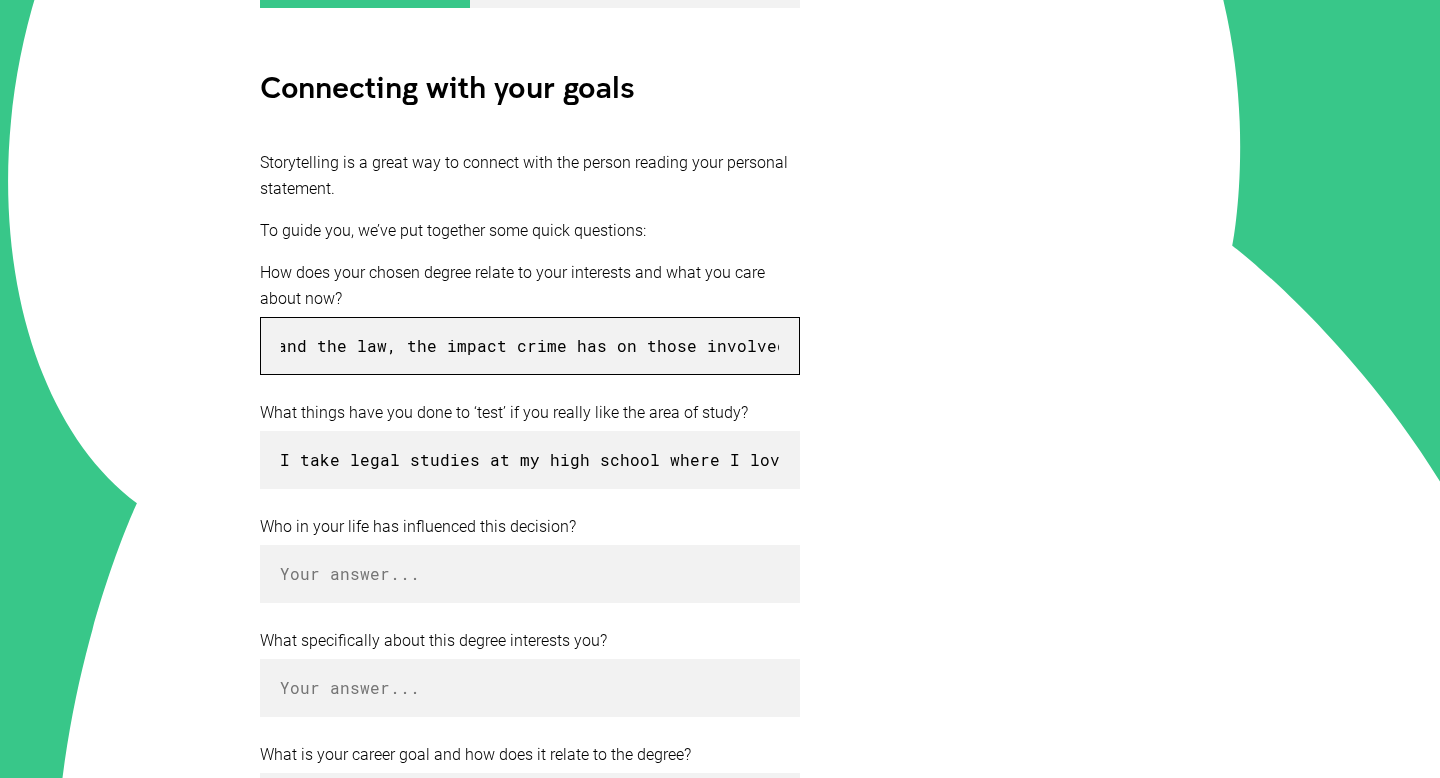 scroll, scrollTop: 0, scrollLeft: 3314, axis: horizontal 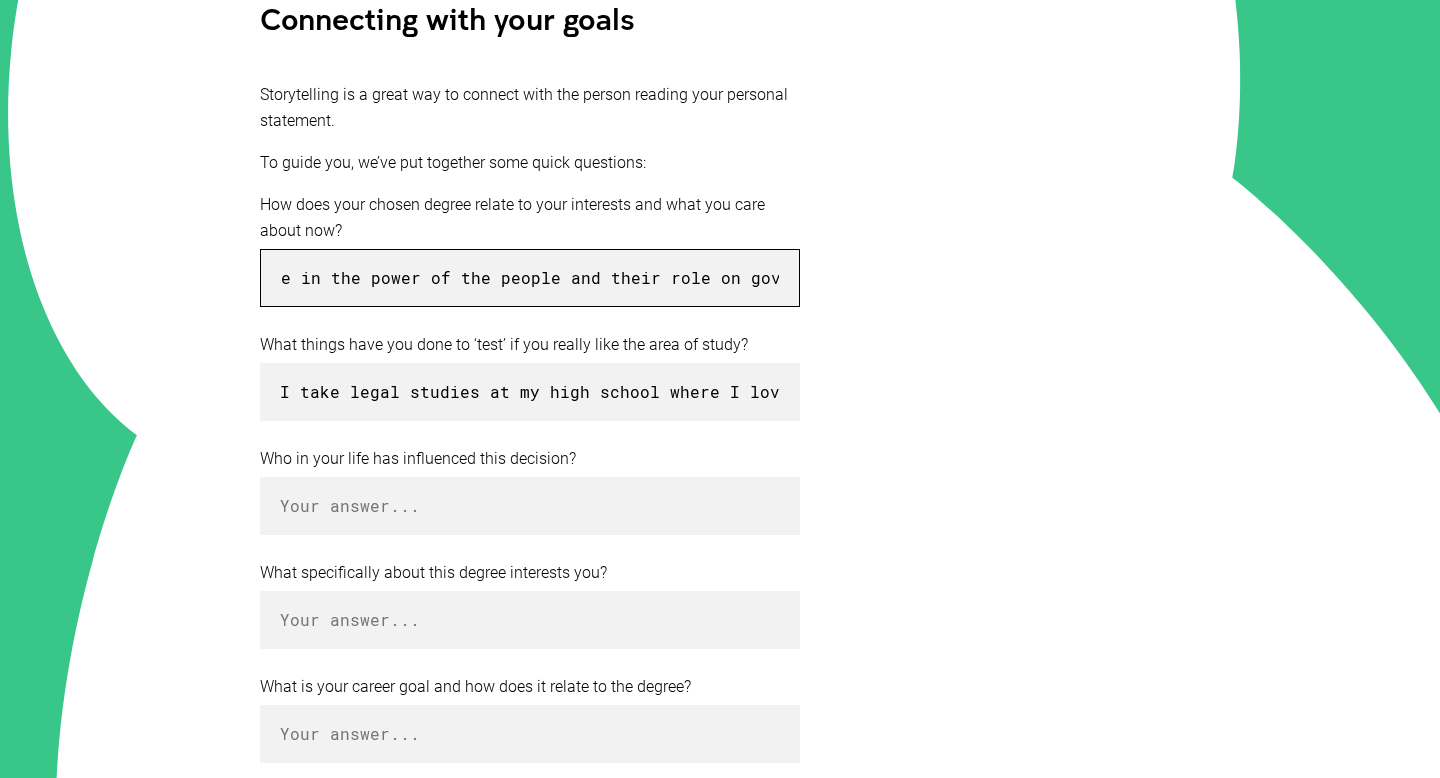 type on "I am deeply interested with criminal justice, i was definatly one of those girls that listened to true crime podcasts, i have a deep passion for justice as well as a belief in progress and bettering things and standing up for not just for yourself but others, Im deeply interested with the correlation of the values of a community and the law, the impact crime has on those involved; the community, the victim and the perpetrator, i beleive in the power of the people and their role on governing our society." 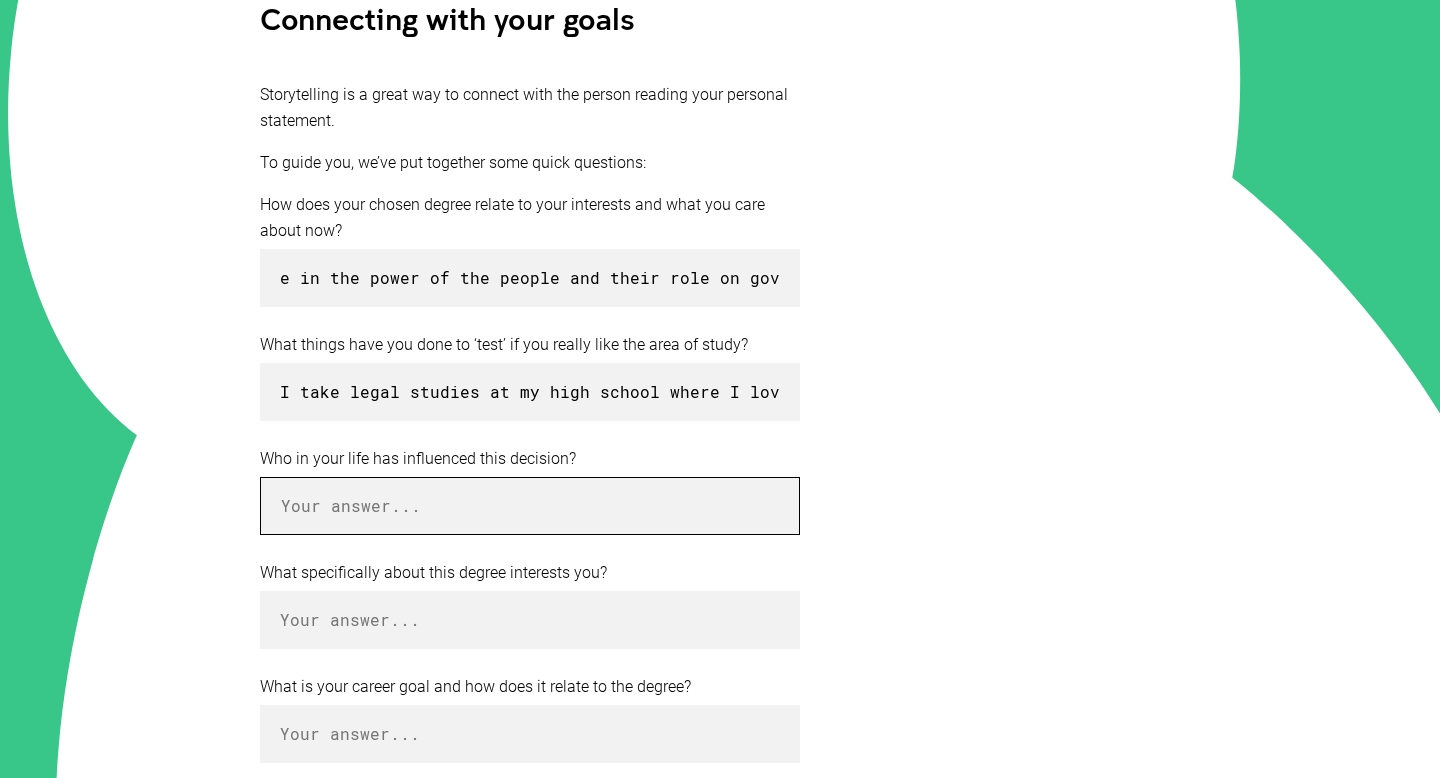 click at bounding box center (530, 506) 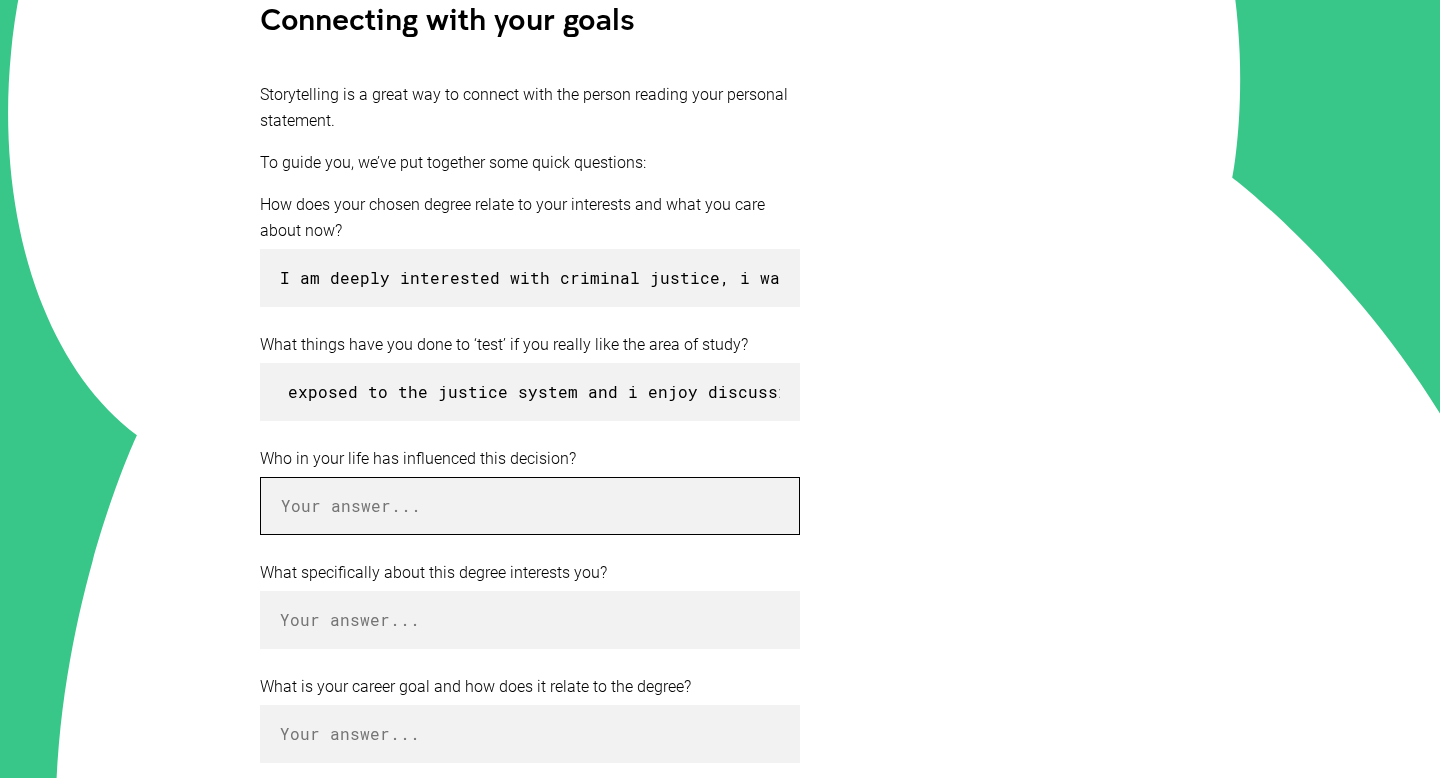 scroll, scrollTop: 0, scrollLeft: 3552, axis: horizontal 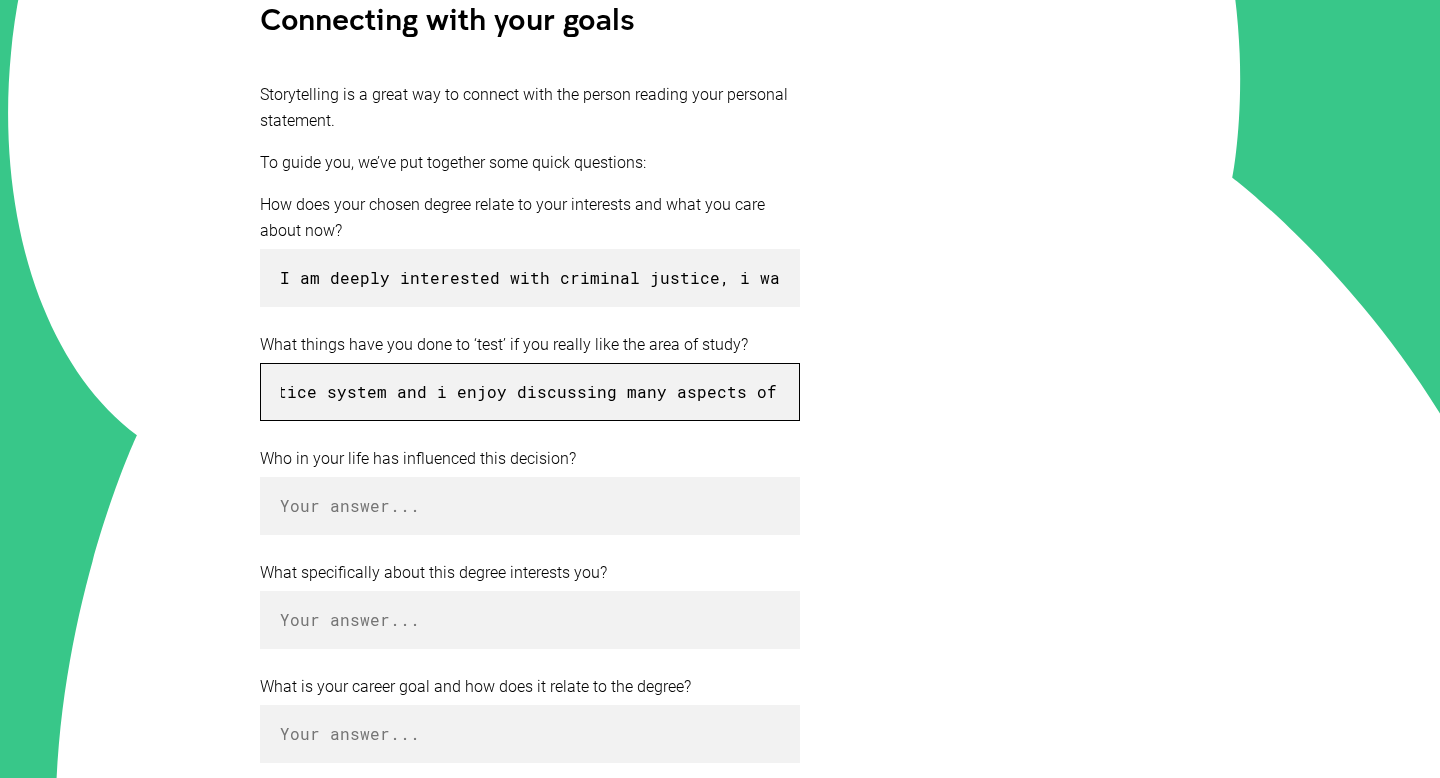 drag, startPoint x: 573, startPoint y: 395, endPoint x: 748, endPoint y: 401, distance: 175.10283 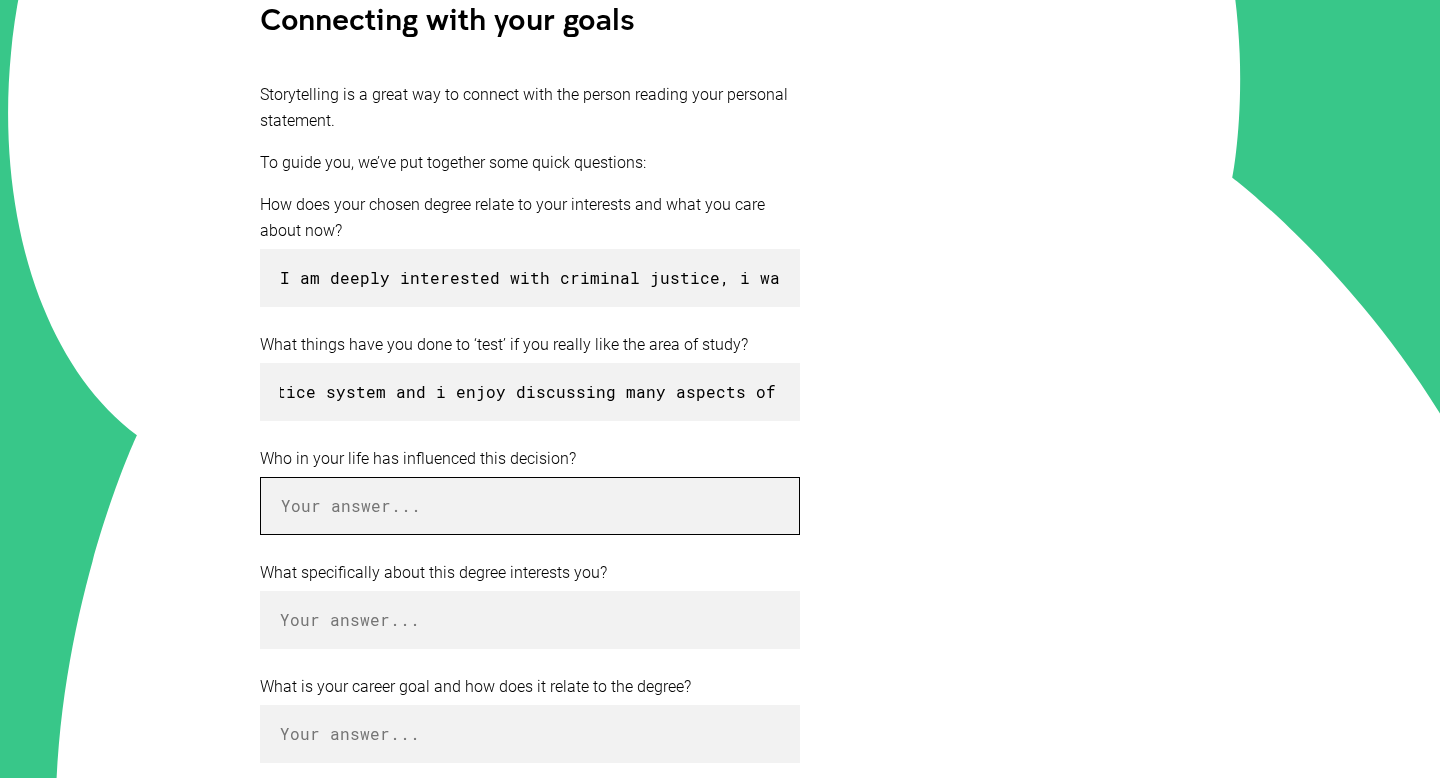 click at bounding box center (530, 506) 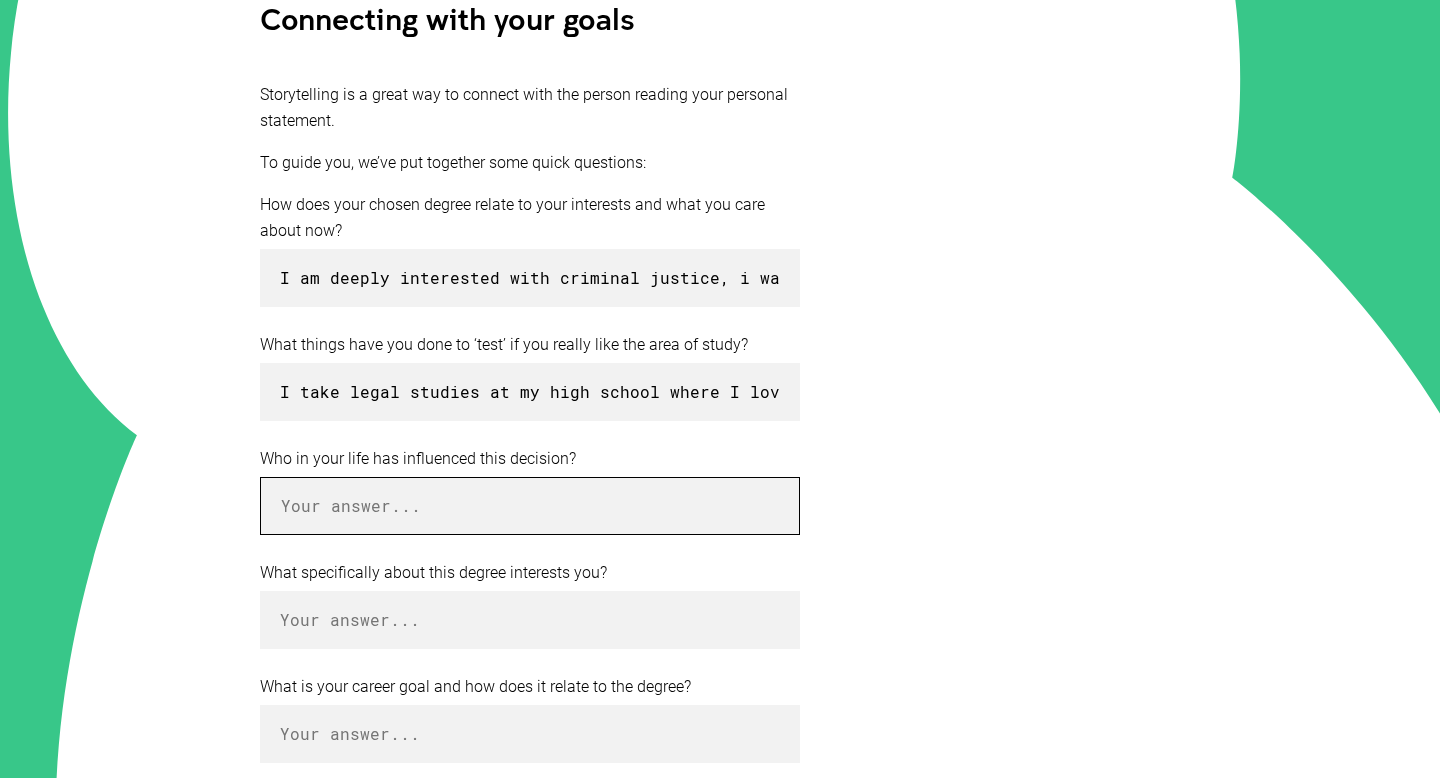 paste on "my dads a police prosecutor where i have been exposed to the justice system and i enjoy discussing many aspects of his work." 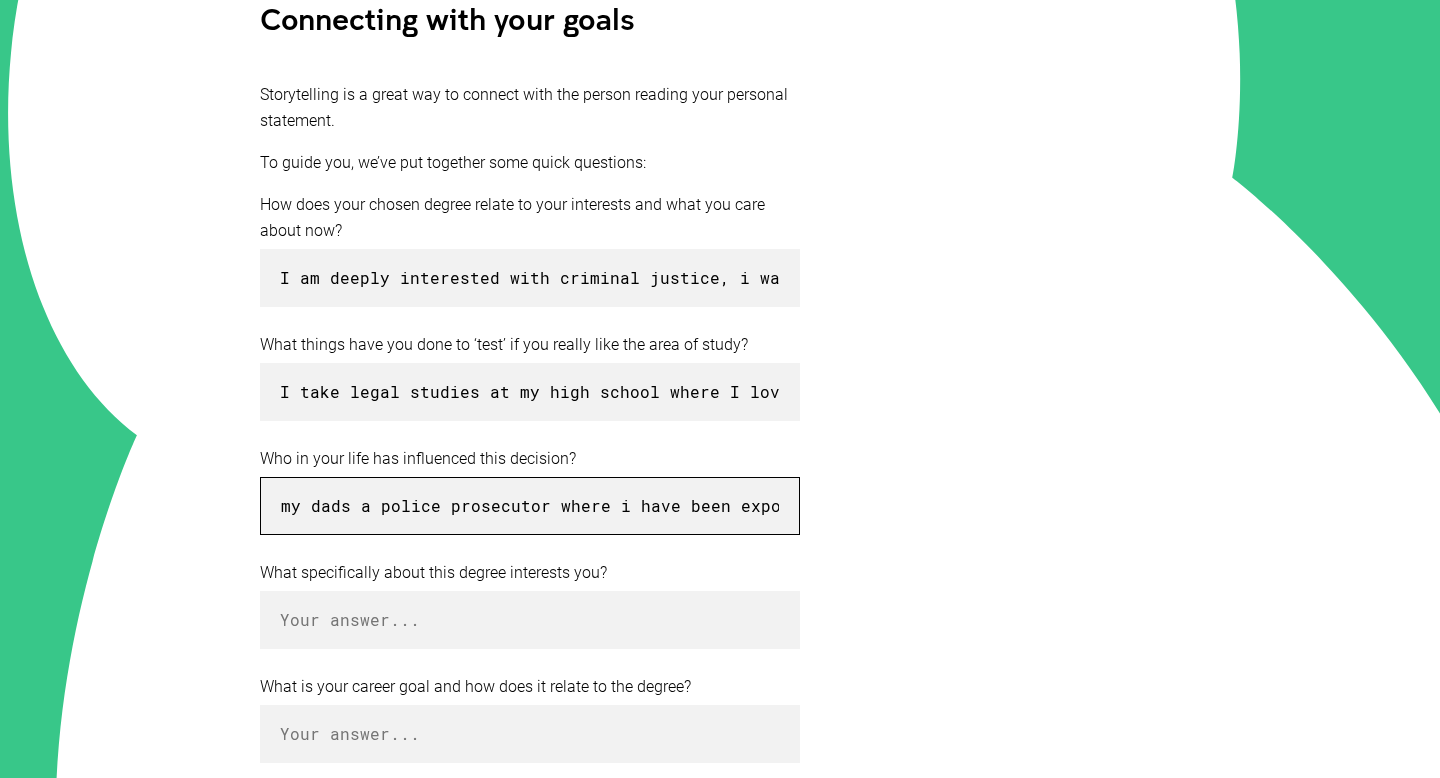 scroll, scrollTop: 0, scrollLeft: 692, axis: horizontal 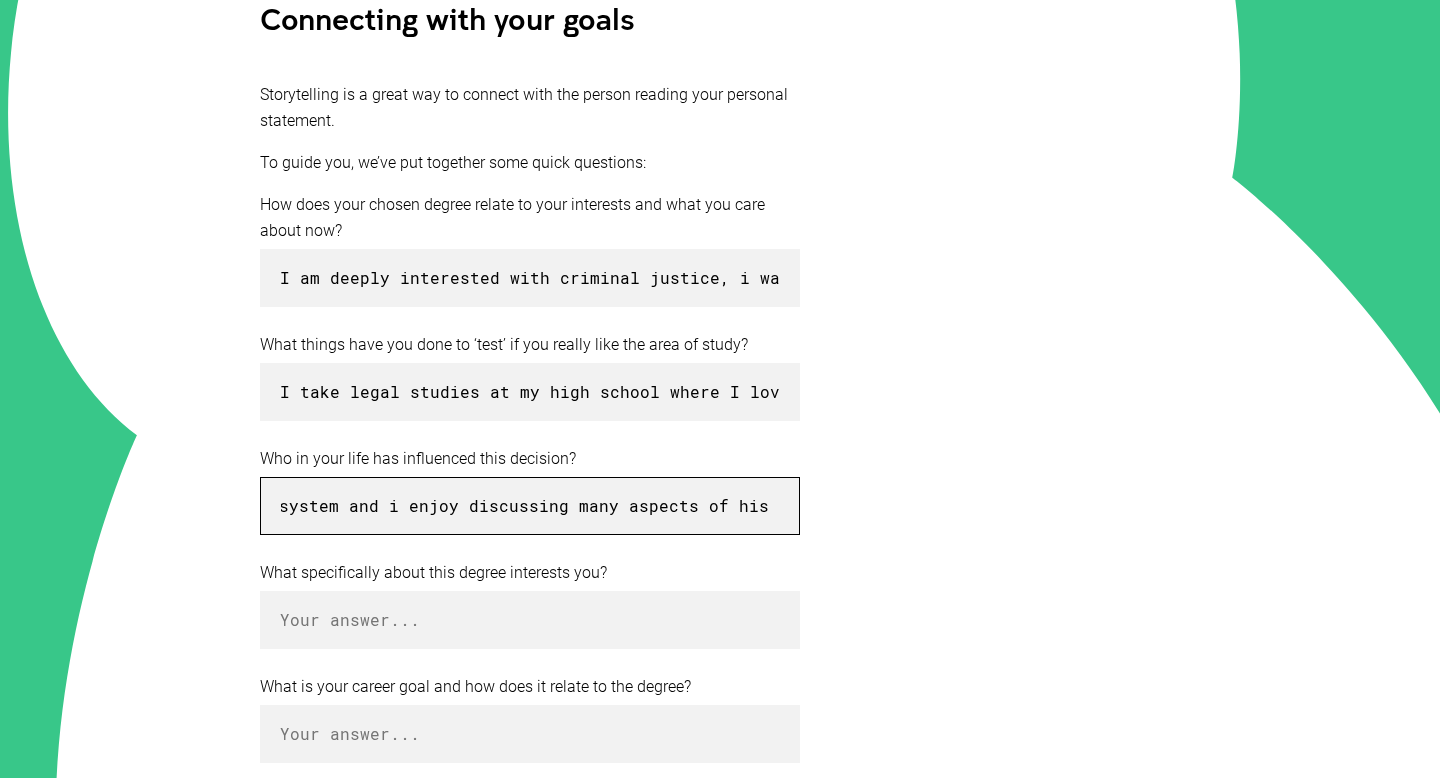 click on "my dads a police prosecutor where i have been exposed to the justice system and i enjoy discussing many aspects of his work." at bounding box center (530, 506) 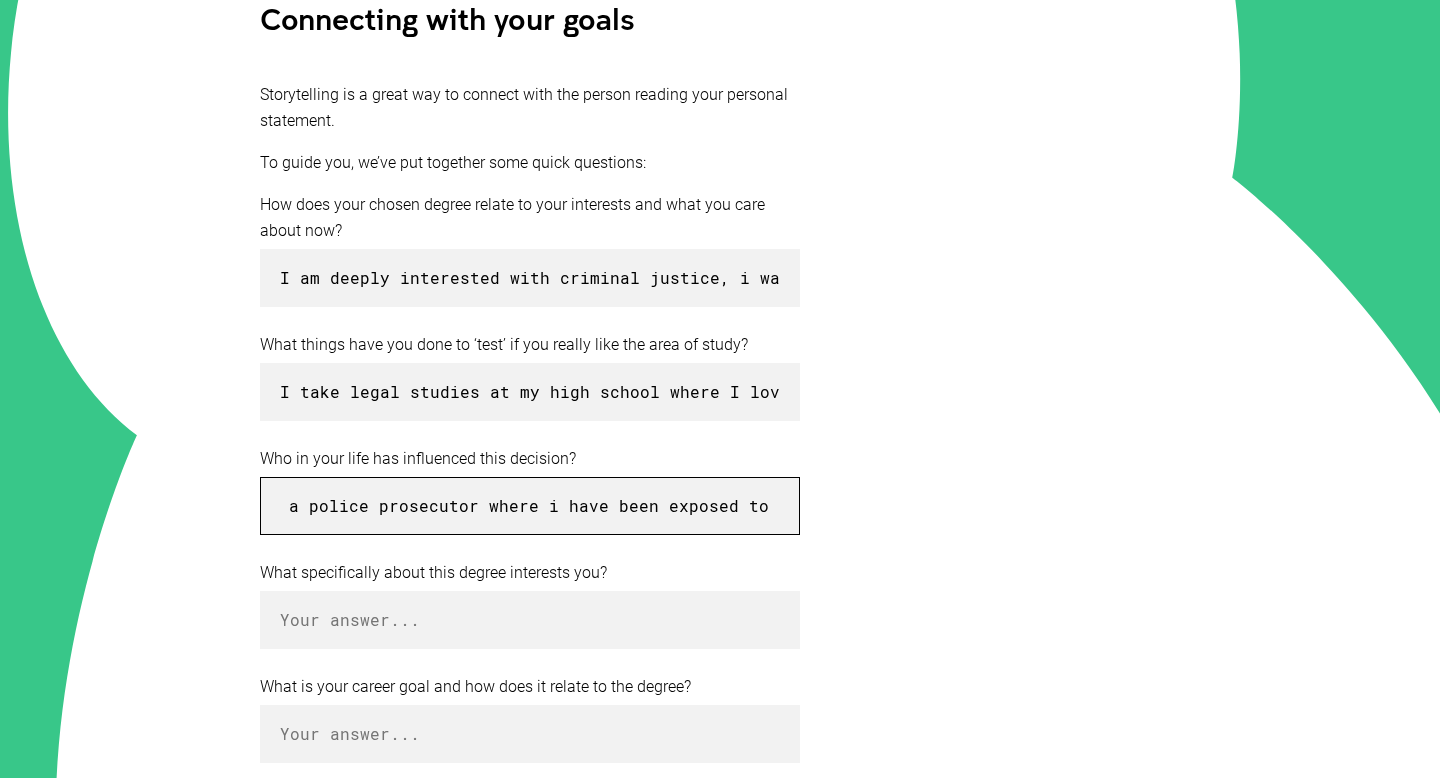 scroll, scrollTop: 0, scrollLeft: 0, axis: both 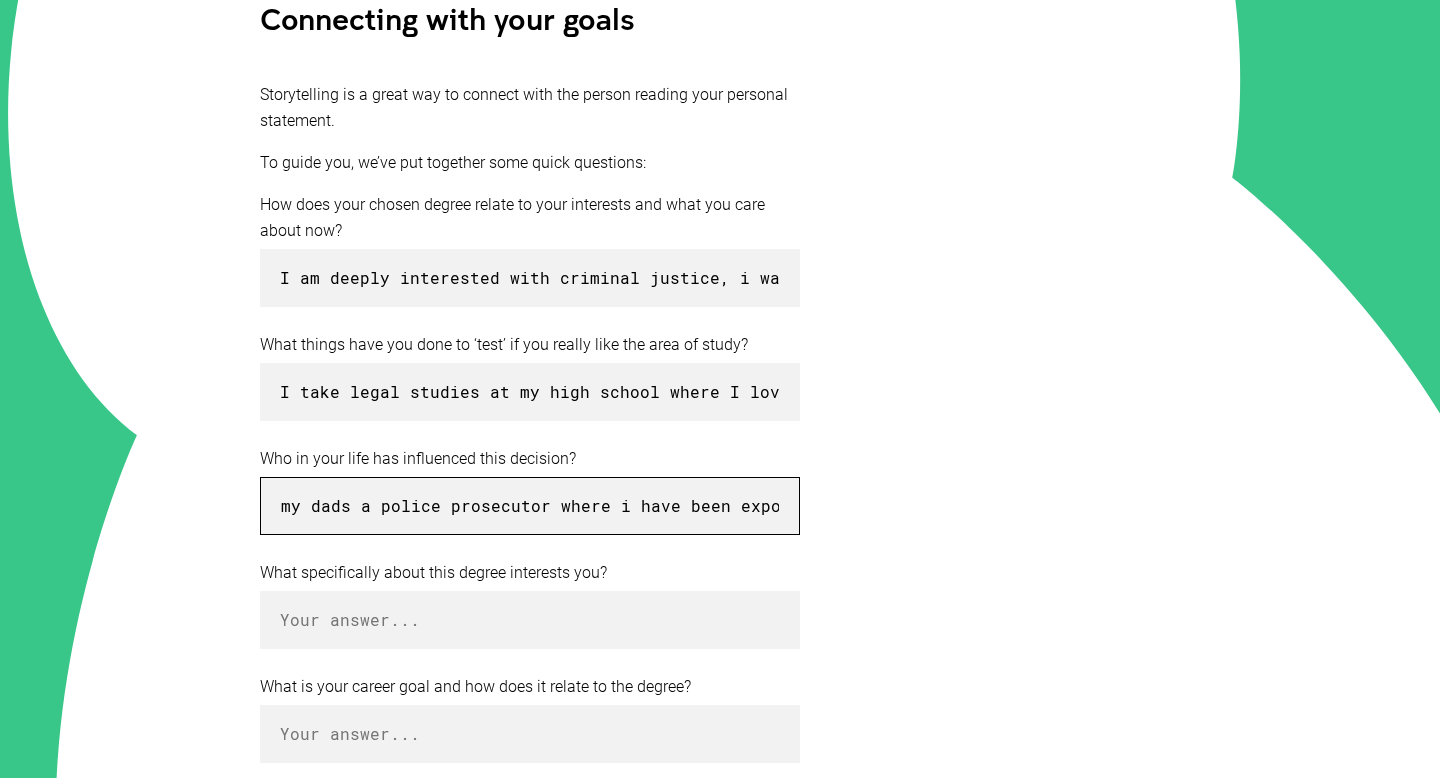 drag, startPoint x: 307, startPoint y: 508, endPoint x: 268, endPoint y: 508, distance: 39 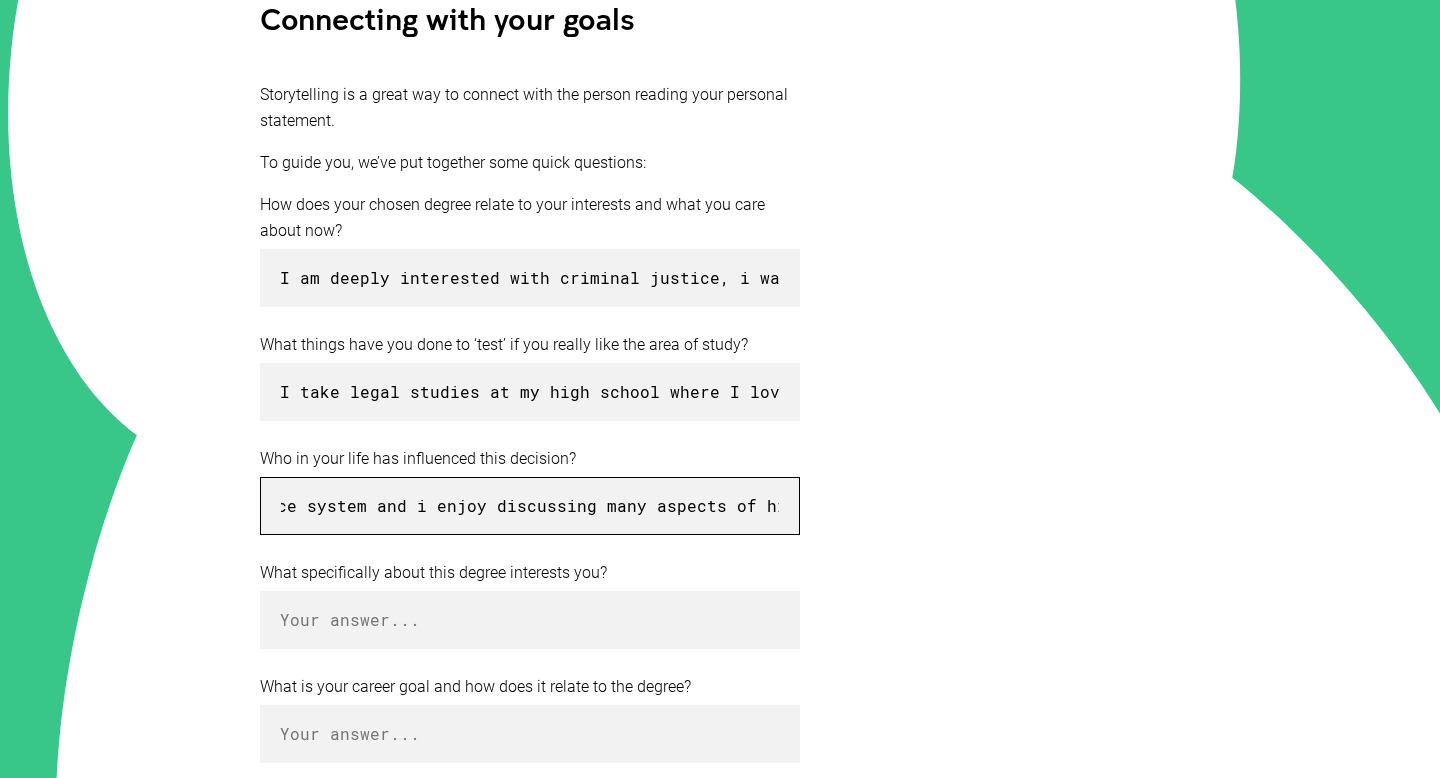 scroll, scrollTop: 0, scrollLeft: 692, axis: horizontal 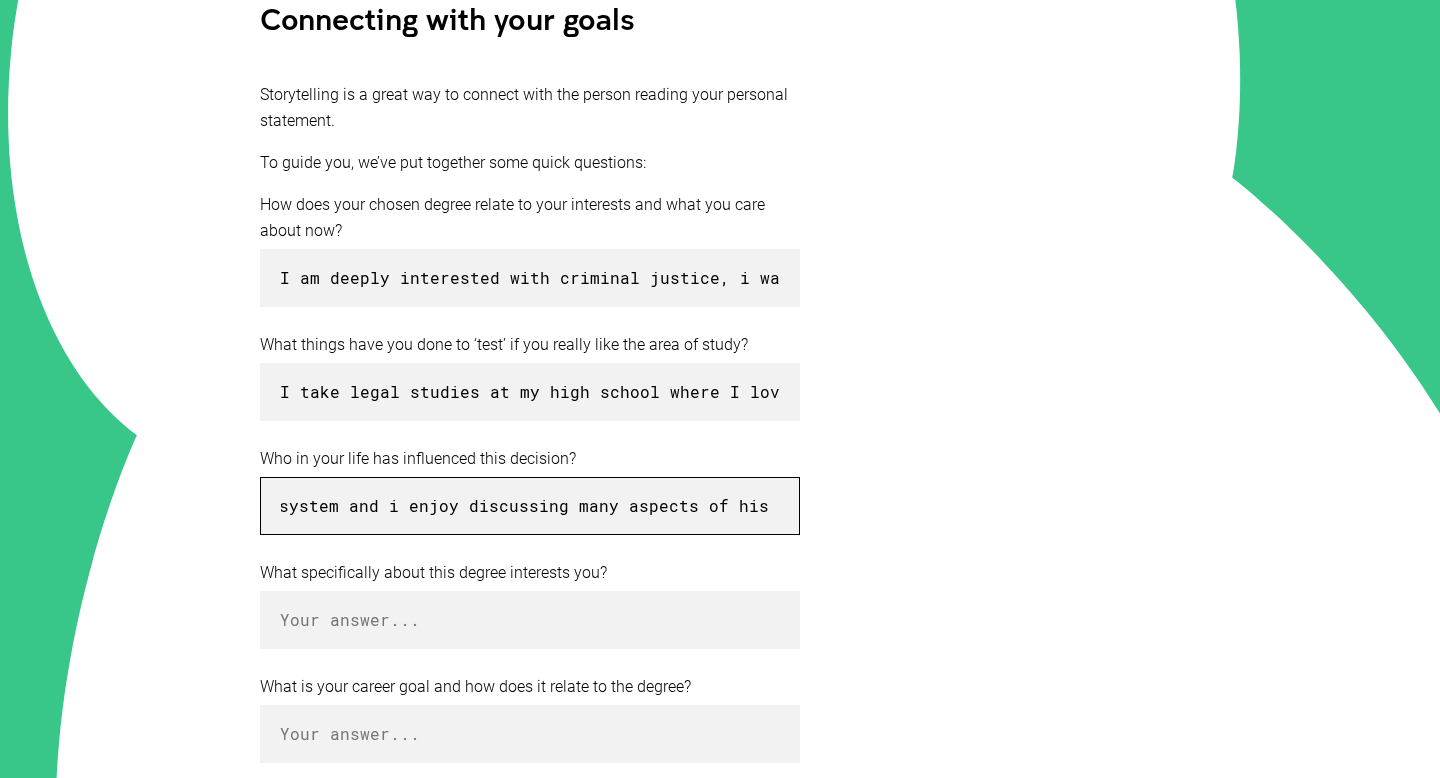 drag, startPoint x: 560, startPoint y: 508, endPoint x: 621, endPoint y: 518, distance: 61.81424 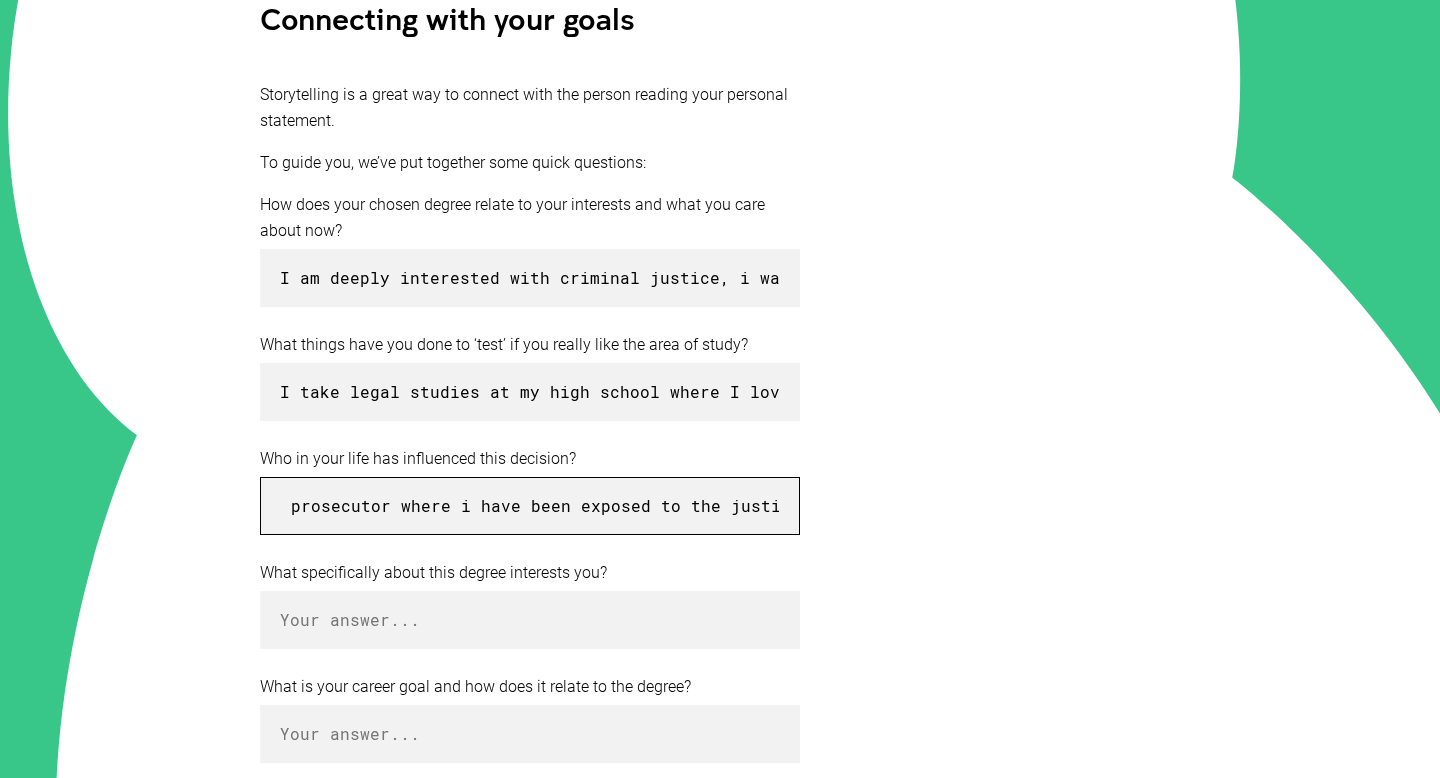 scroll, scrollTop: 0, scrollLeft: 0, axis: both 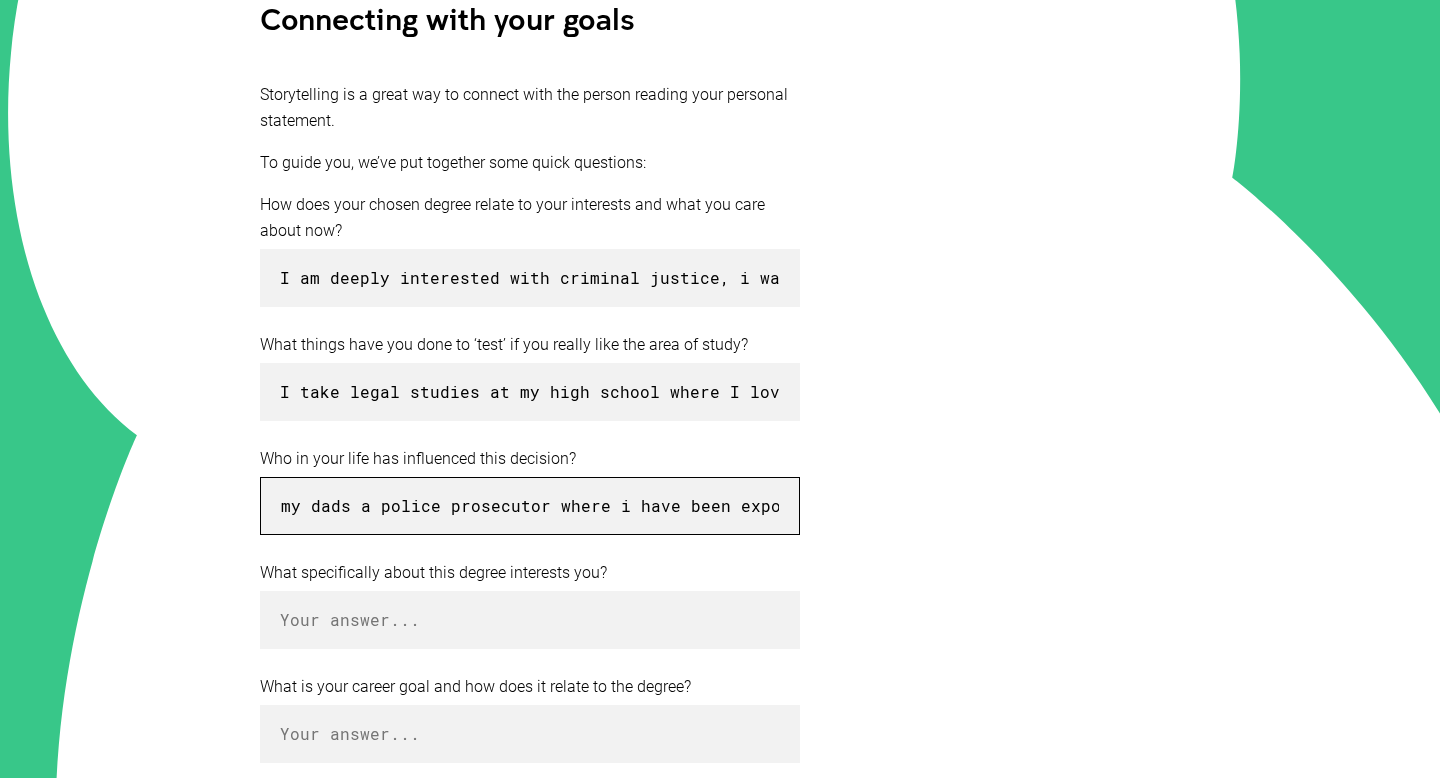 drag, startPoint x: 559, startPoint y: 509, endPoint x: 258, endPoint y: 510, distance: 301.00165 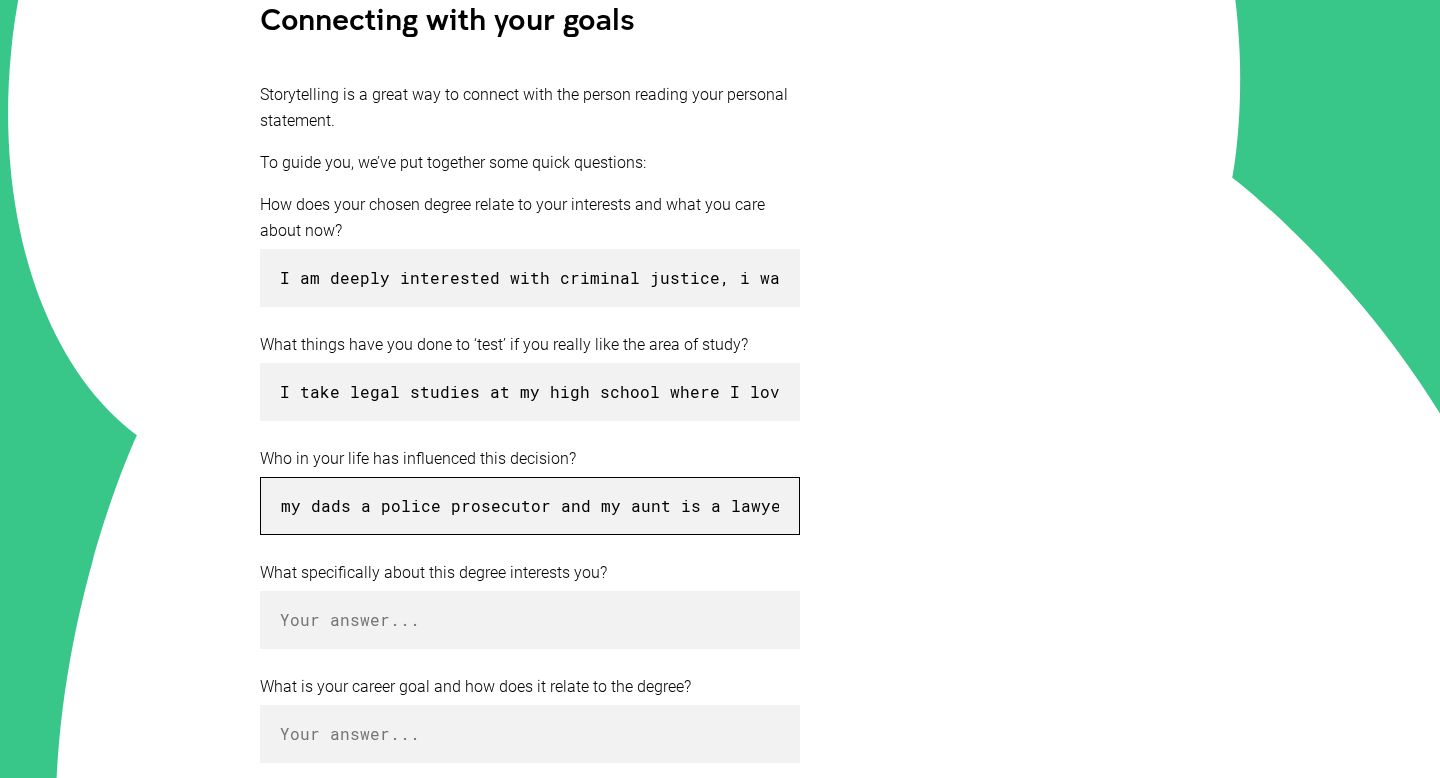 scroll, scrollTop: 0, scrollLeft: 2, axis: horizontal 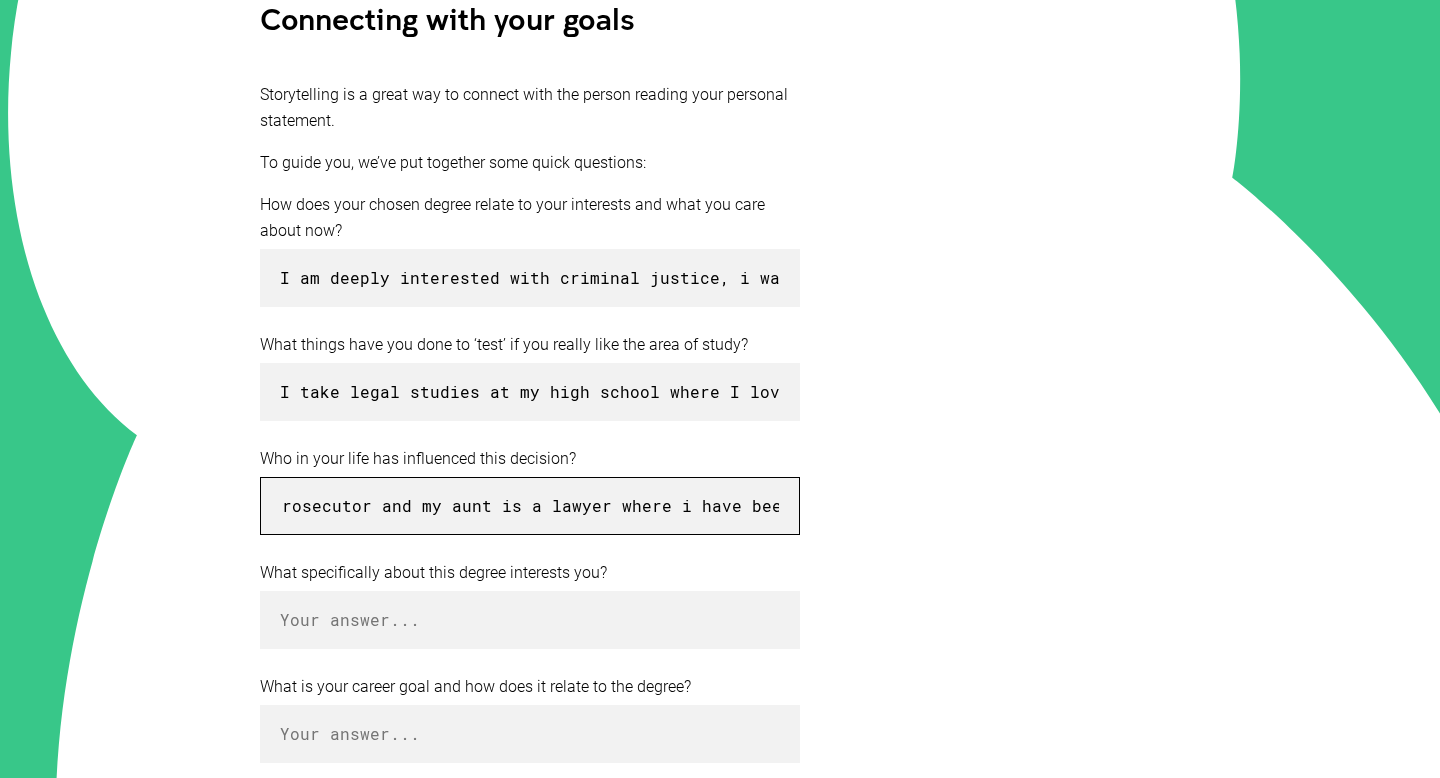 drag, startPoint x: 573, startPoint y: 503, endPoint x: 642, endPoint y: 490, distance: 70.21396 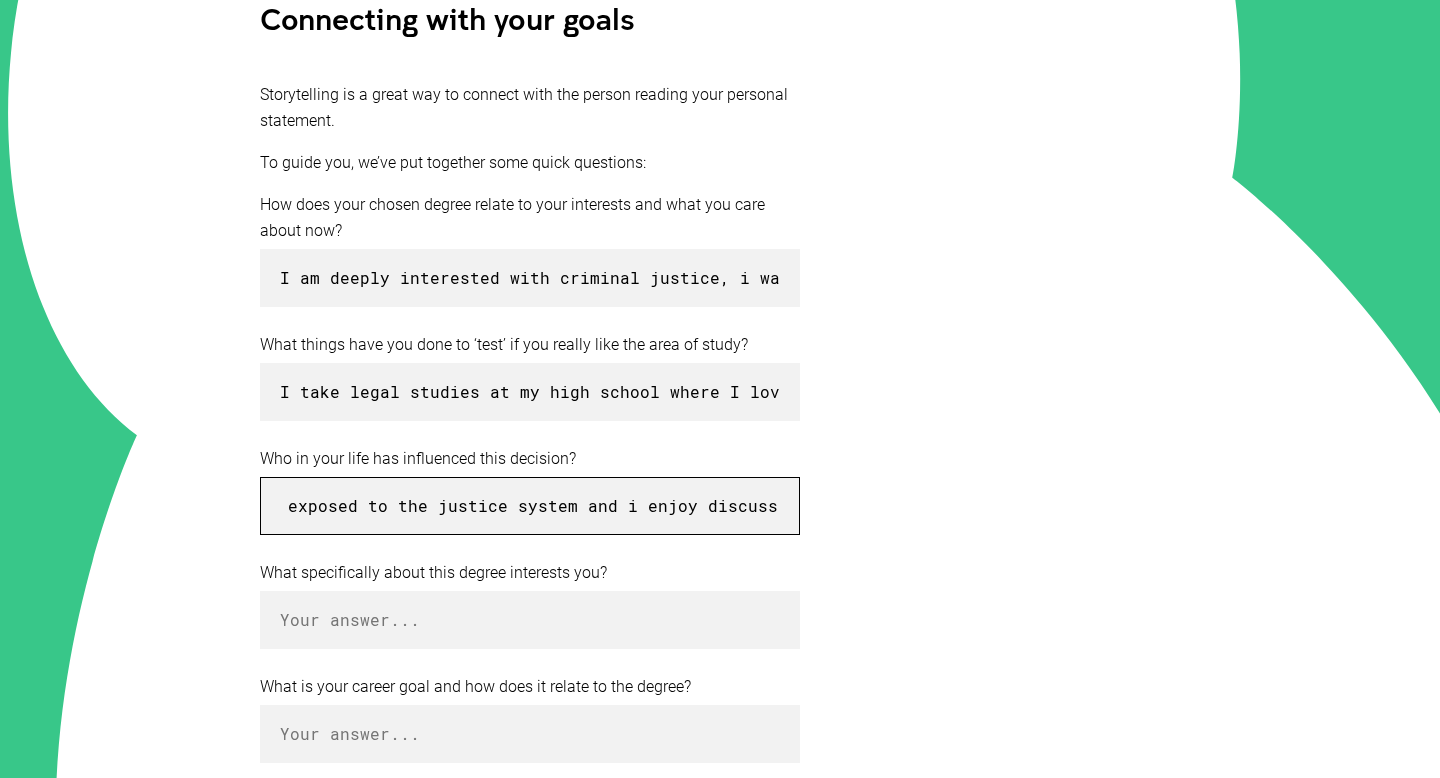 scroll, scrollTop: 0, scrollLeft: 796, axis: horizontal 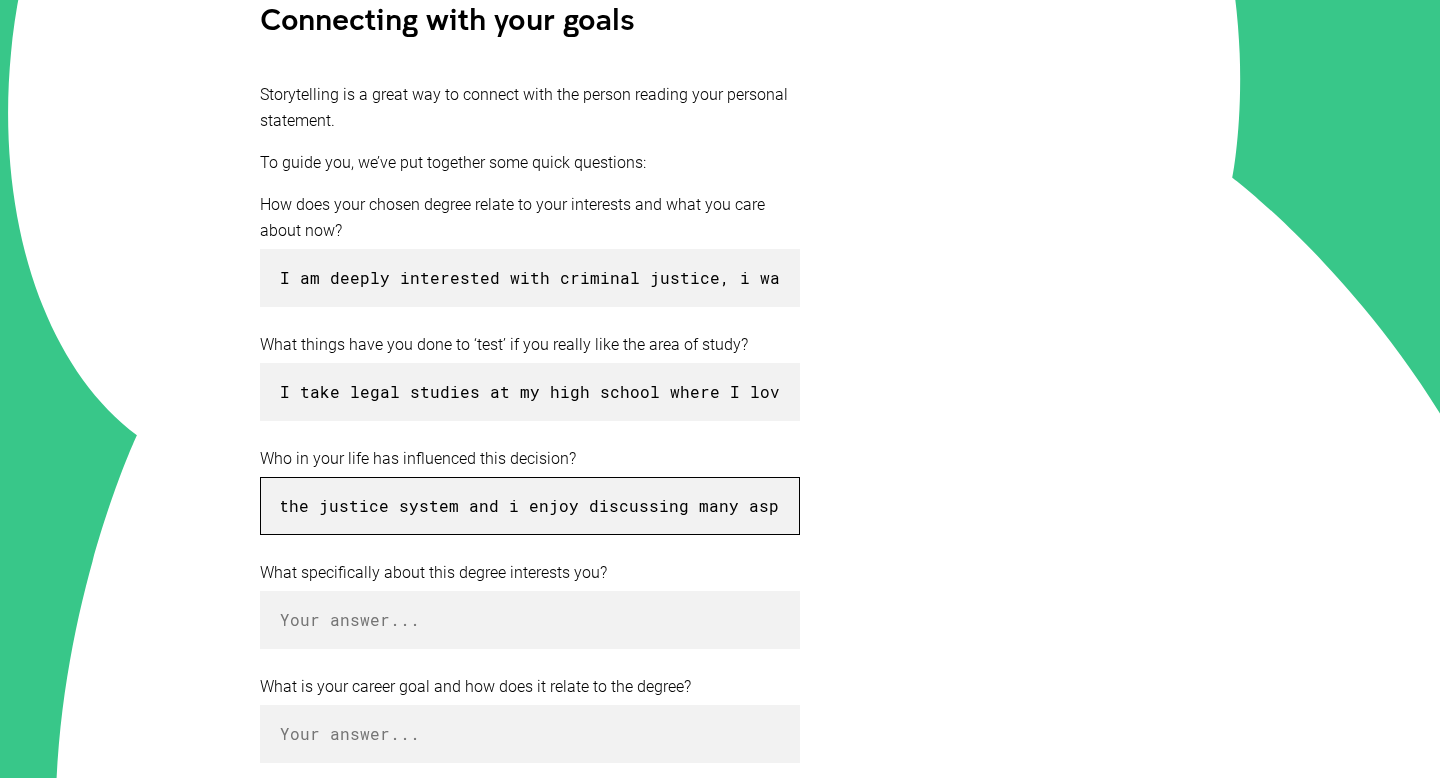 drag, startPoint x: 667, startPoint y: 506, endPoint x: 775, endPoint y: 511, distance: 108.11568 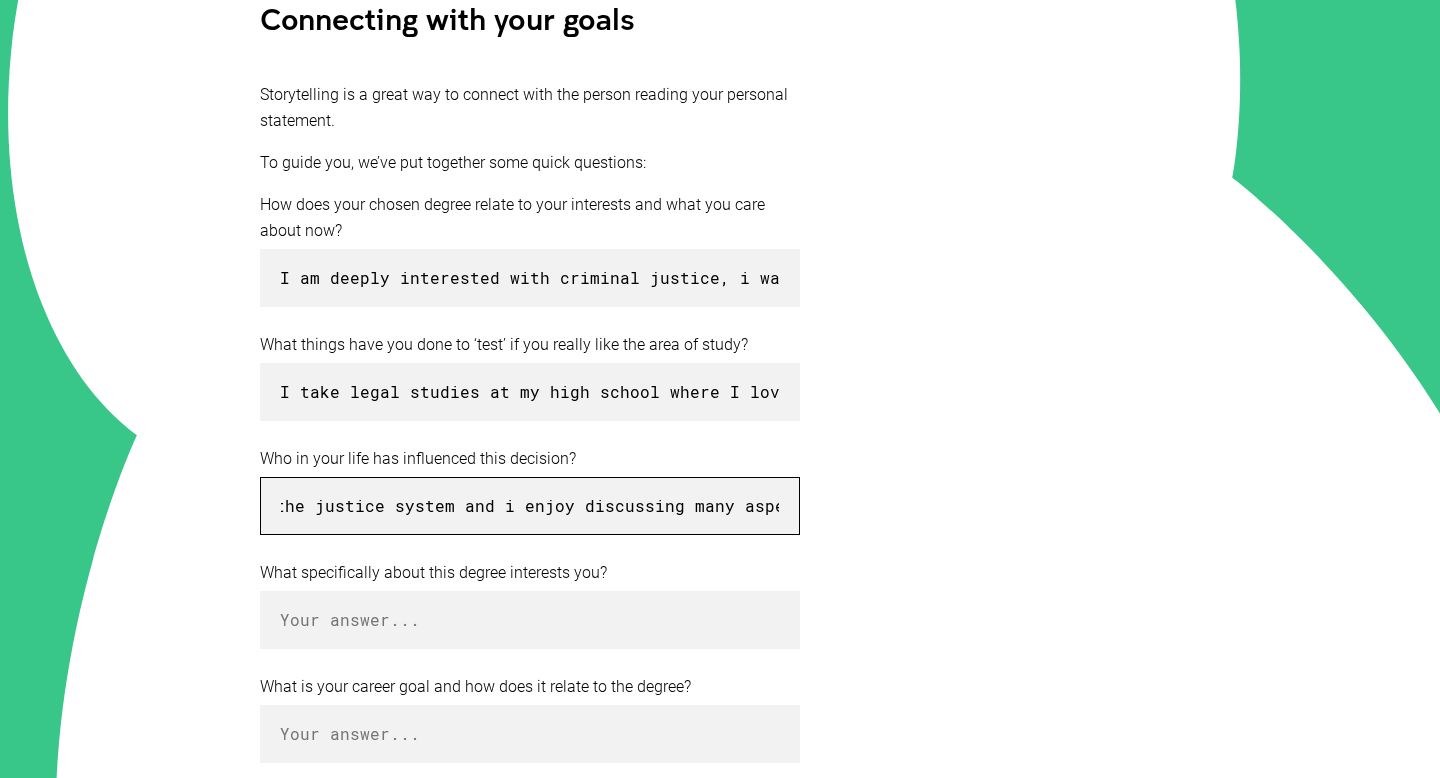 click on "my dads a police prosecutor and my aunt is a lawyer, so i have been exposed to the justice system and i enjoy discussing many aspects of his work." at bounding box center (530, 506) 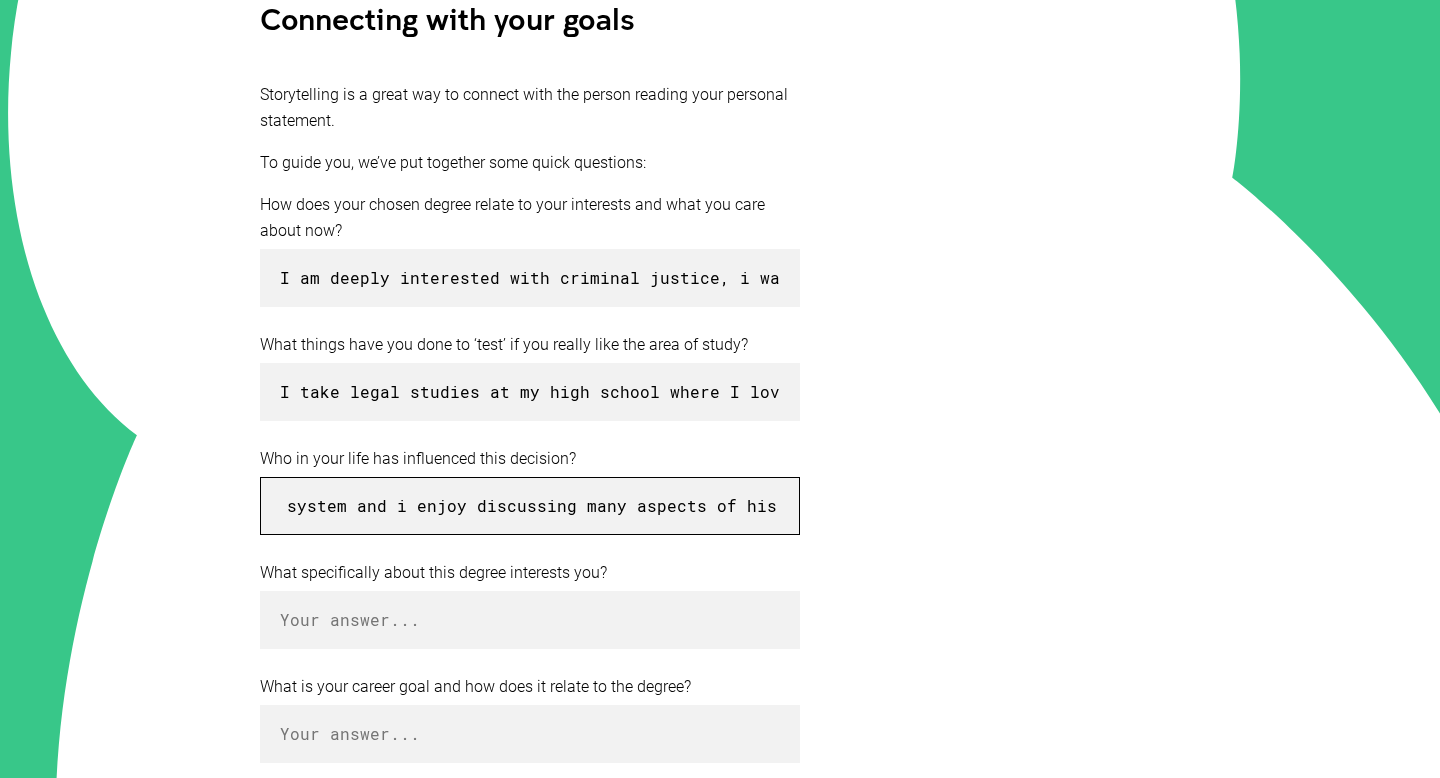 drag, startPoint x: 775, startPoint y: 505, endPoint x: 672, endPoint y: 493, distance: 103.69667 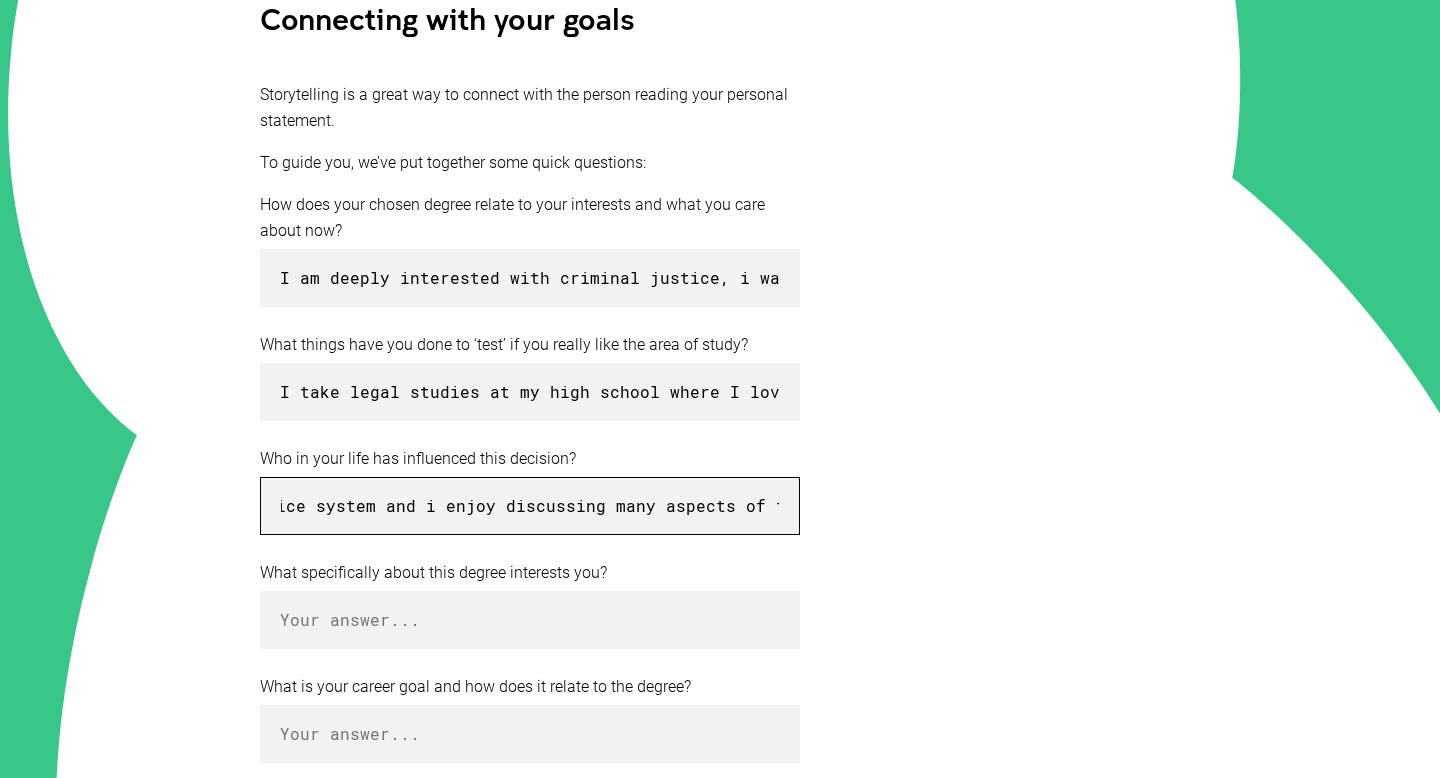 scroll, scrollTop: 0, scrollLeft: 875, axis: horizontal 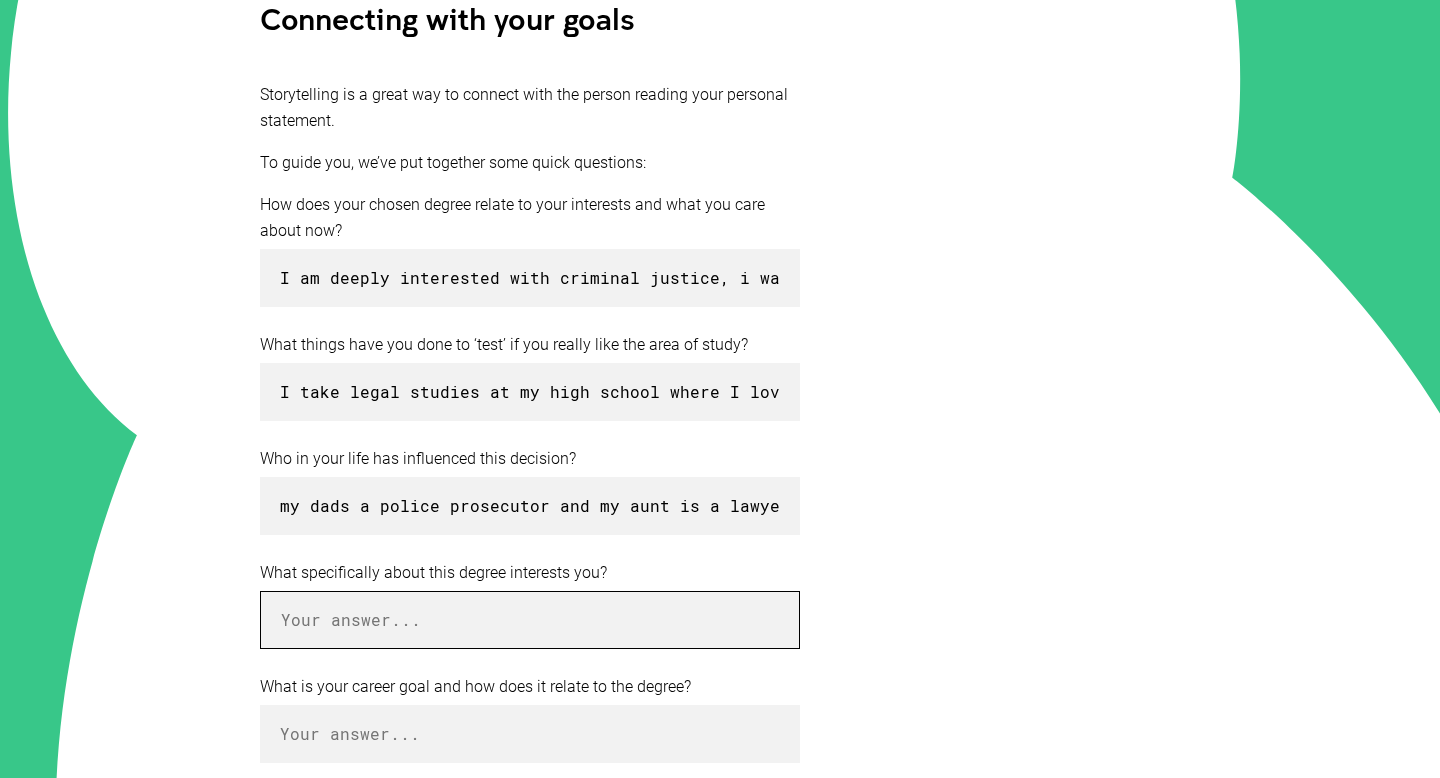 click at bounding box center [530, 620] 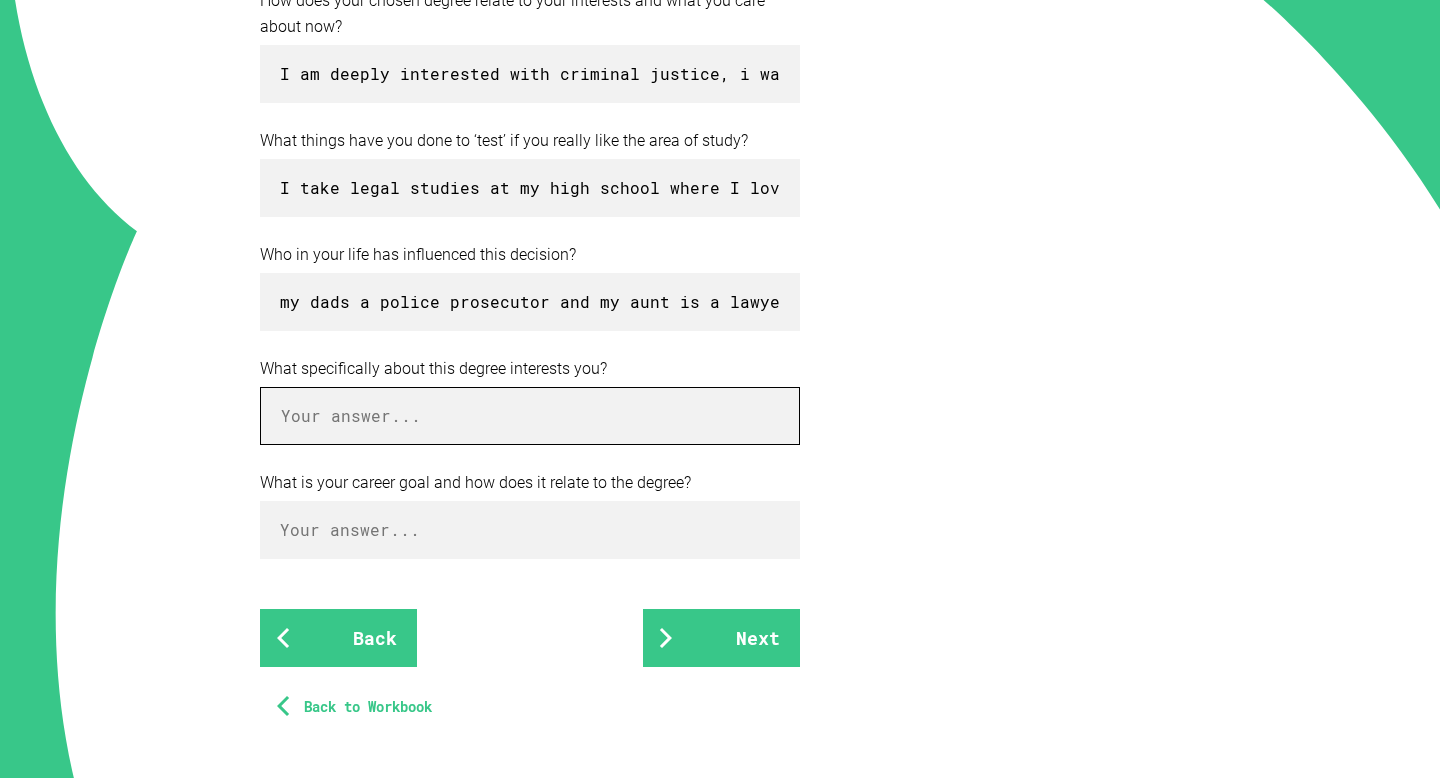 scroll, scrollTop: 665, scrollLeft: 0, axis: vertical 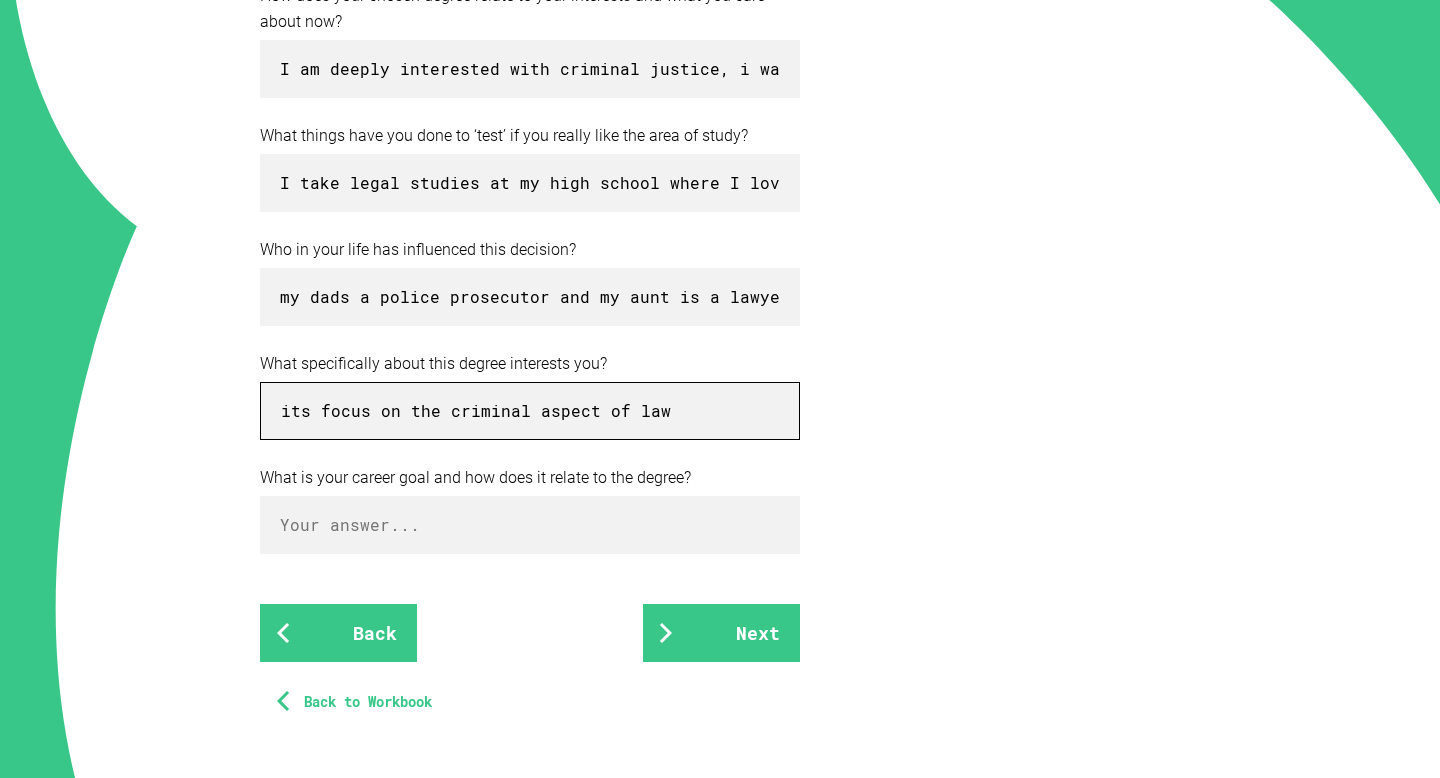 type on "its focus on the criminal aspect of law" 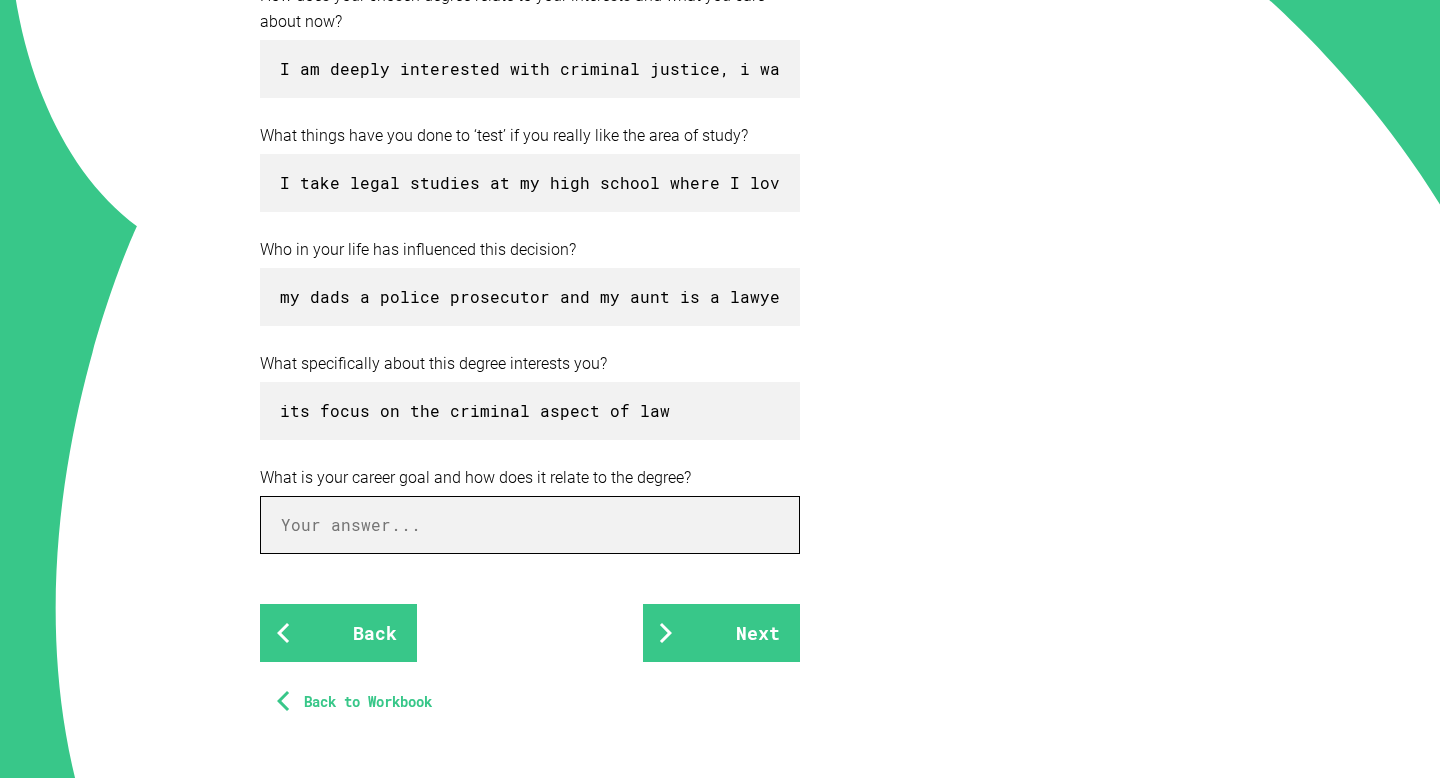 click at bounding box center (530, 525) 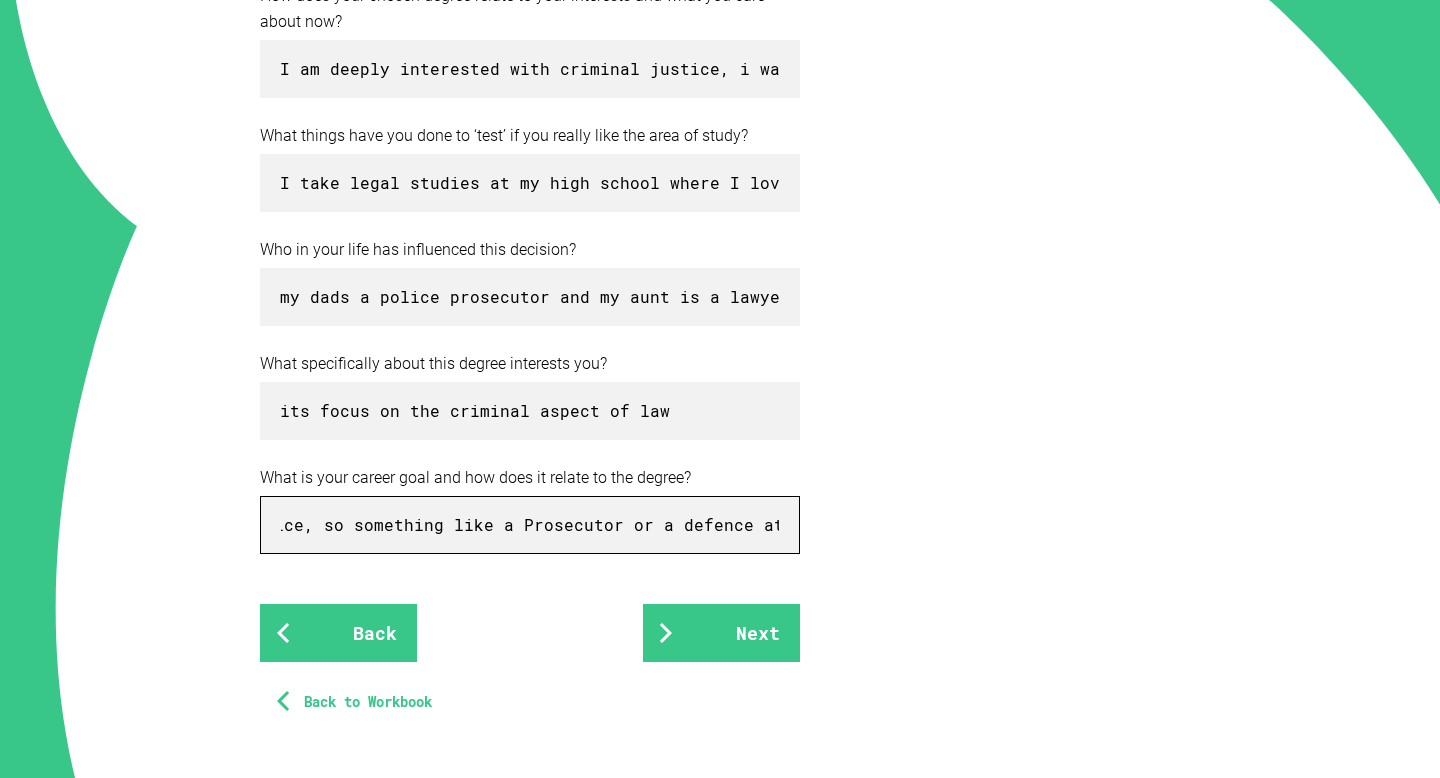 scroll, scrollTop: 0, scrollLeft: 1076, axis: horizontal 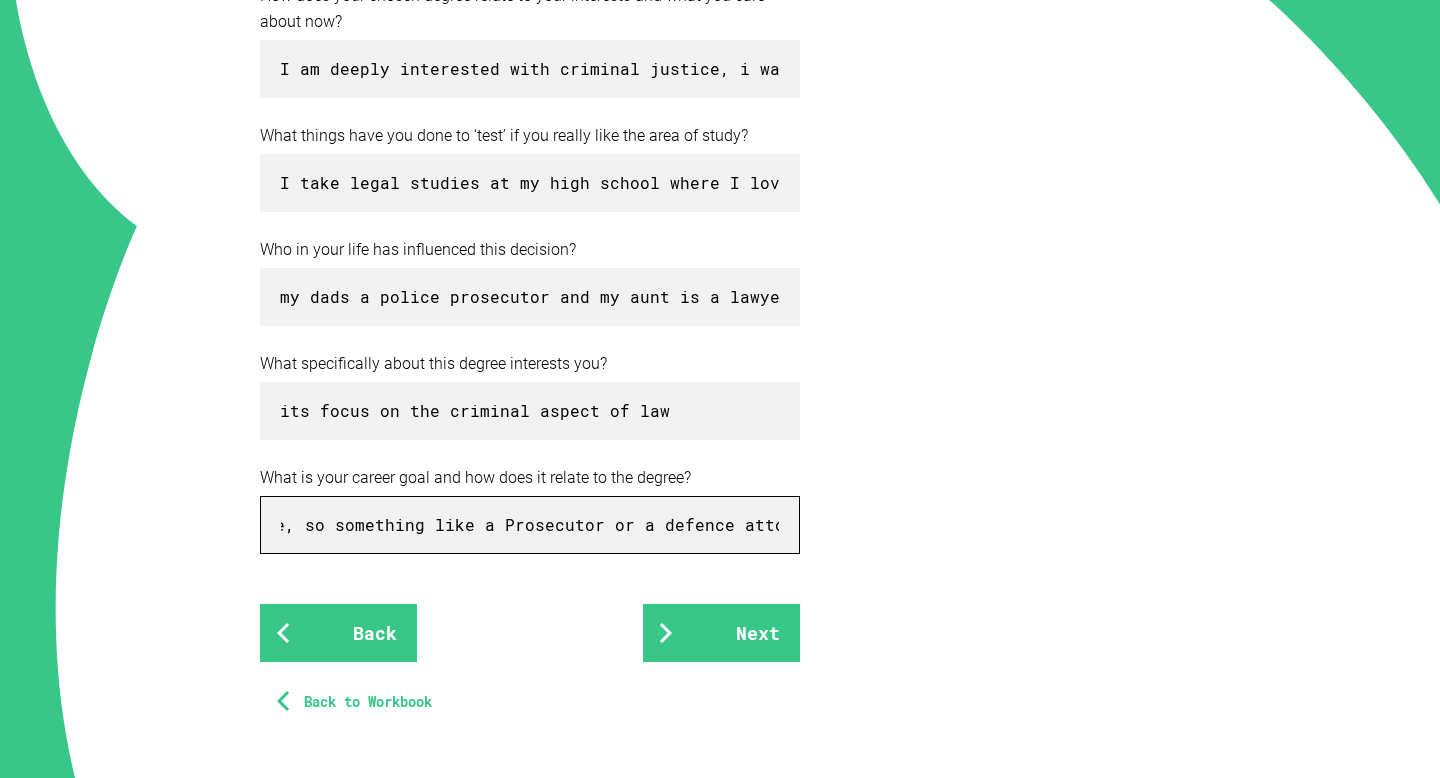 click on "i don't have a specific goal right now but i do know that i want to do something regarding crime and justice, so something like a Prosecutor or a defence attourney" at bounding box center (530, 525) 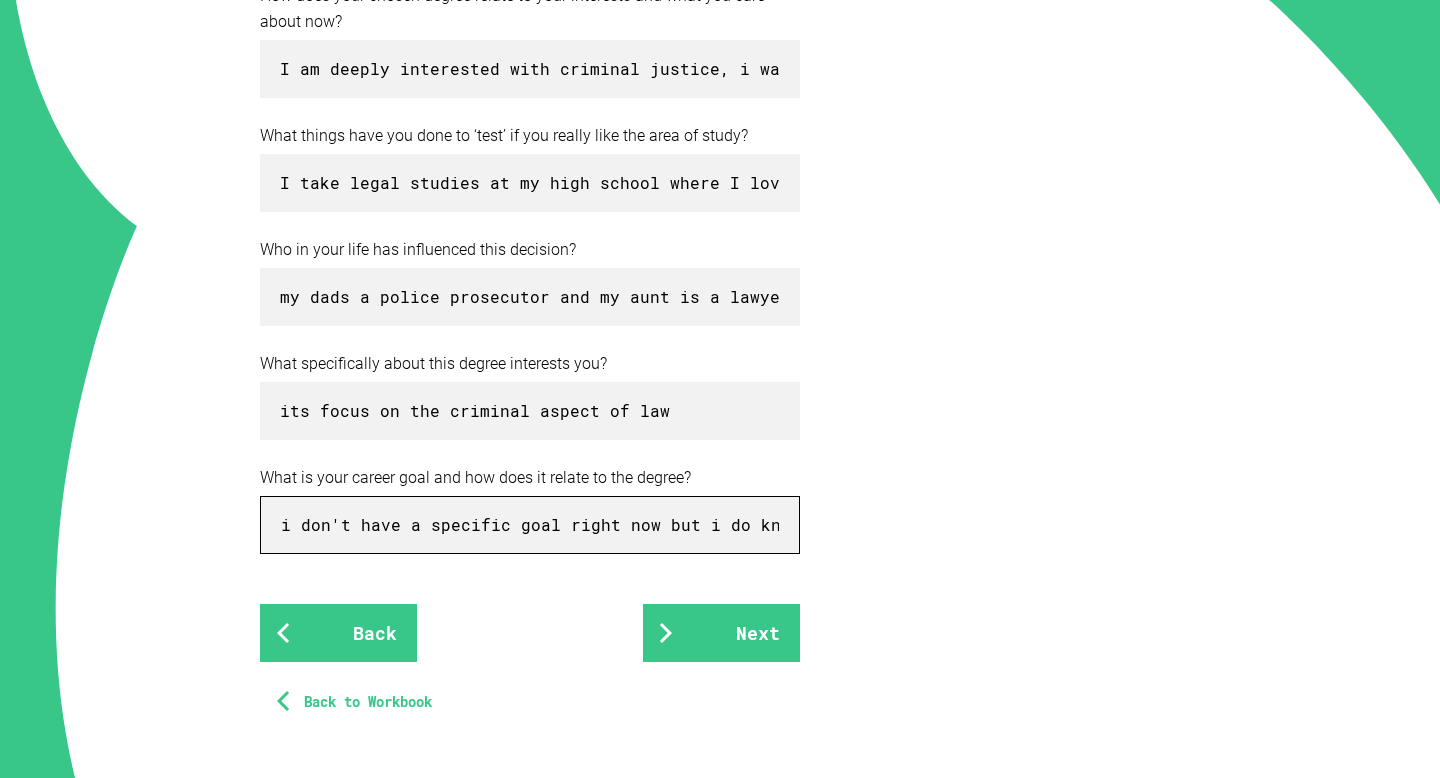 click on "i don't have a specific goal right now but i do know that i want to do something regarding crime and justice, so something like a Prosecutor or a defence attourney" at bounding box center (530, 525) 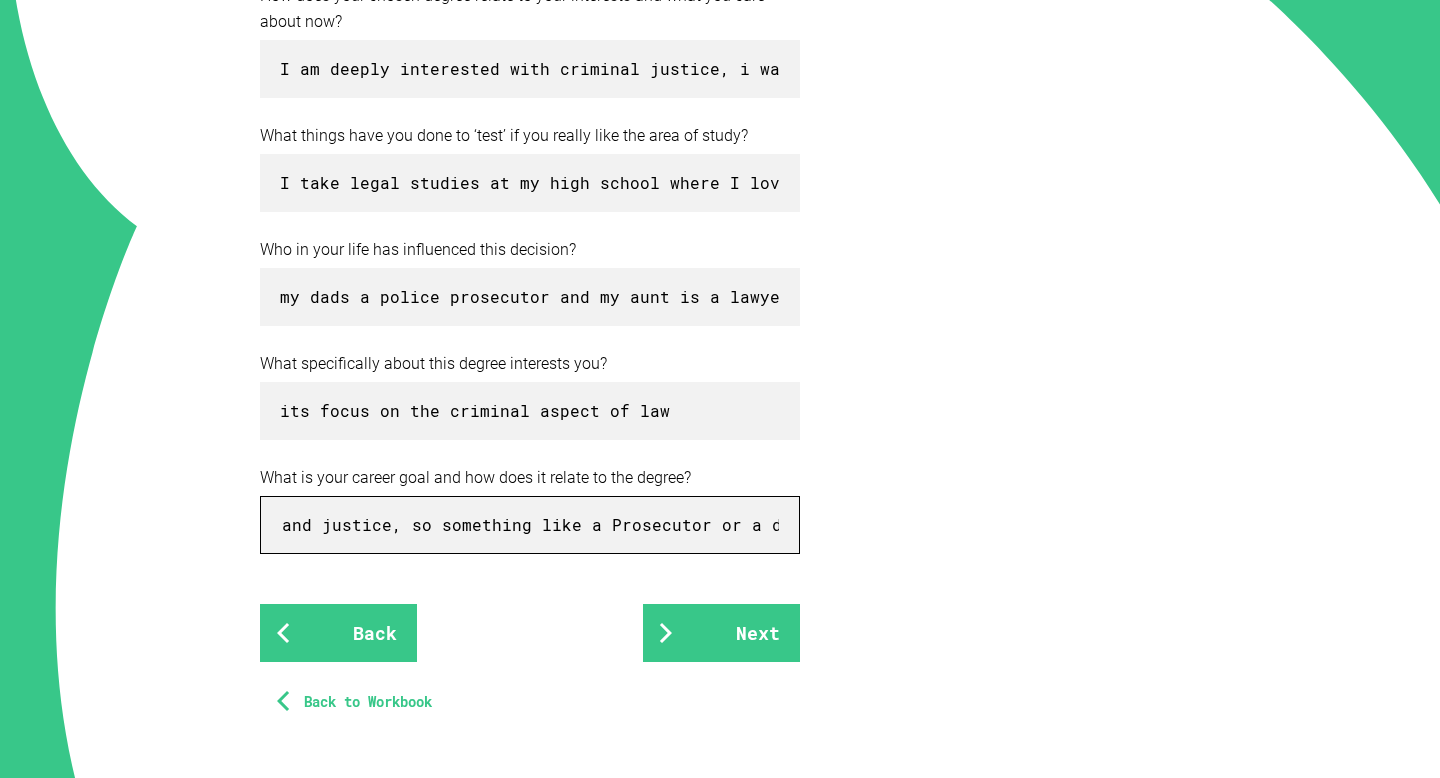 scroll, scrollTop: 0, scrollLeft: 1076, axis: horizontal 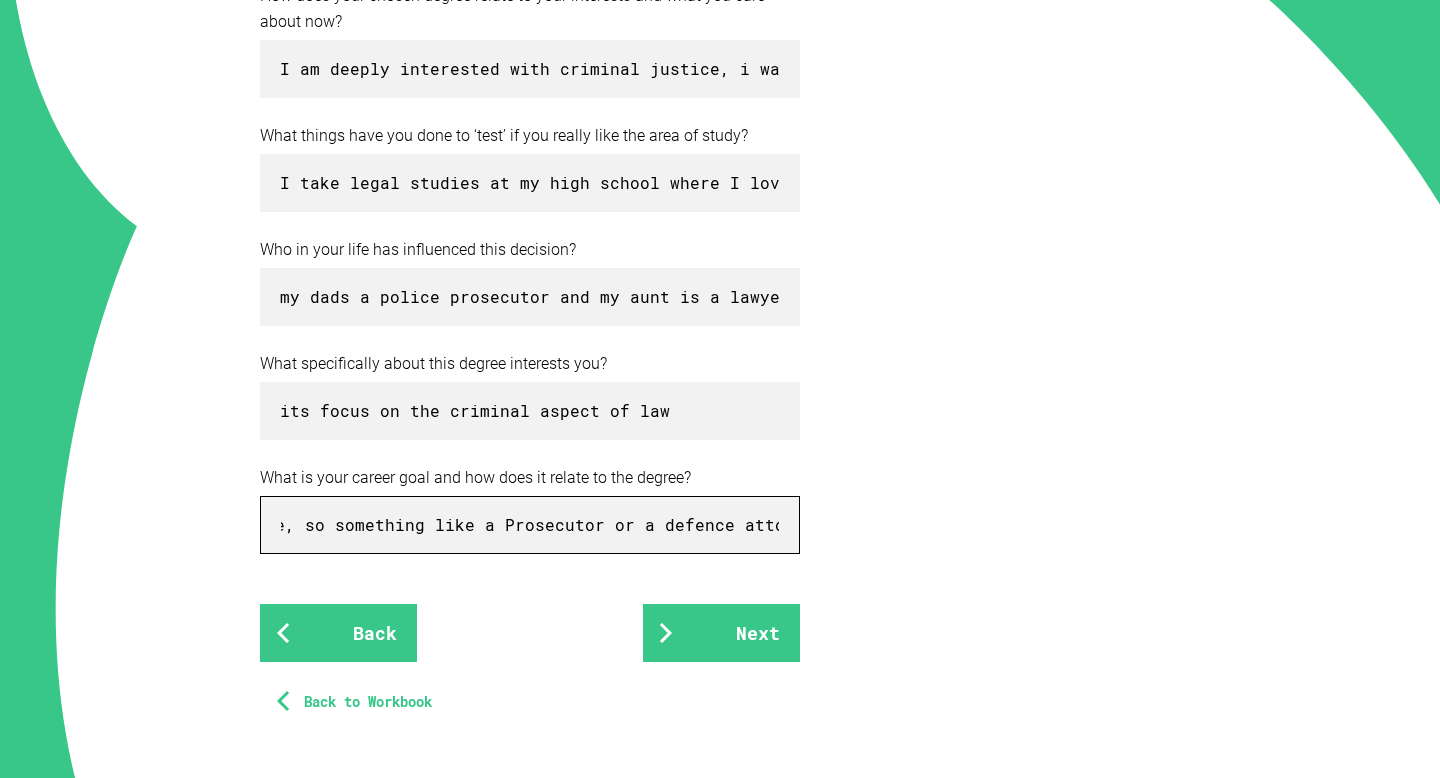 drag, startPoint x: 661, startPoint y: 533, endPoint x: 871, endPoint y: 533, distance: 210 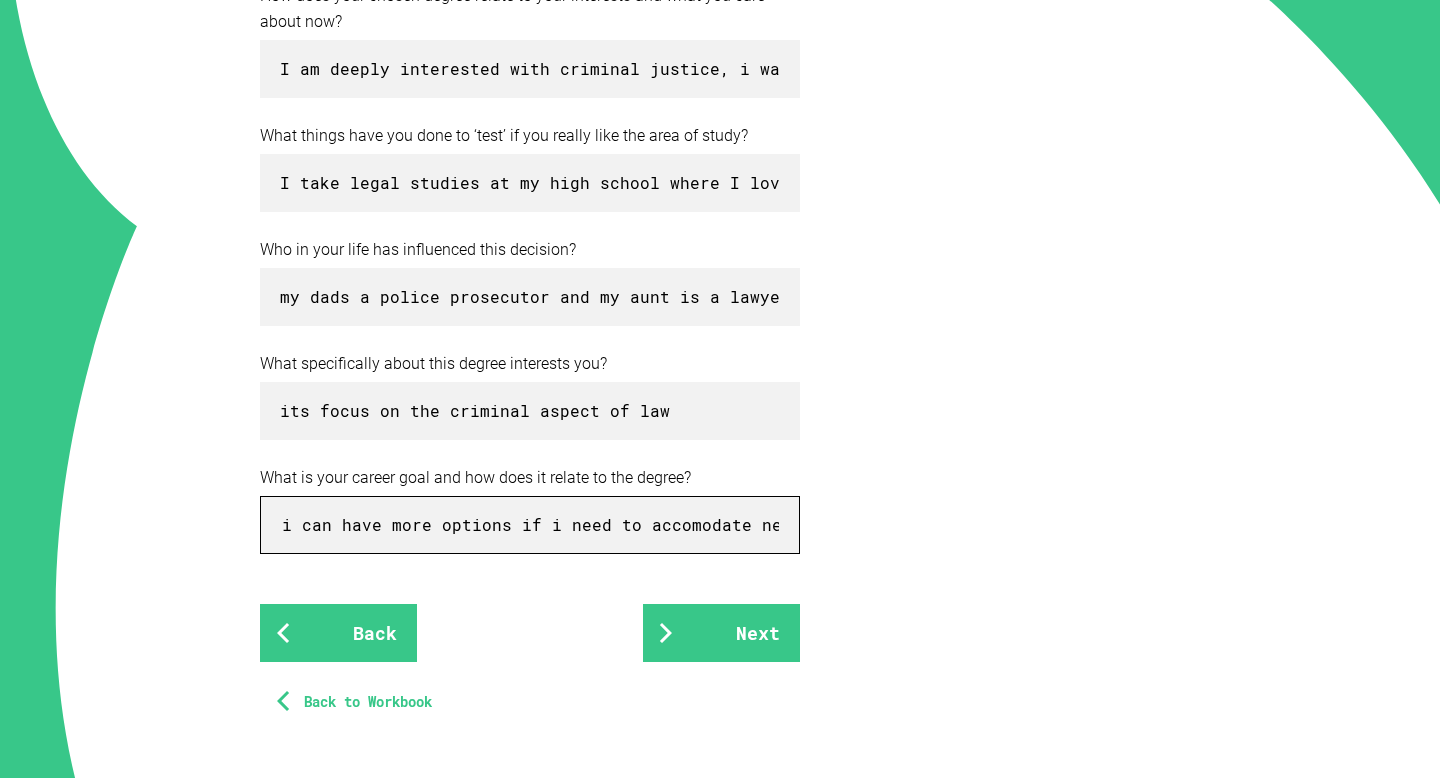 scroll, scrollTop: 0, scrollLeft: 2949, axis: horizontal 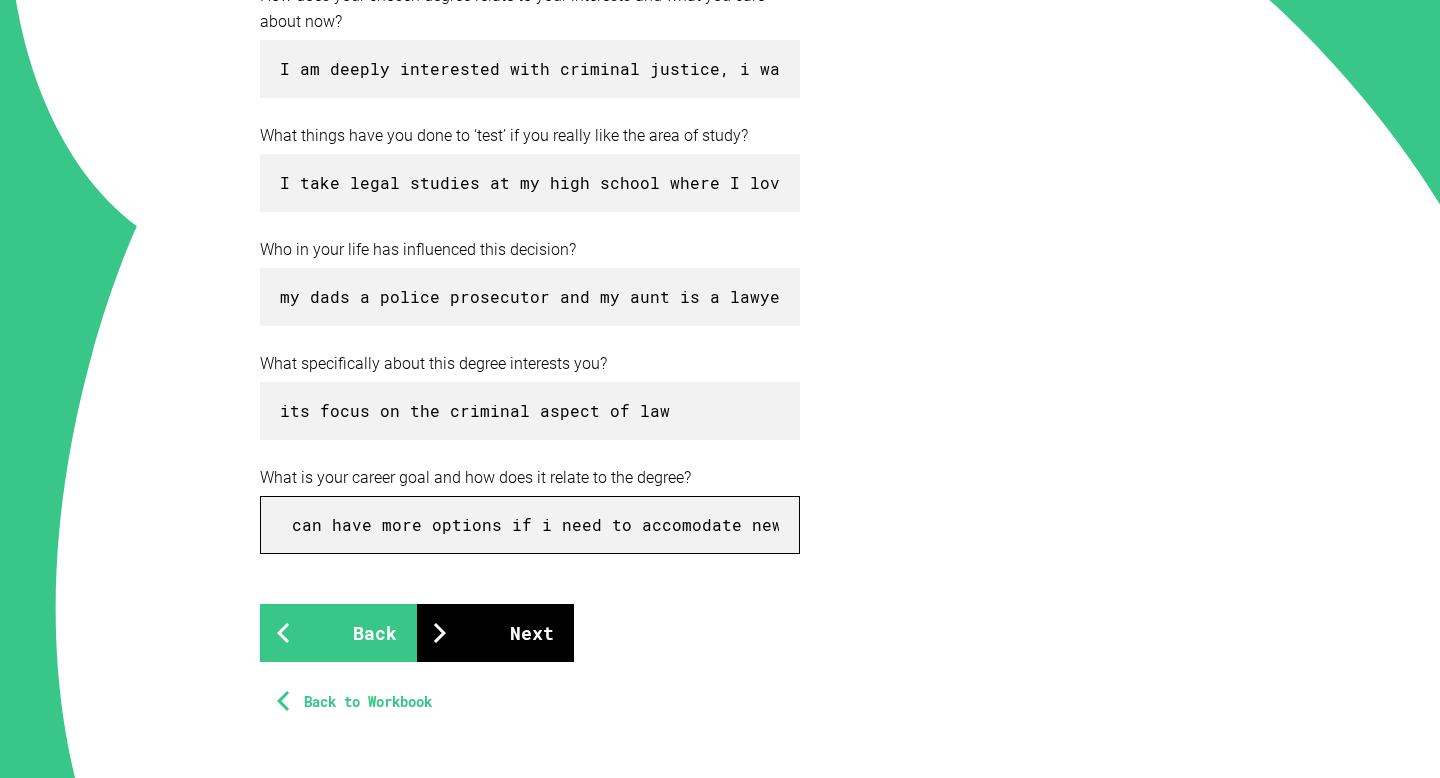 type on "i don't have a specific goal right now but i do know that i want to do something regarding crime and justice, so something like a Prosecutor or a criminal defence lawyer, I wanted to be a detective for a while cause i read a lot of sherlock holmes but I want to get a qualification from uni so i can have more options if i need to accomodate new circumstance" 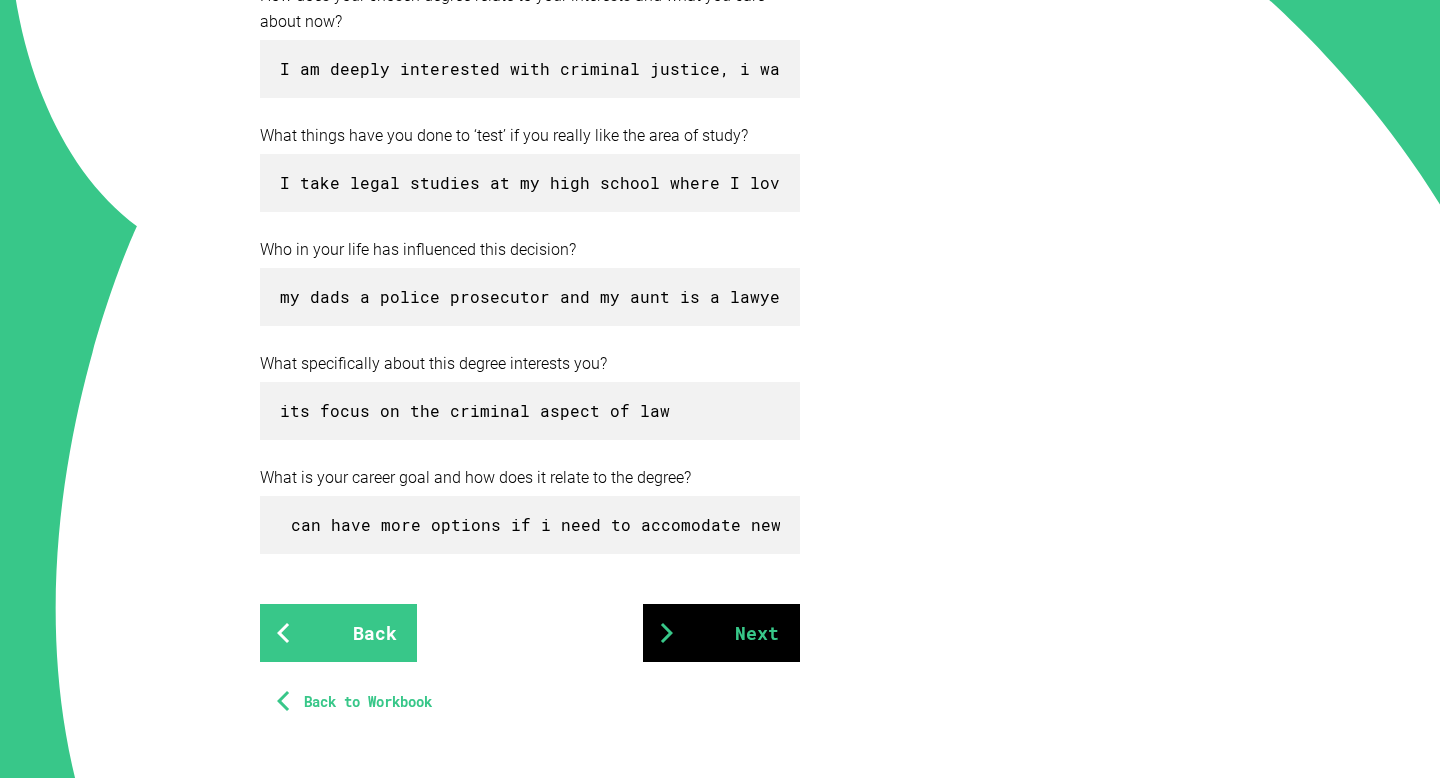 scroll, scrollTop: 0, scrollLeft: 0, axis: both 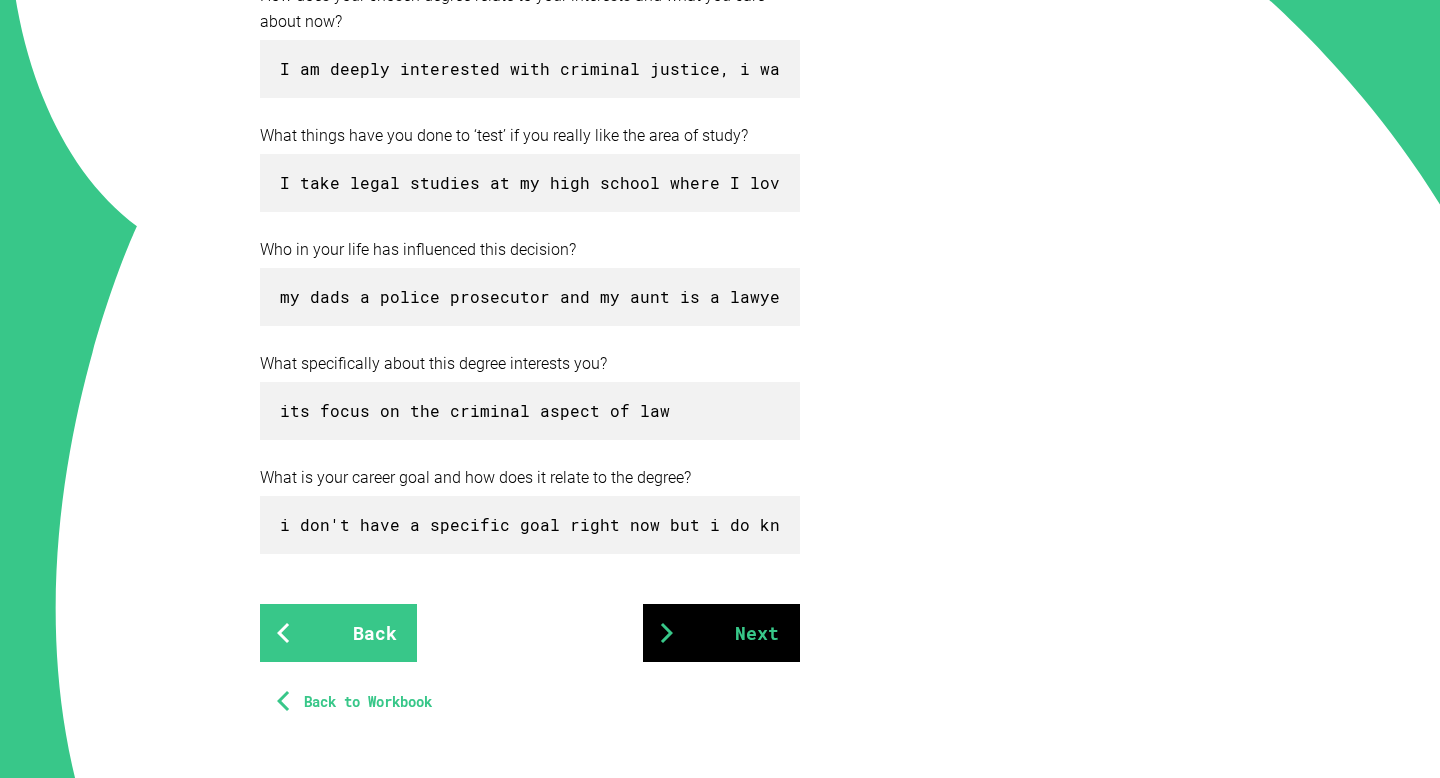 click on "Next" at bounding box center [721, 633] 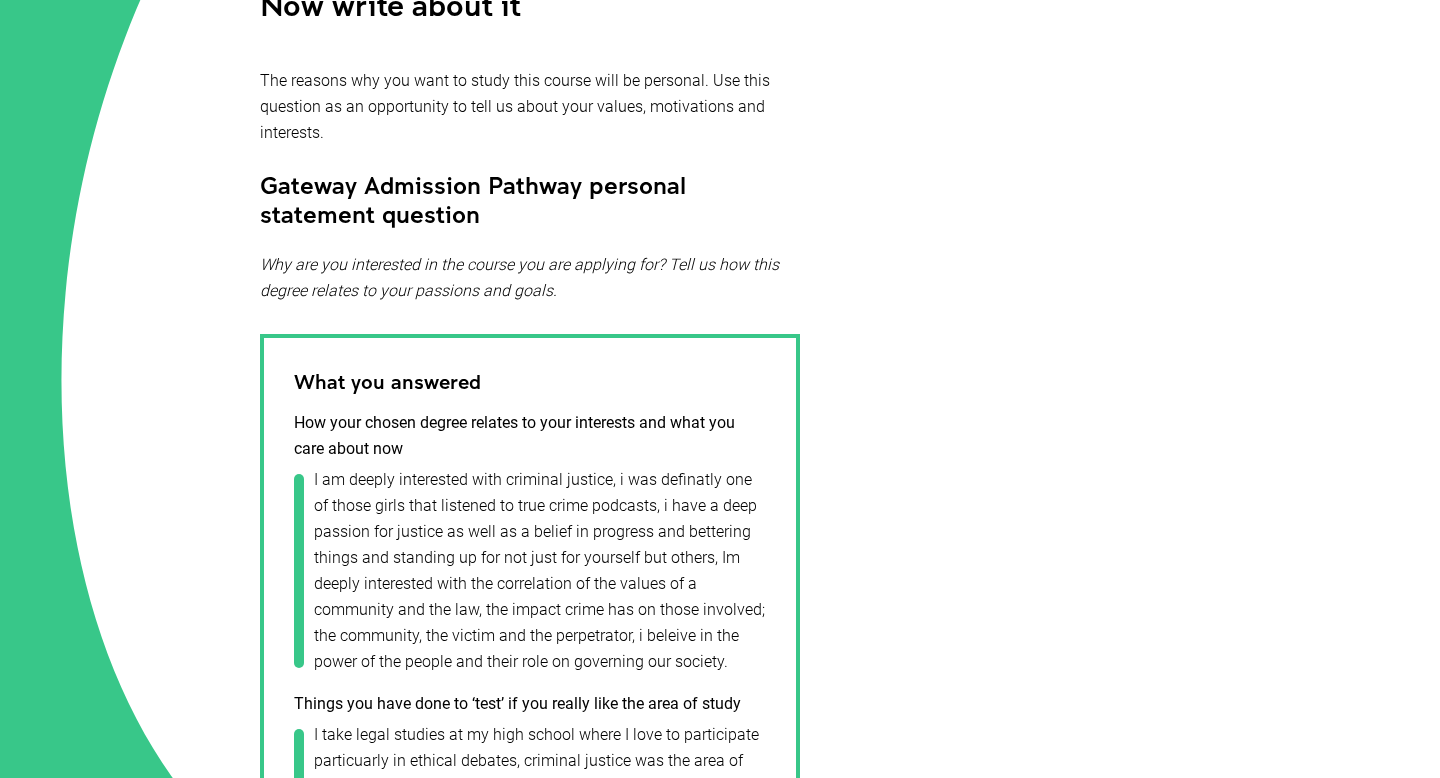scroll, scrollTop: 472, scrollLeft: 0, axis: vertical 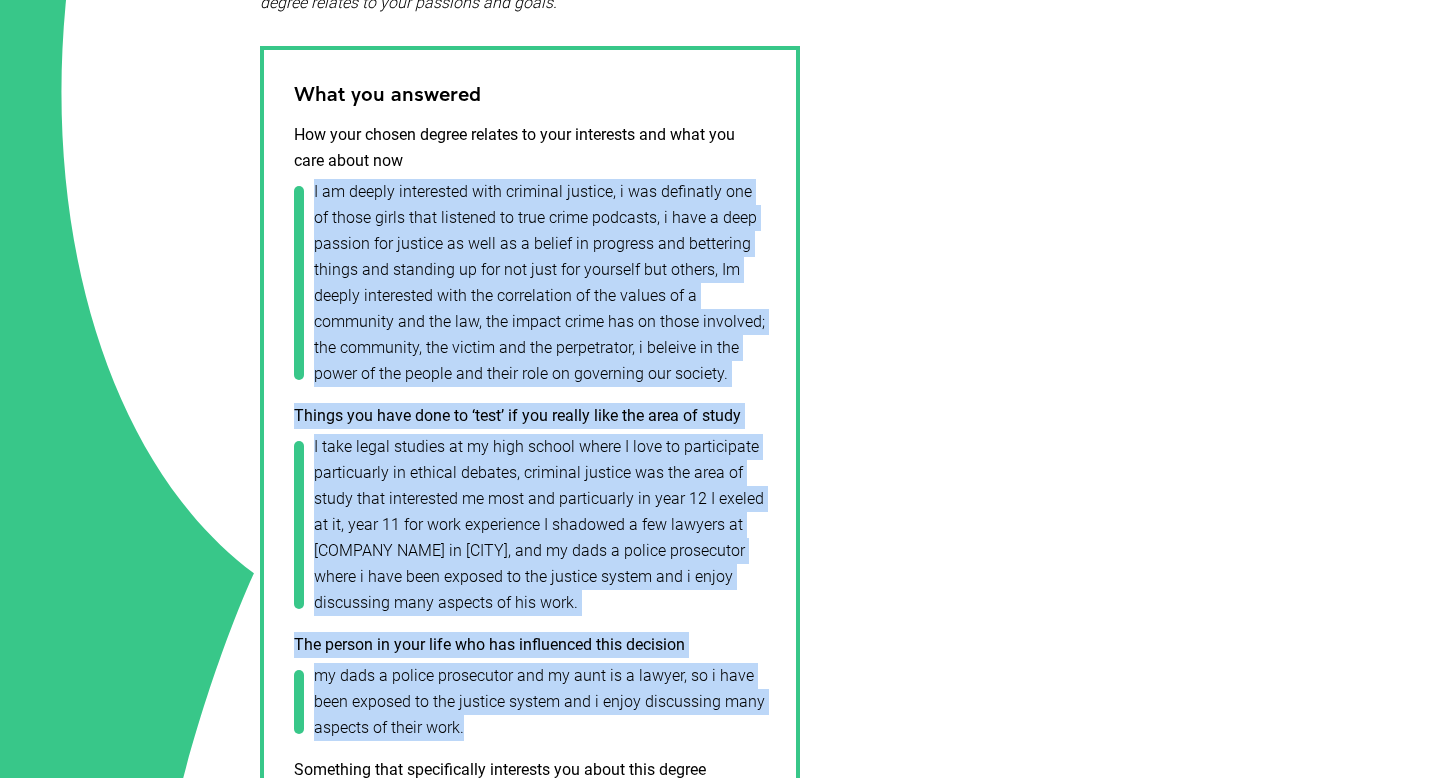 drag, startPoint x: 315, startPoint y: 478, endPoint x: 581, endPoint y: 730, distance: 366.41507 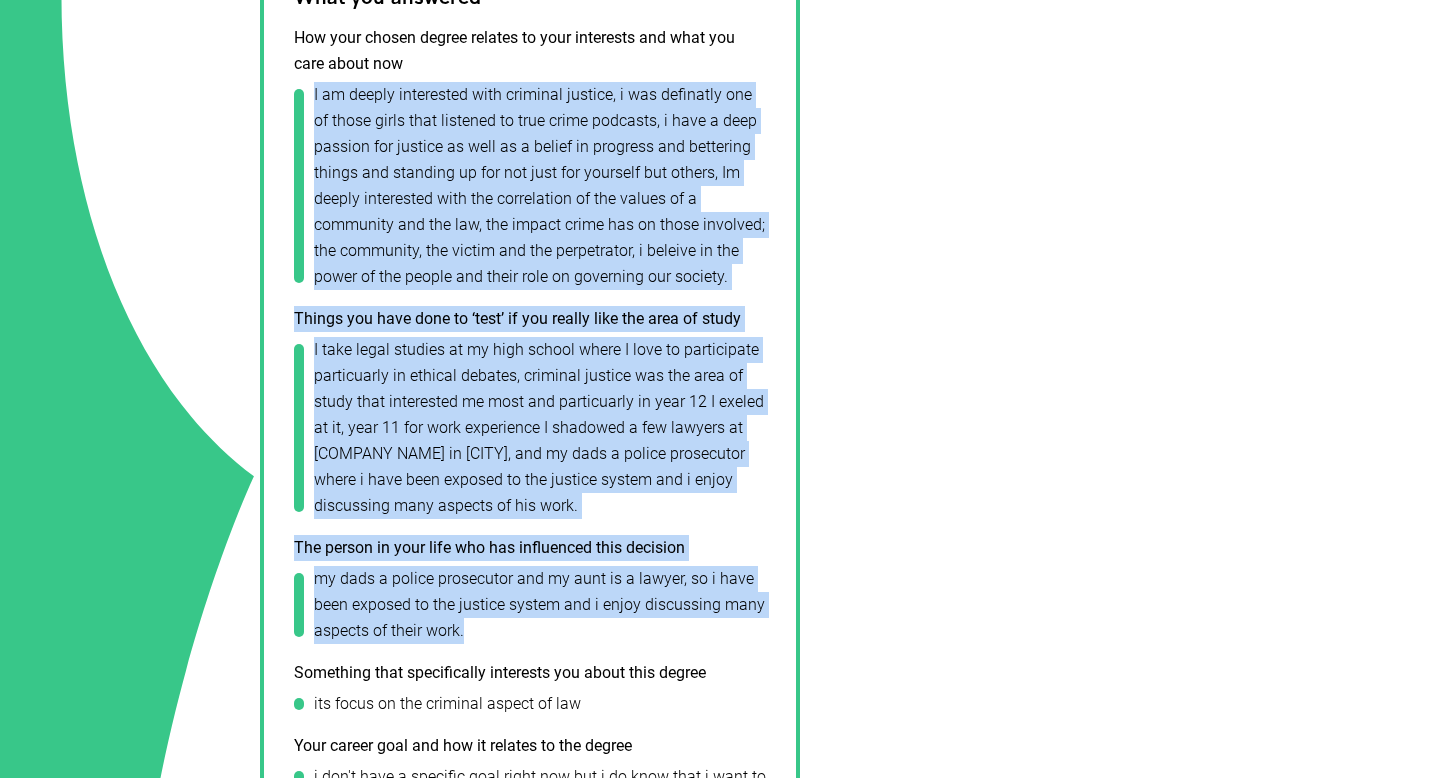 scroll, scrollTop: 882, scrollLeft: 0, axis: vertical 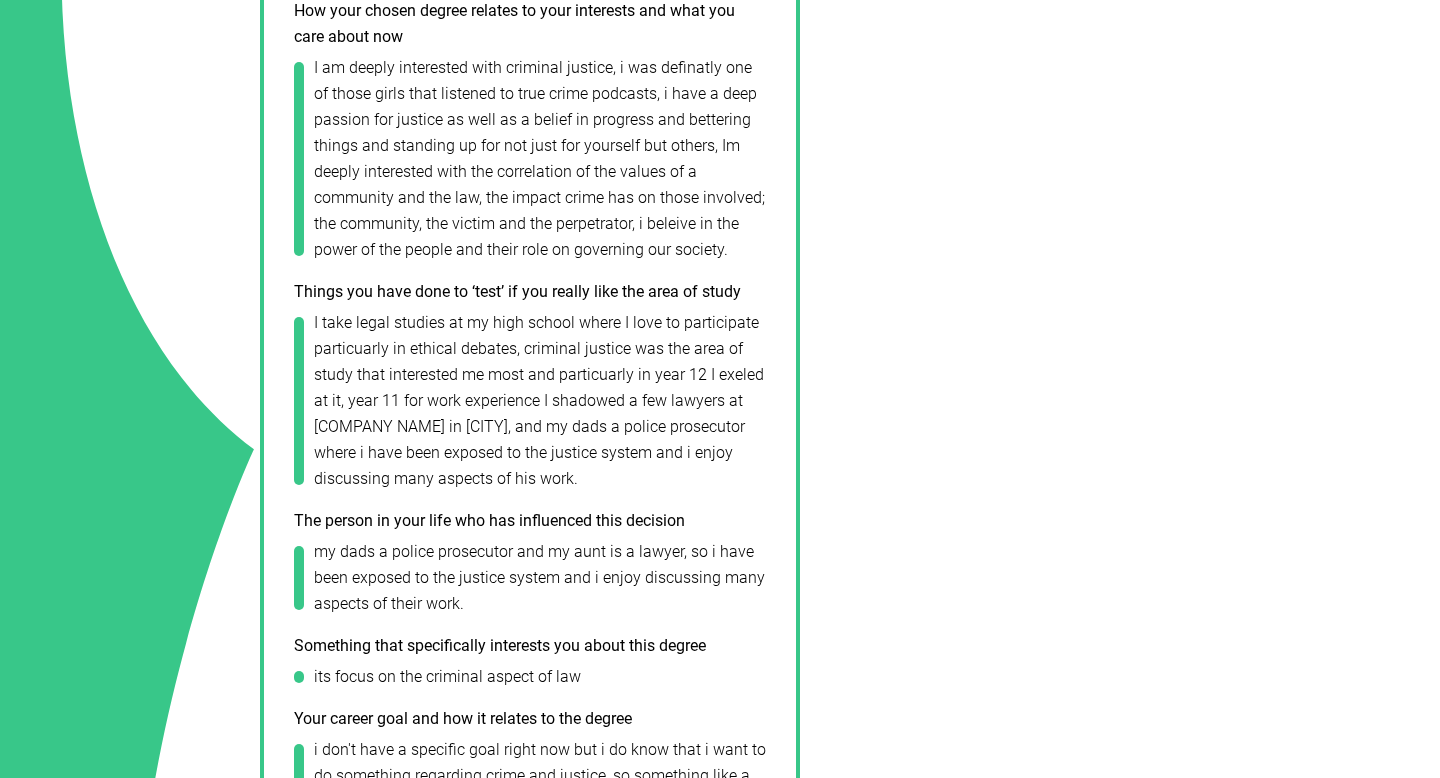 click on "I am deeply interested with criminal justice, i was definatly one of those girls that listened to true crime podcasts, i have a deep passion for justice as well as a belief in progress and bettering things and standing up for not just for yourself but others, Im deeply interested with the correlation of the values of a community and the law, the impact crime has on those involved; the community, the victim and the perpetrator, i beleive in the power of the people and their role on governing our society." at bounding box center (535, 159) 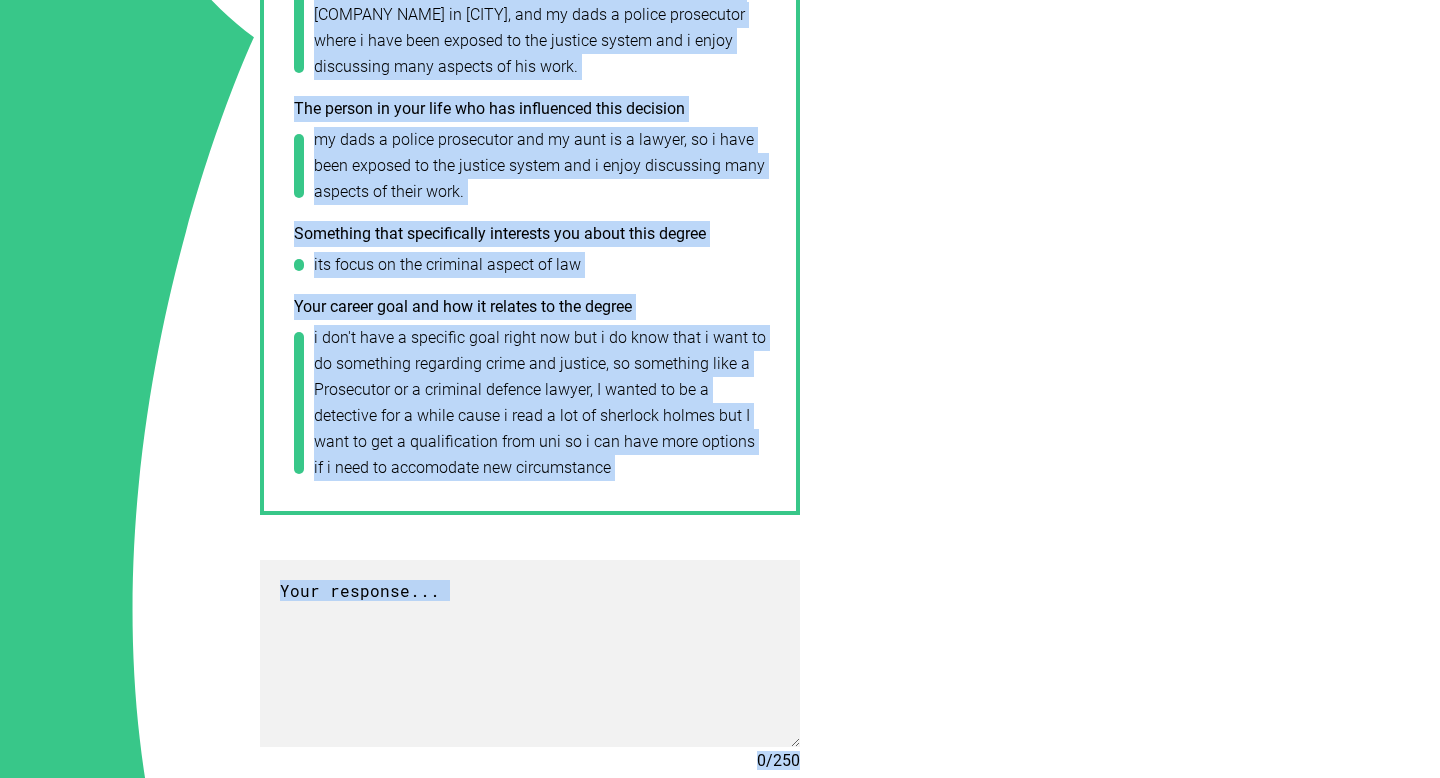 scroll, scrollTop: 1373, scrollLeft: 0, axis: vertical 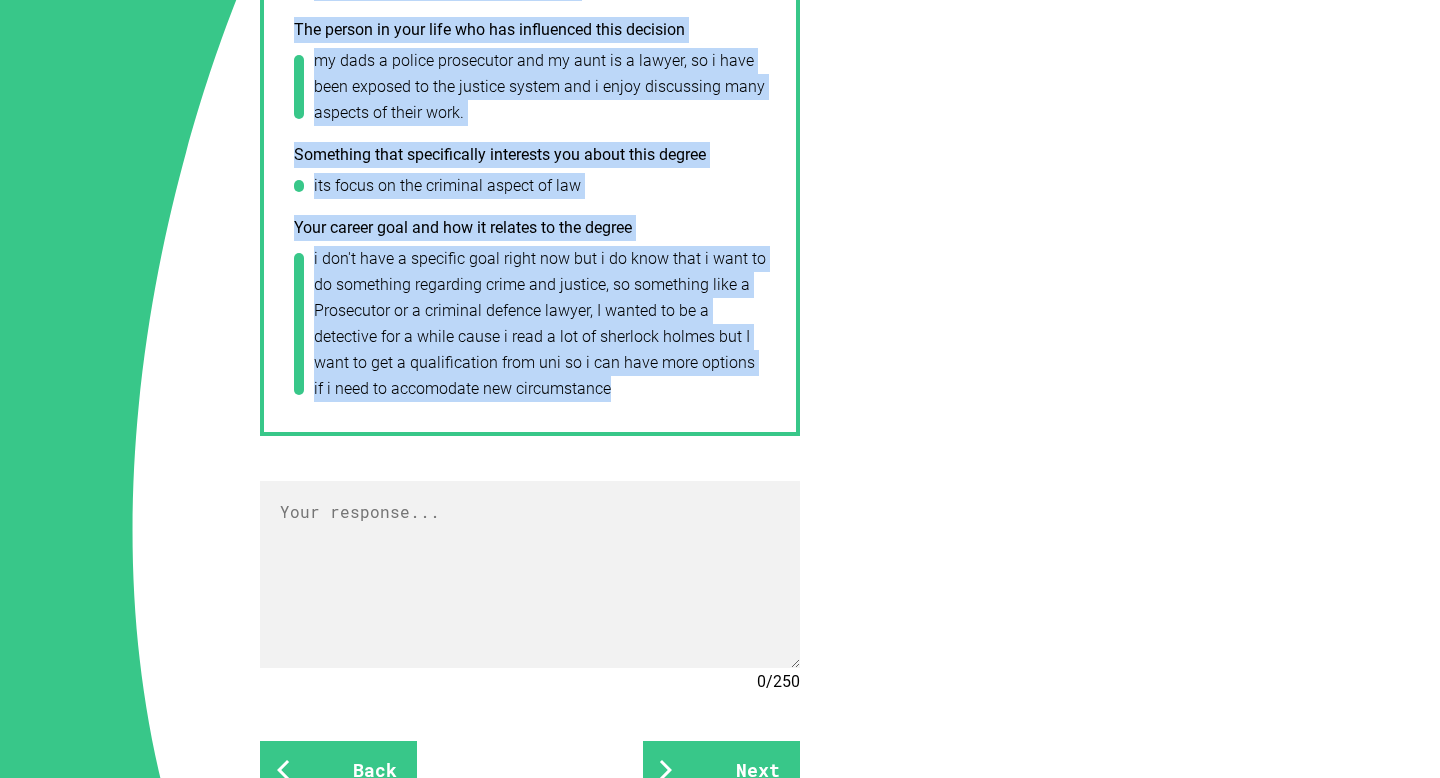 drag, startPoint x: 310, startPoint y: 69, endPoint x: 593, endPoint y: 403, distance: 437.77277 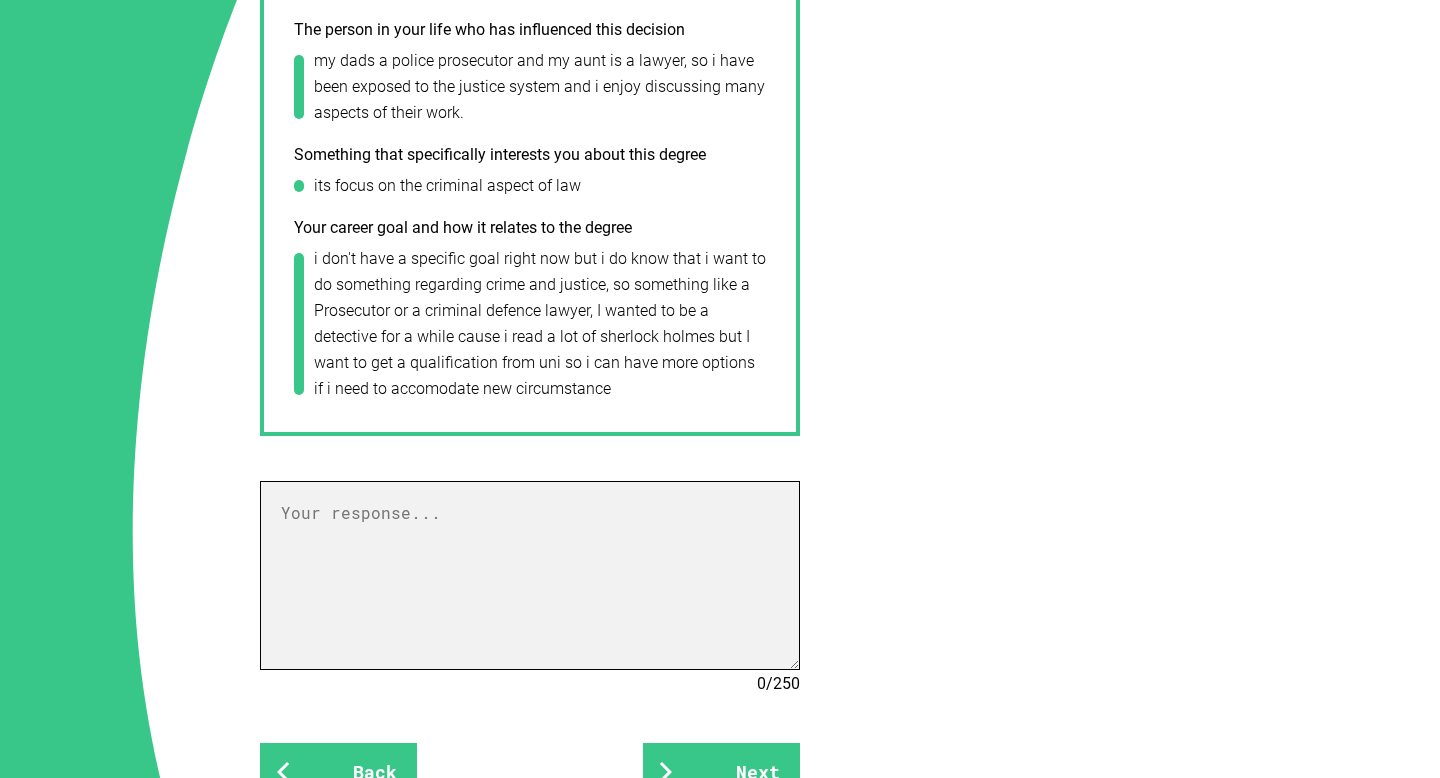 click at bounding box center [530, 575] 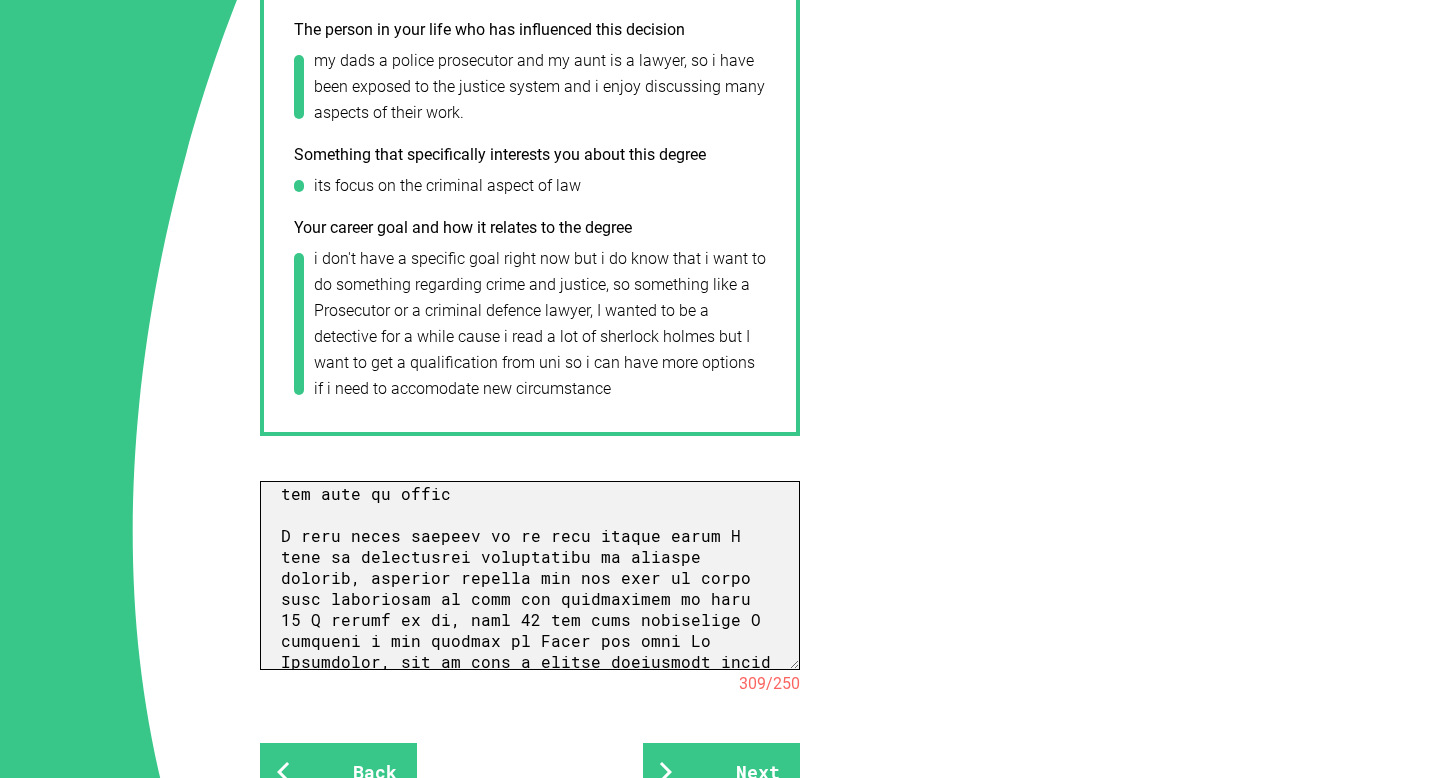 scroll, scrollTop: 0, scrollLeft: 0, axis: both 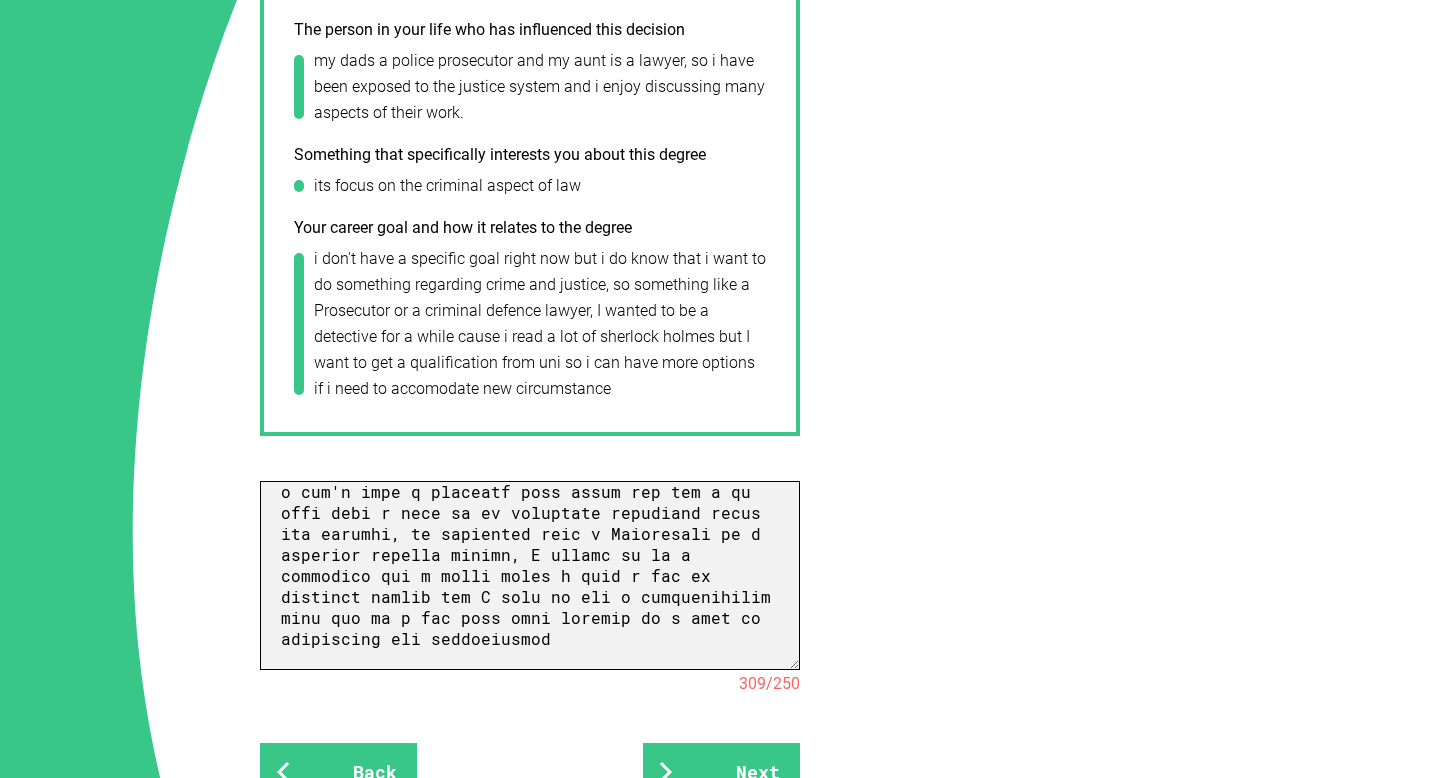 drag, startPoint x: 280, startPoint y: 513, endPoint x: 518, endPoint y: 669, distance: 284.56985 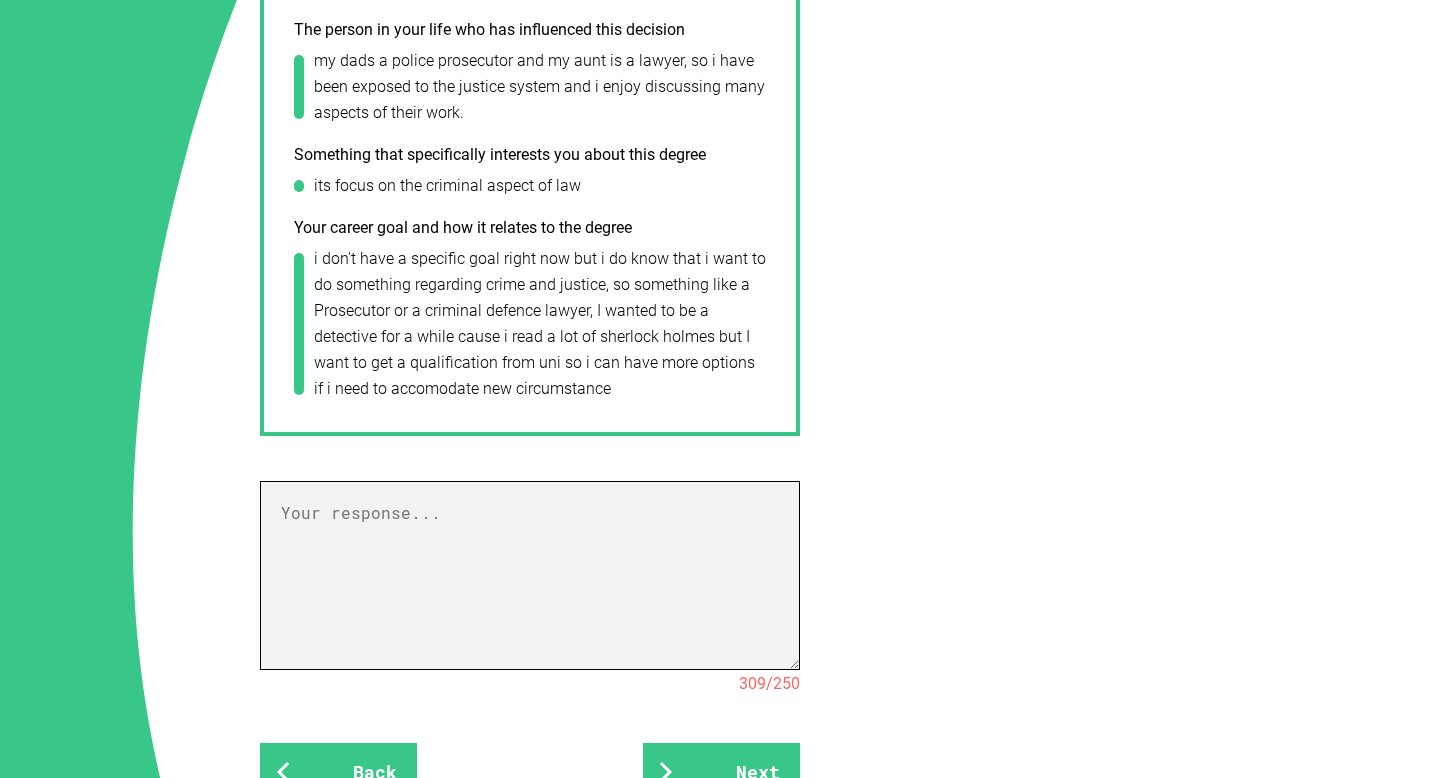 scroll, scrollTop: 0, scrollLeft: 0, axis: both 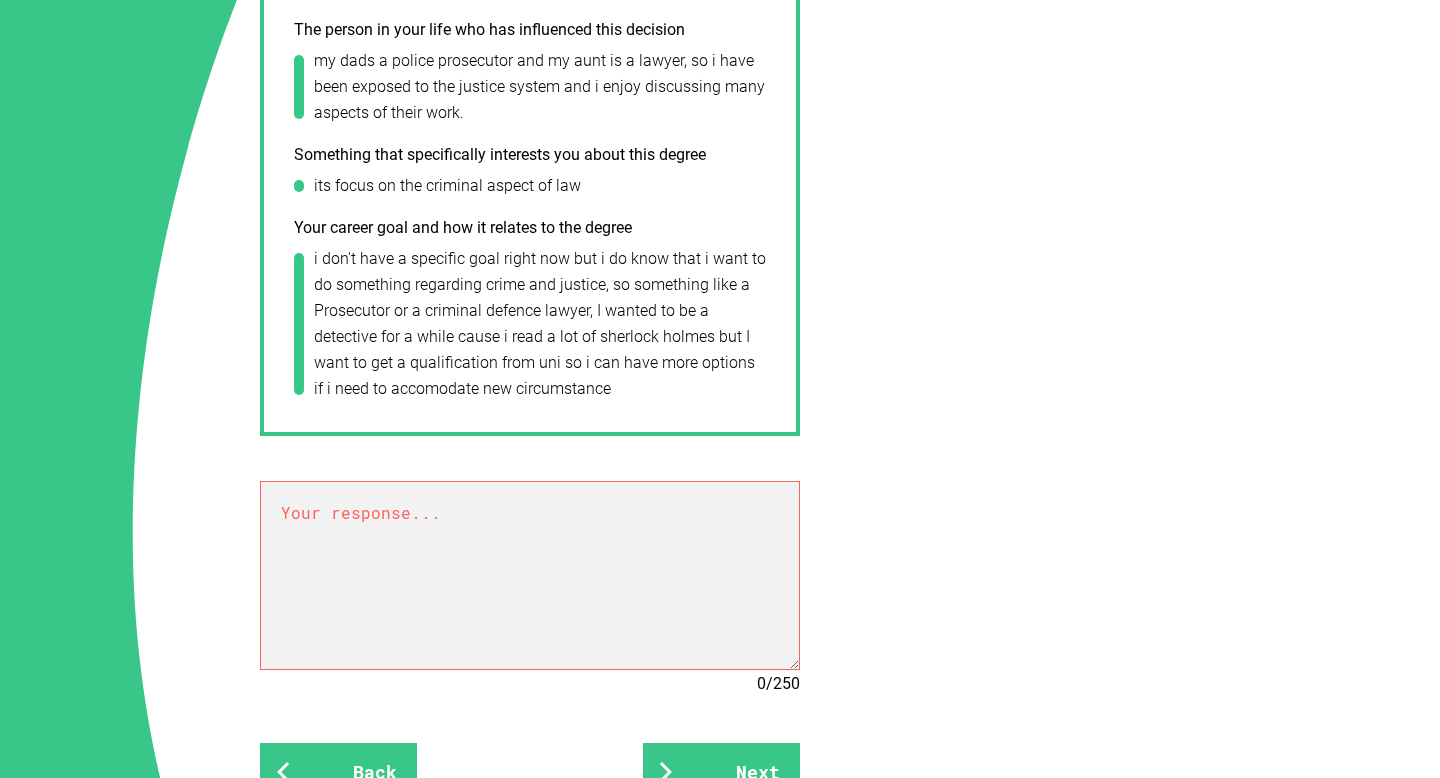 paste on "I am deeply interested with criminal justice and the correlation of the values of a community and the law, the impact crime has on those involved; the community, the victim and the perpetrator. I have a deep passion for justice as well as a belief in progress and bettering things and standing up for not just for yourself but others. I believe in the power of the people and their role in governing our society.
I take legal studies at my high school where I love to participate particularly in ethical debates, in class discussions I am confident and opinionated, criminal justice was the area of study that interested me most and particularly in year 12 I excelled at it. For work experience in year 10 I shadowed a few lawyers at Kells law firm In [CITY].
my dad's a police prosecutor and my aunt is a lawyer, so I have been exposed to the justice system and I enjoy discussing many aspects of their work with them.
I am applying for a Bachelor of Criminology & Criminal Justice / Law because of its focus on the..." 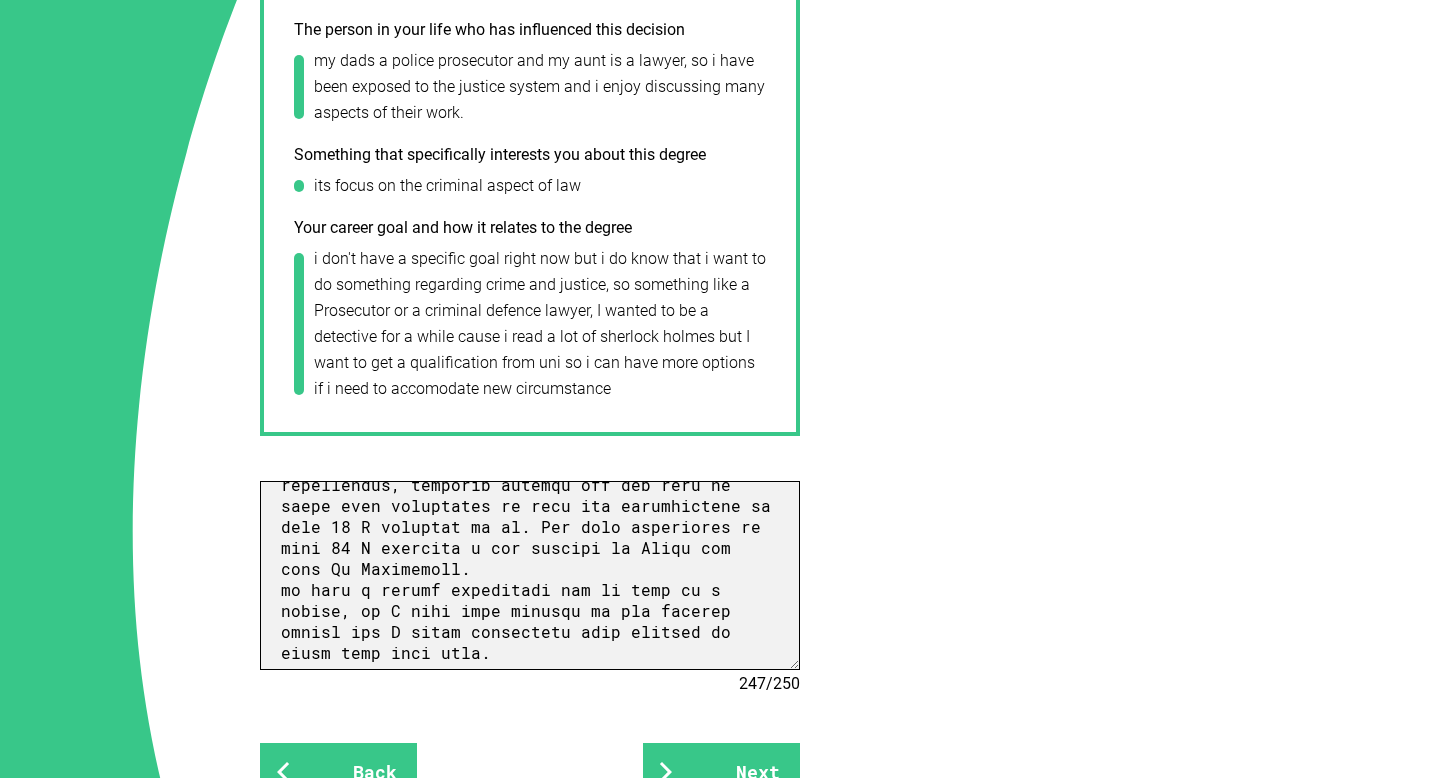 scroll, scrollTop: 304, scrollLeft: 0, axis: vertical 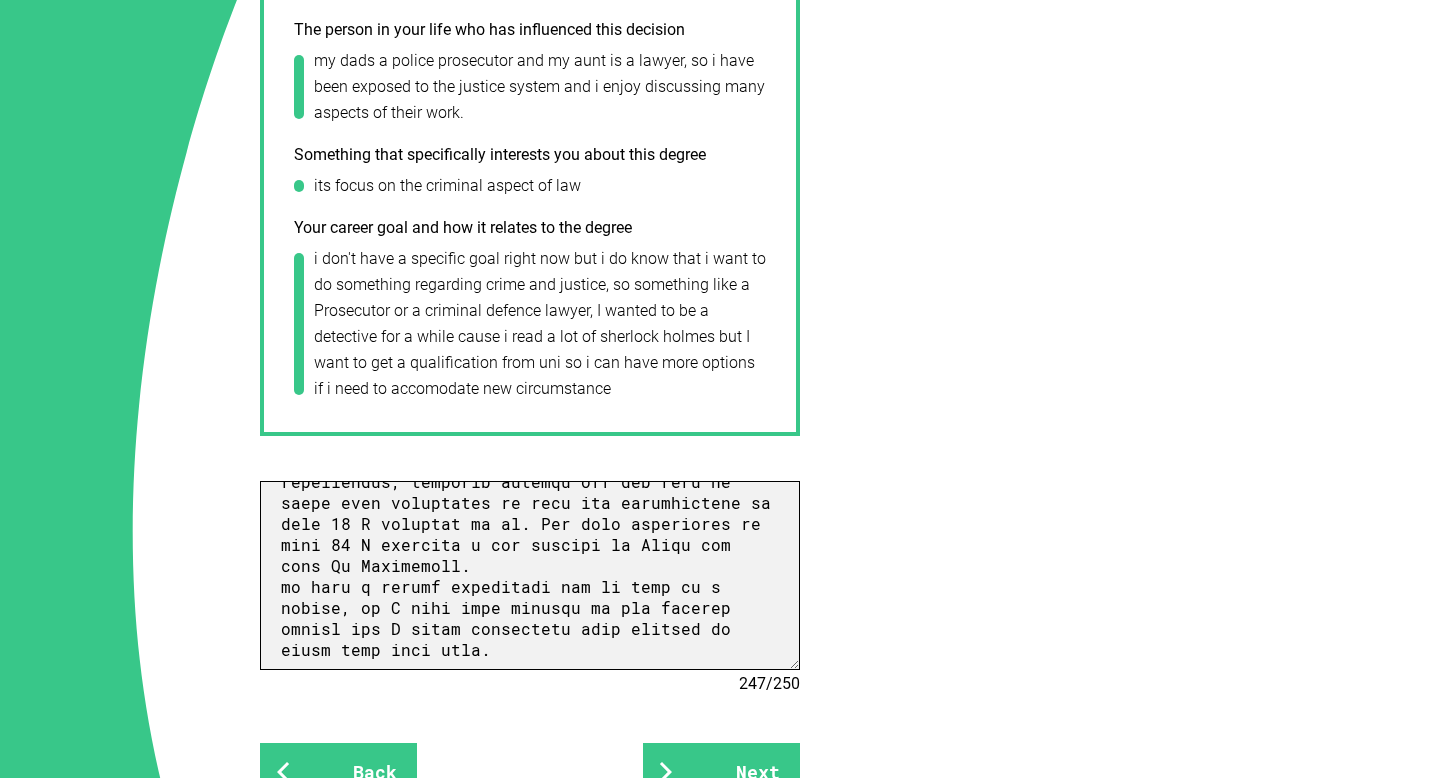 click at bounding box center (530, 575) 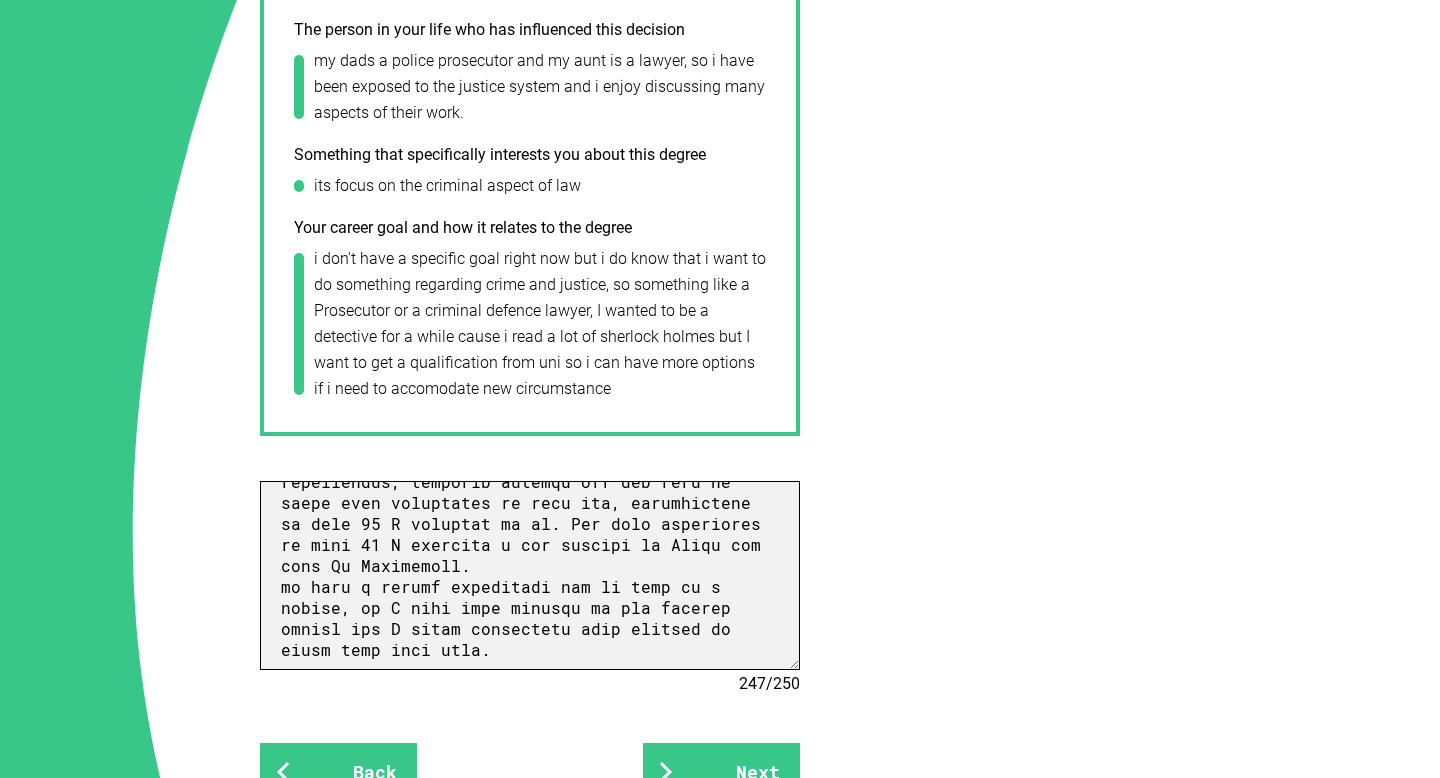 click at bounding box center [530, 575] 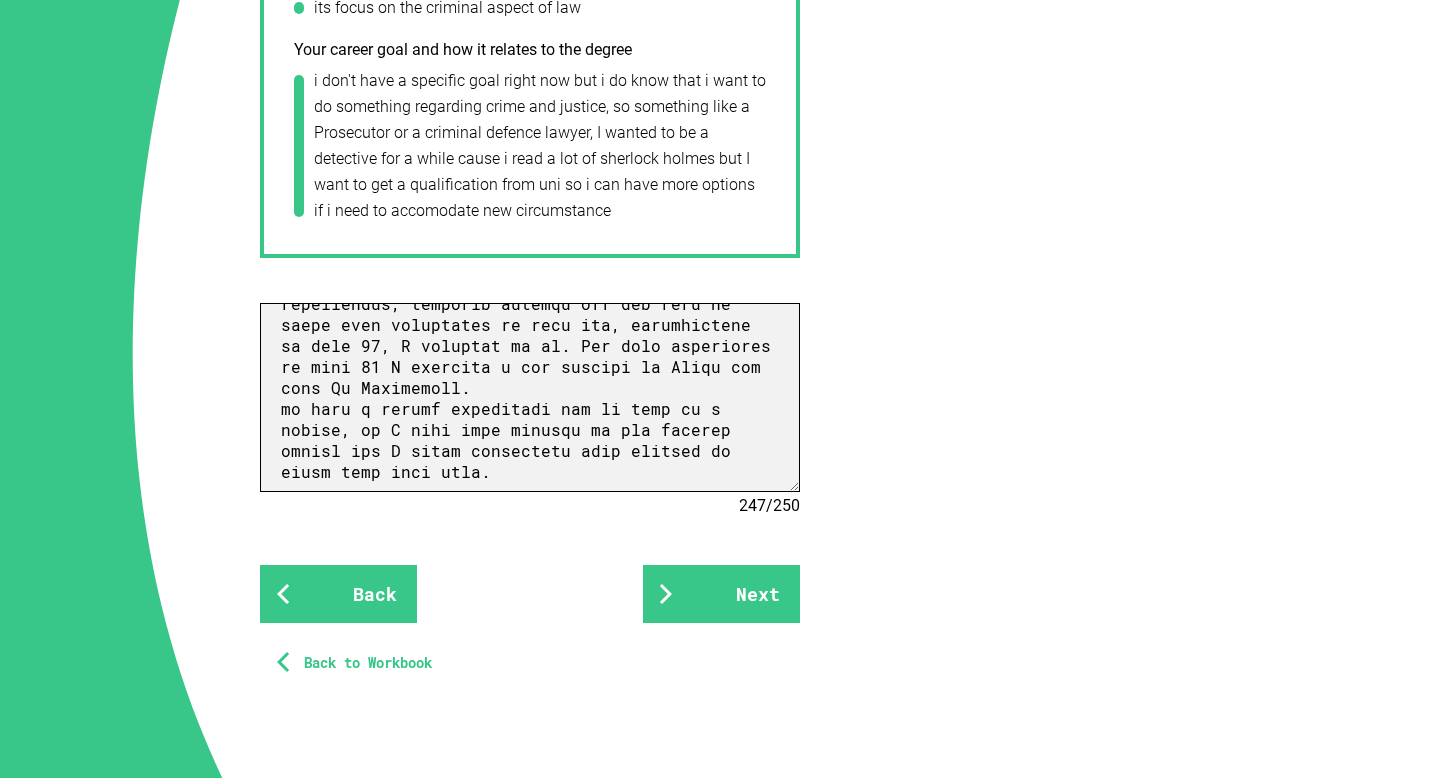 scroll, scrollTop: 1589, scrollLeft: 0, axis: vertical 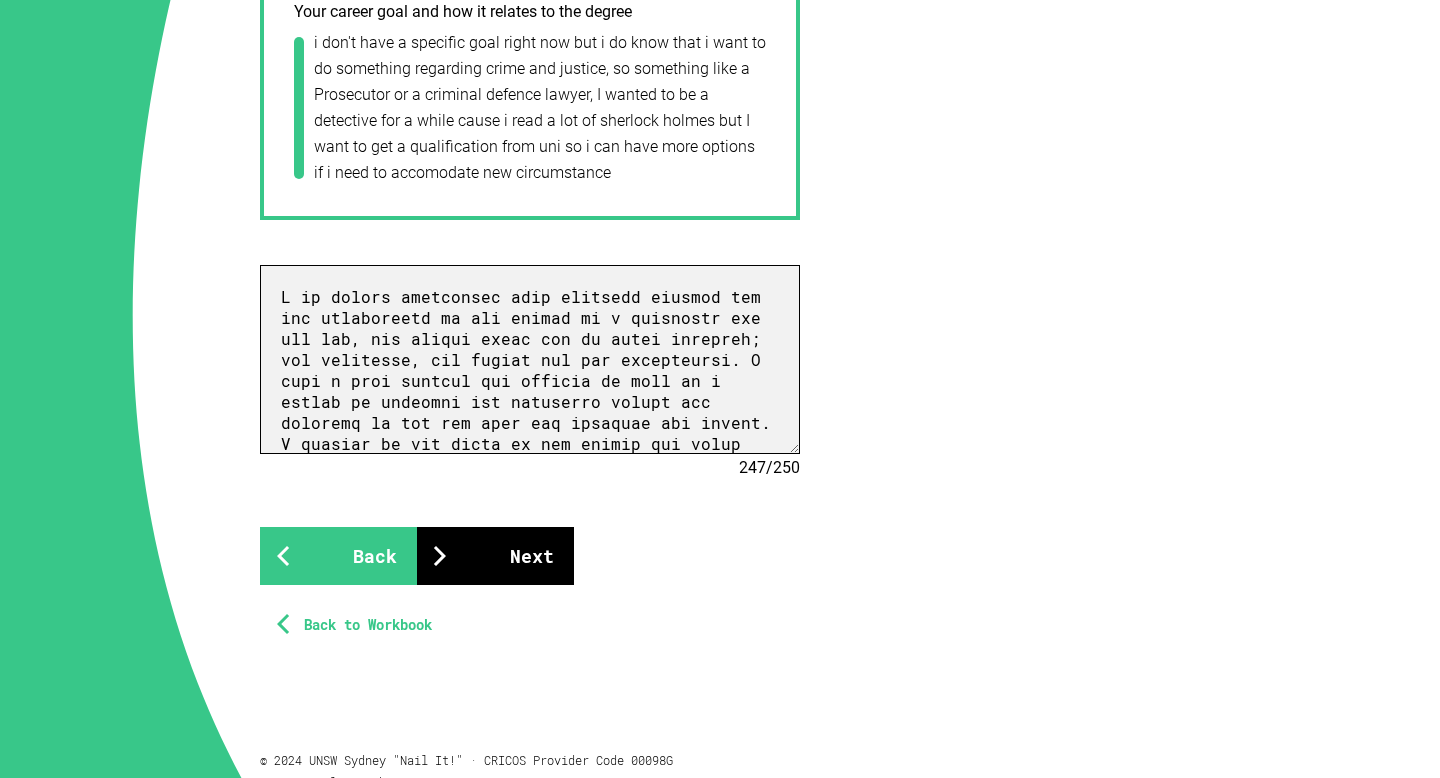 type on "I am deeply interested with criminal justice and the correlation of the values of a community and the law, the impact crime has on those involved; the community, the victim and the perpetrator. I have a deep passion for justice as well as a belief in progress and bettering things and standing up for not just for yourself but others. I believe in the power of the people and their role in governing our society.
I take legal studies at my high school where I love to participate particularly in ethical debates, in class discussions I am confident and opinionated, criminal justice was the area of study that interested me most and, particularly in year 12, I excelled at it. For work experience in year 10 I shadowed a few lawyers at Kells law firm In [CITY].
my dads a police prosecutor and my aunt is a lawyer, so I have been exposed to the justice system and I enjoy discussing many aspects of their work with them.
I am applying for a Bachelor of Criminology & Criminal Justice / Law because of its focus on t..." 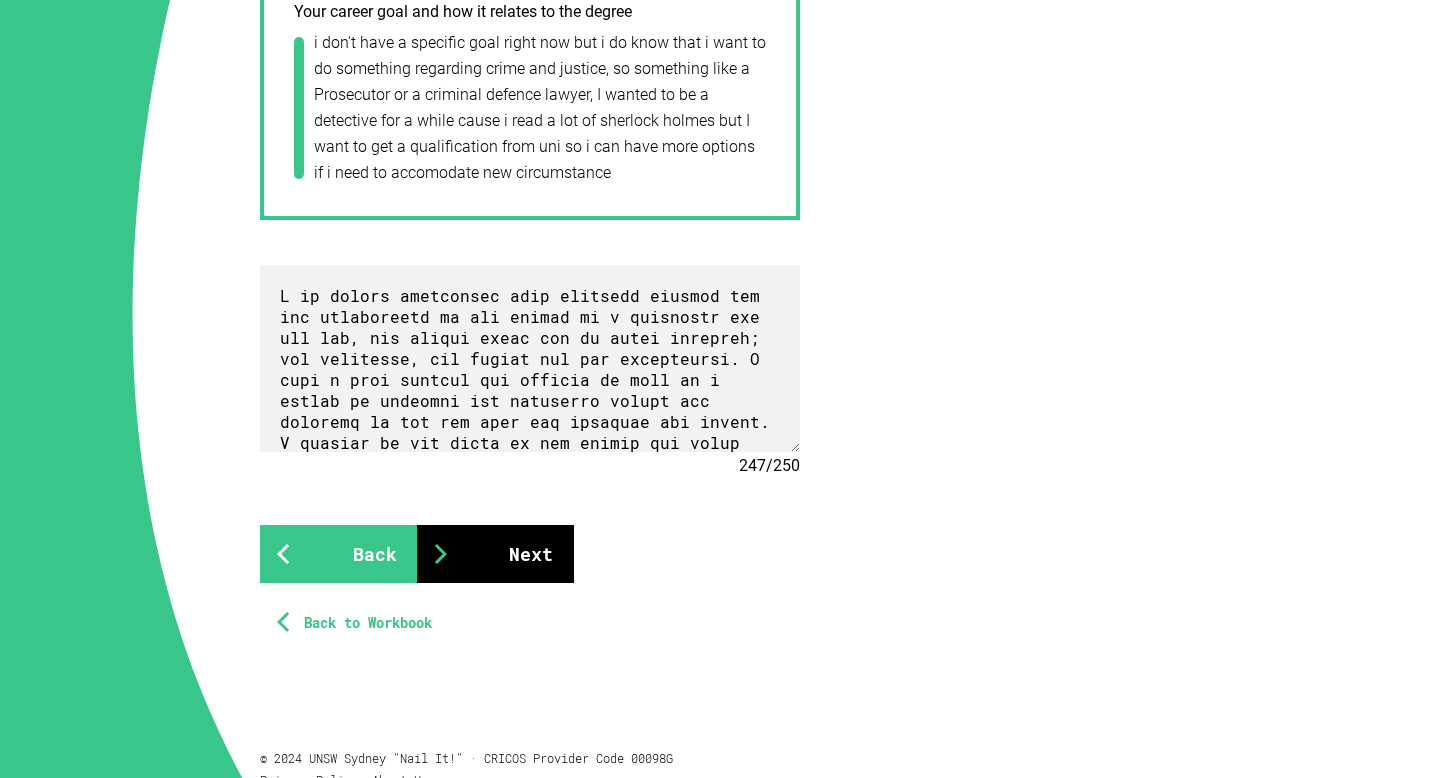 click on "Next" at bounding box center [495, 554] 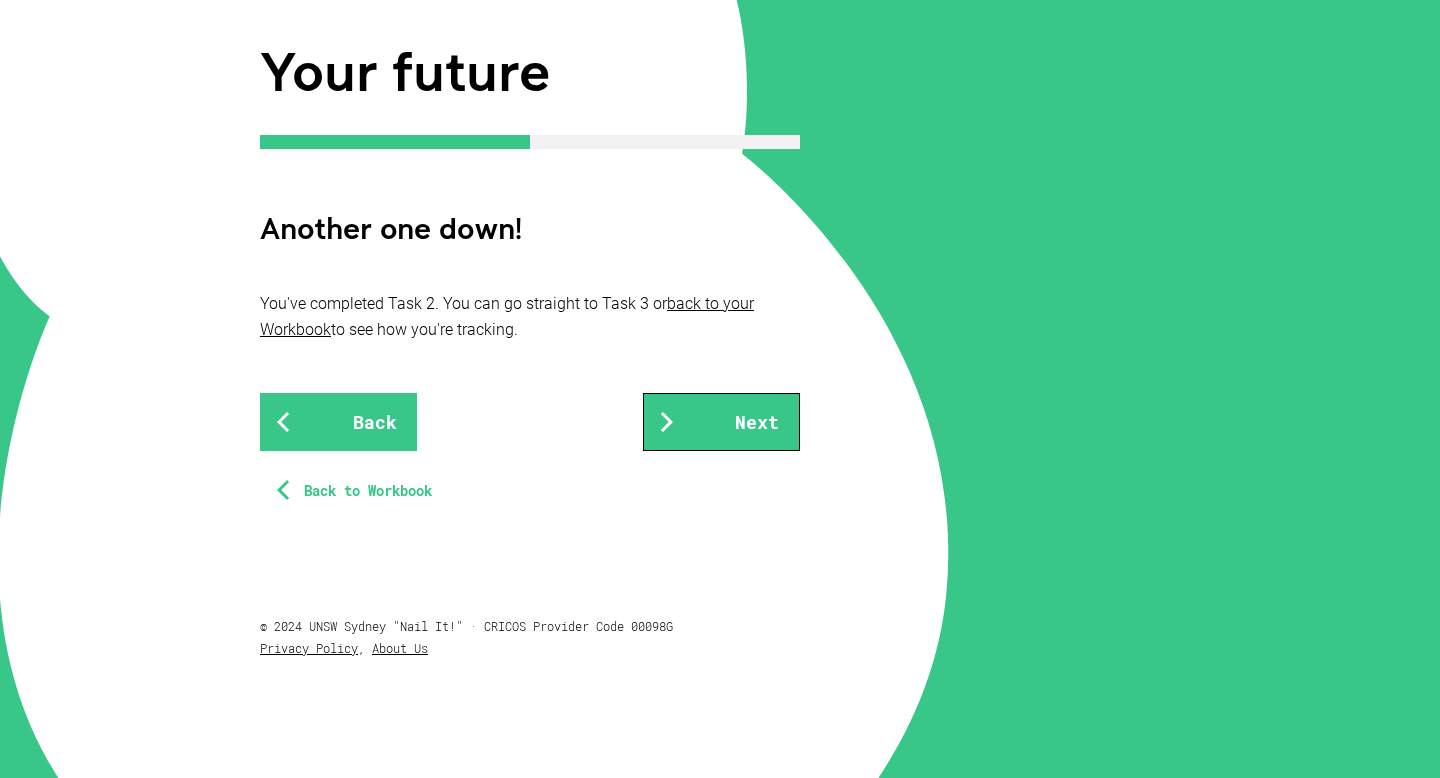 scroll, scrollTop: 303, scrollLeft: 0, axis: vertical 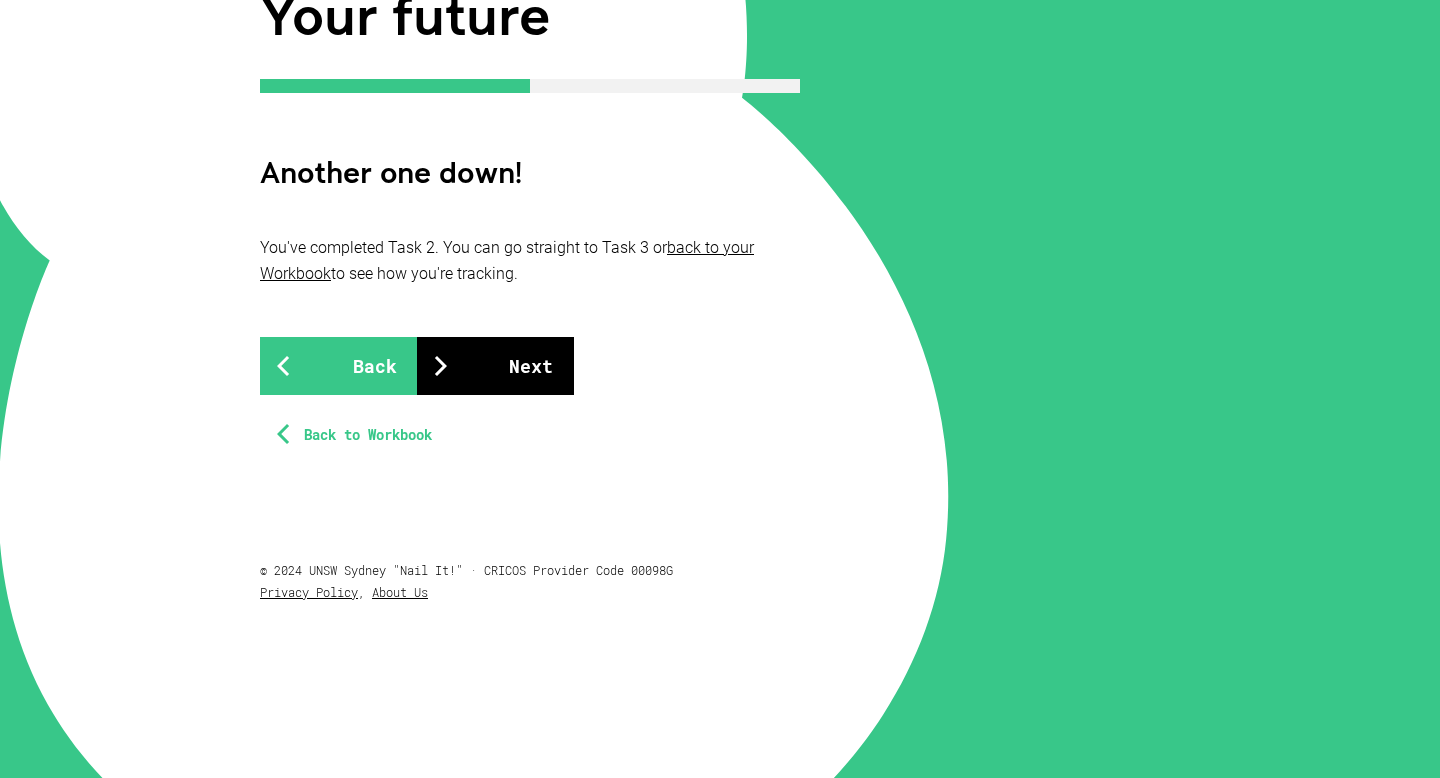 click on "Next" at bounding box center [495, 366] 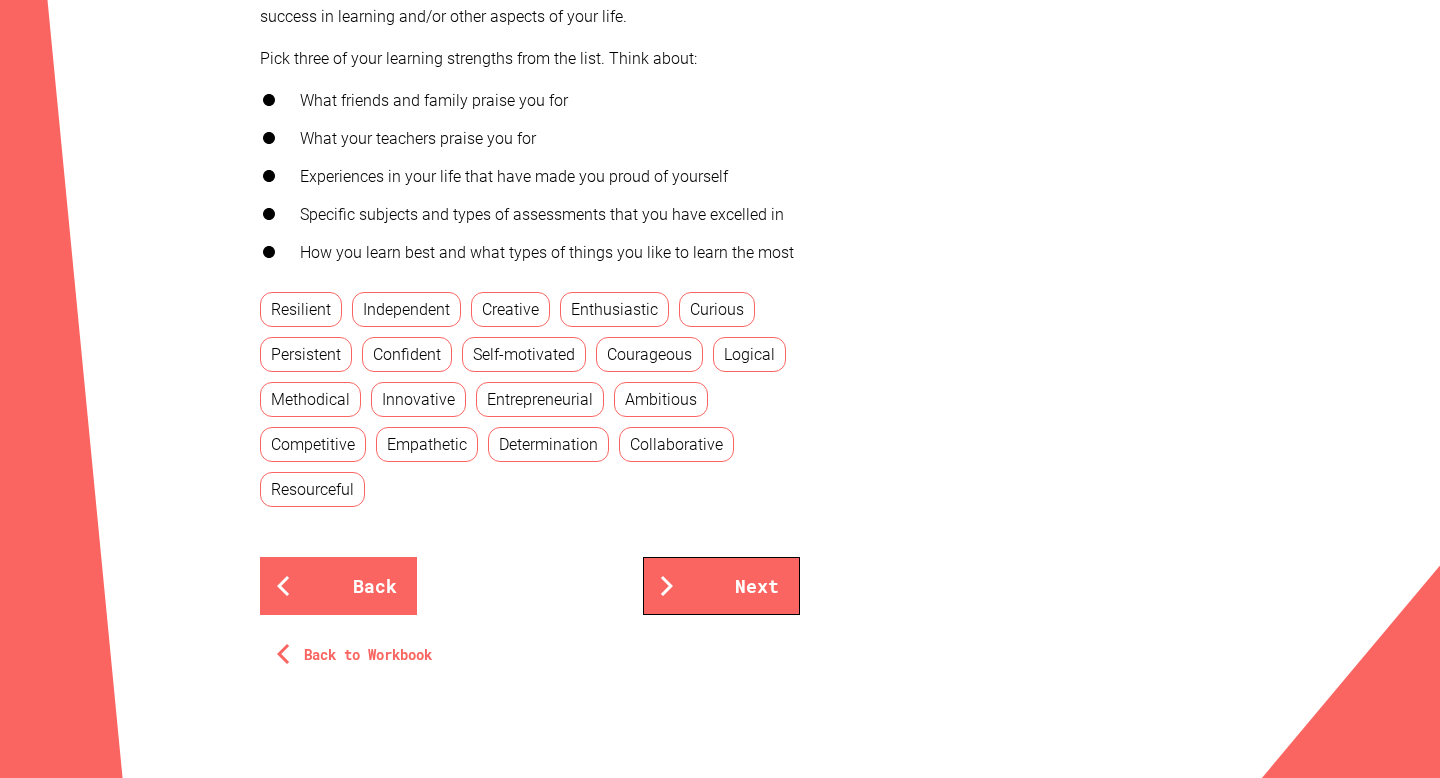 scroll, scrollTop: 710, scrollLeft: 0, axis: vertical 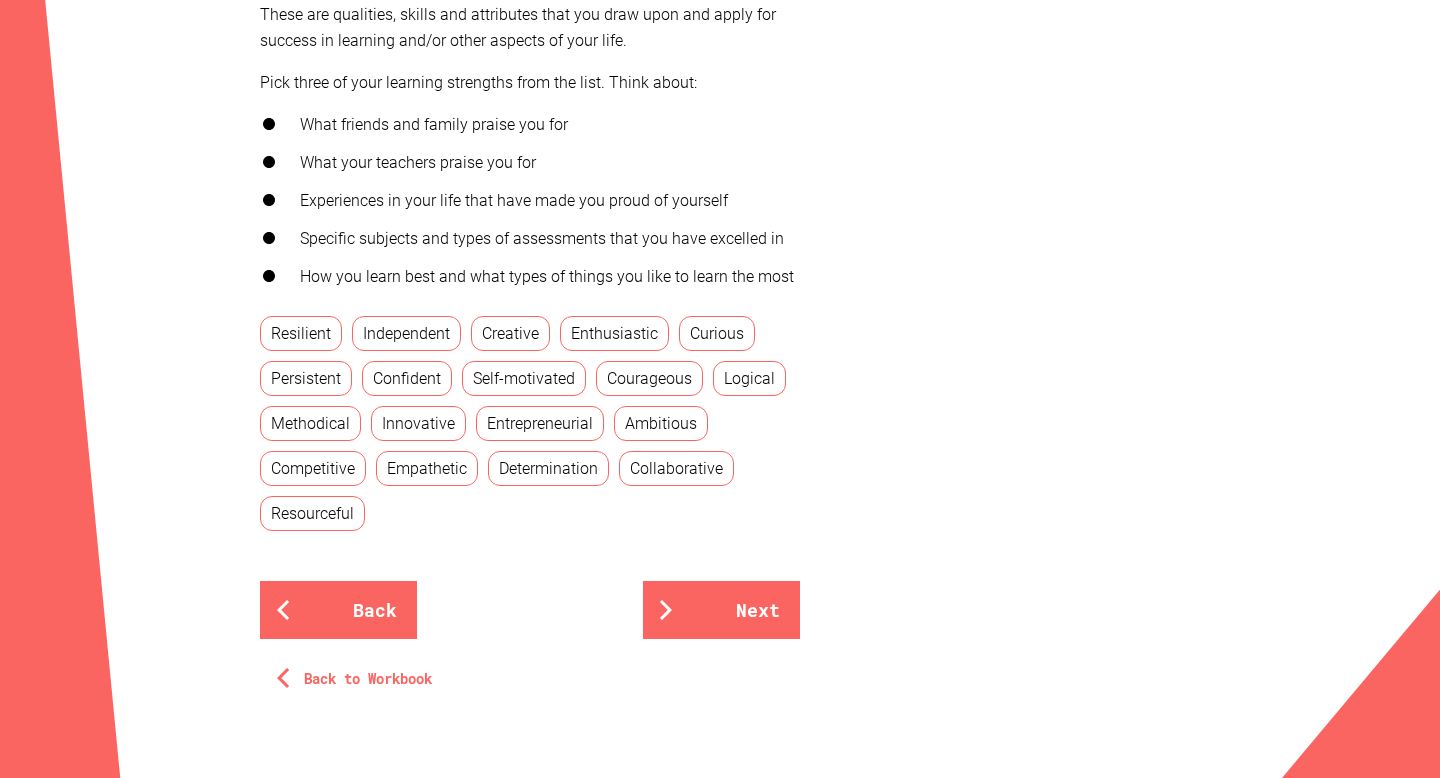 click on "Resilient" at bounding box center (301, 333) 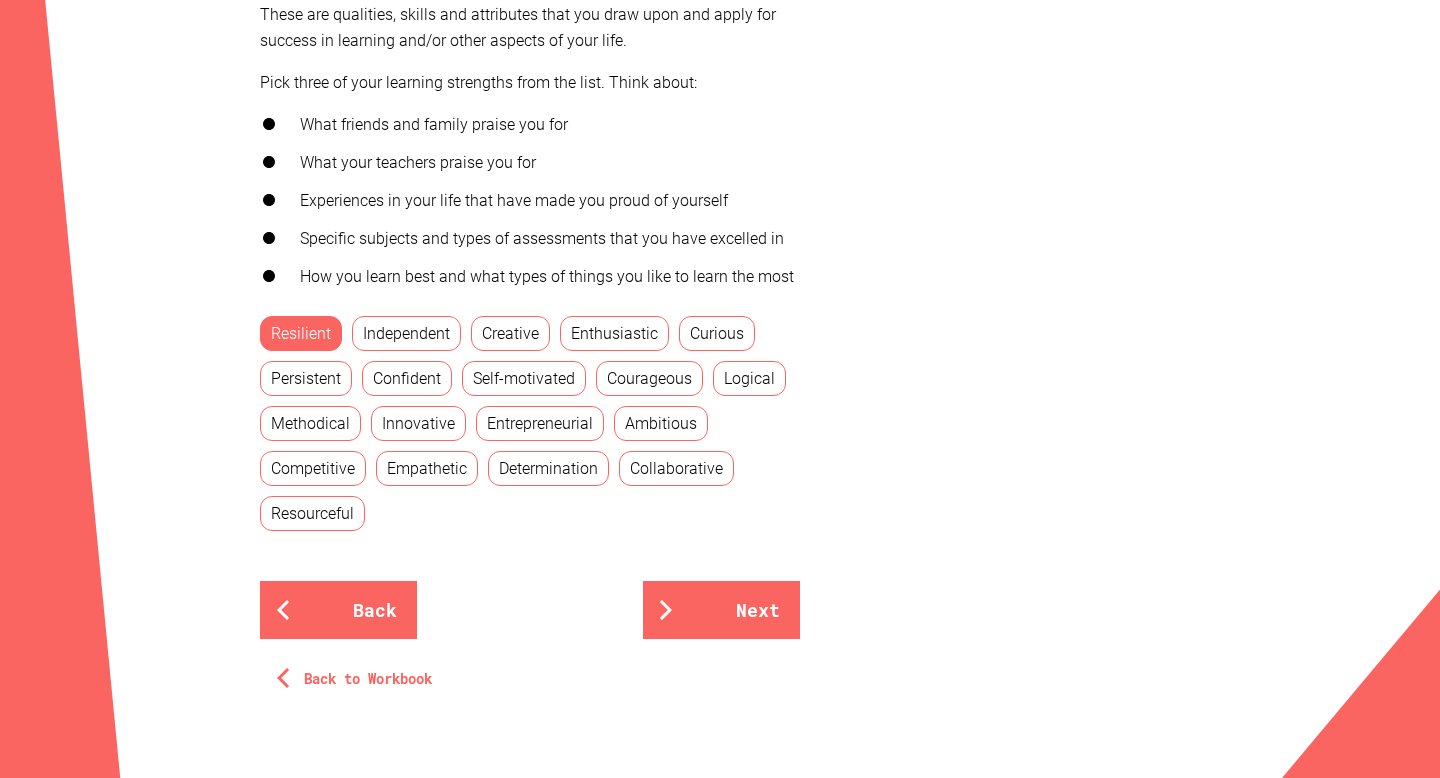 click on "Independent" at bounding box center (406, 333) 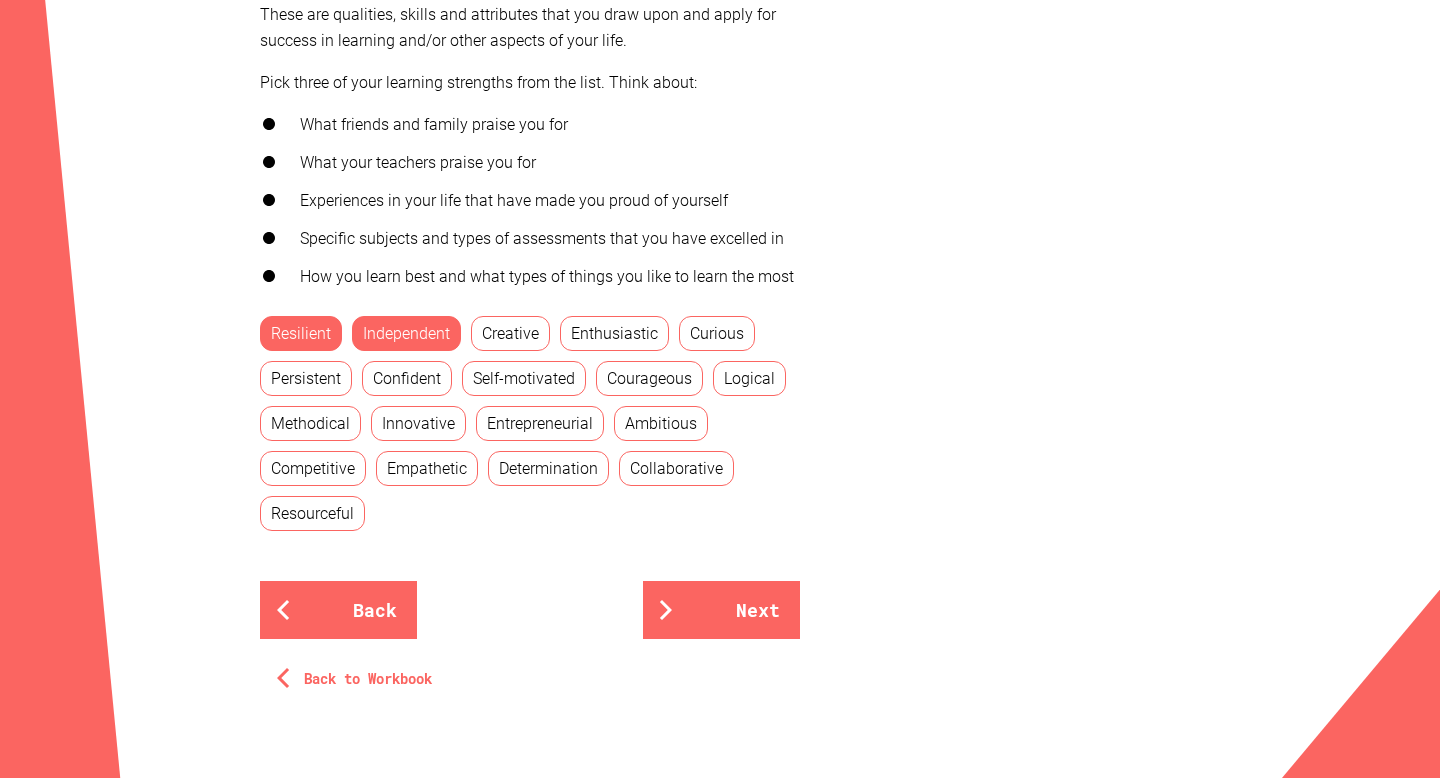 click on "Confident" at bounding box center (407, 378) 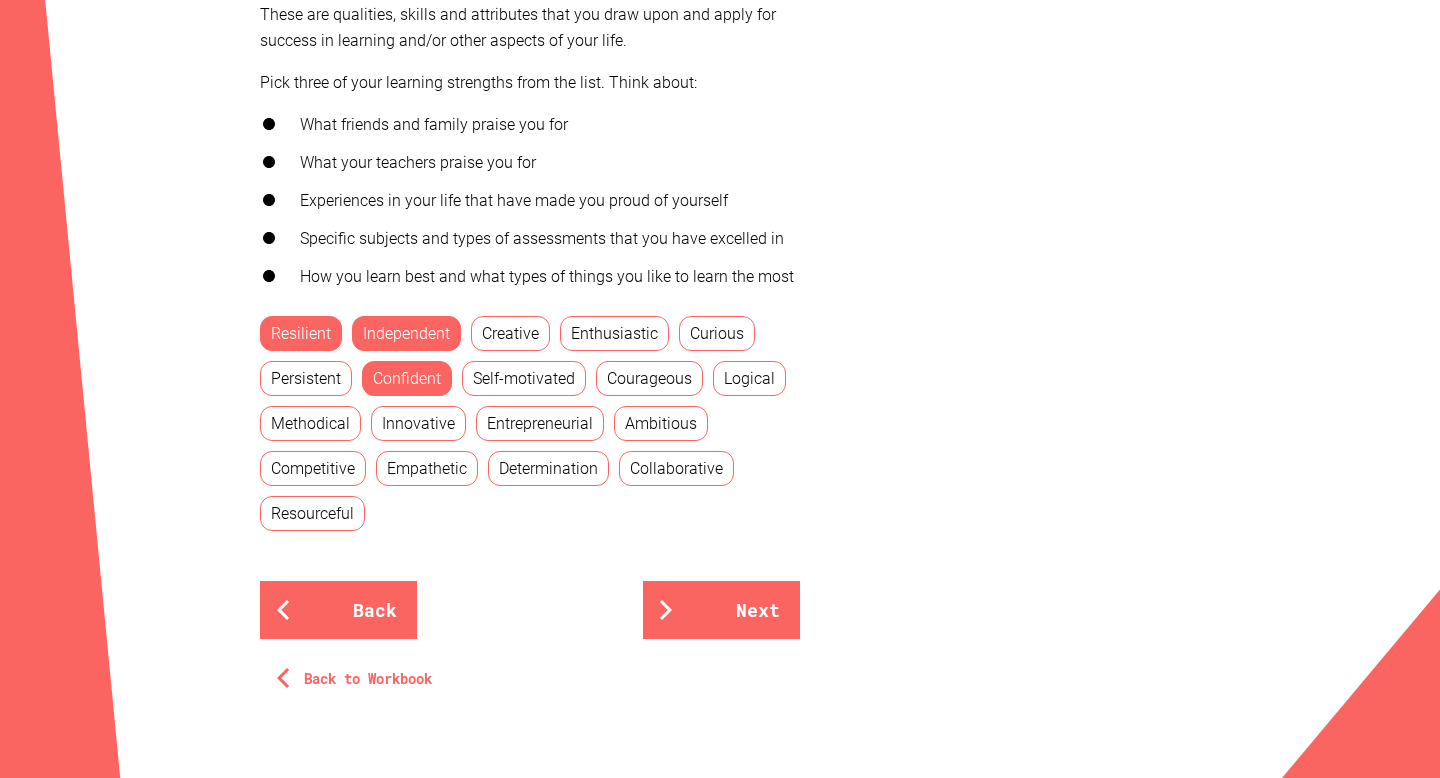 click on "Creative" at bounding box center (510, 333) 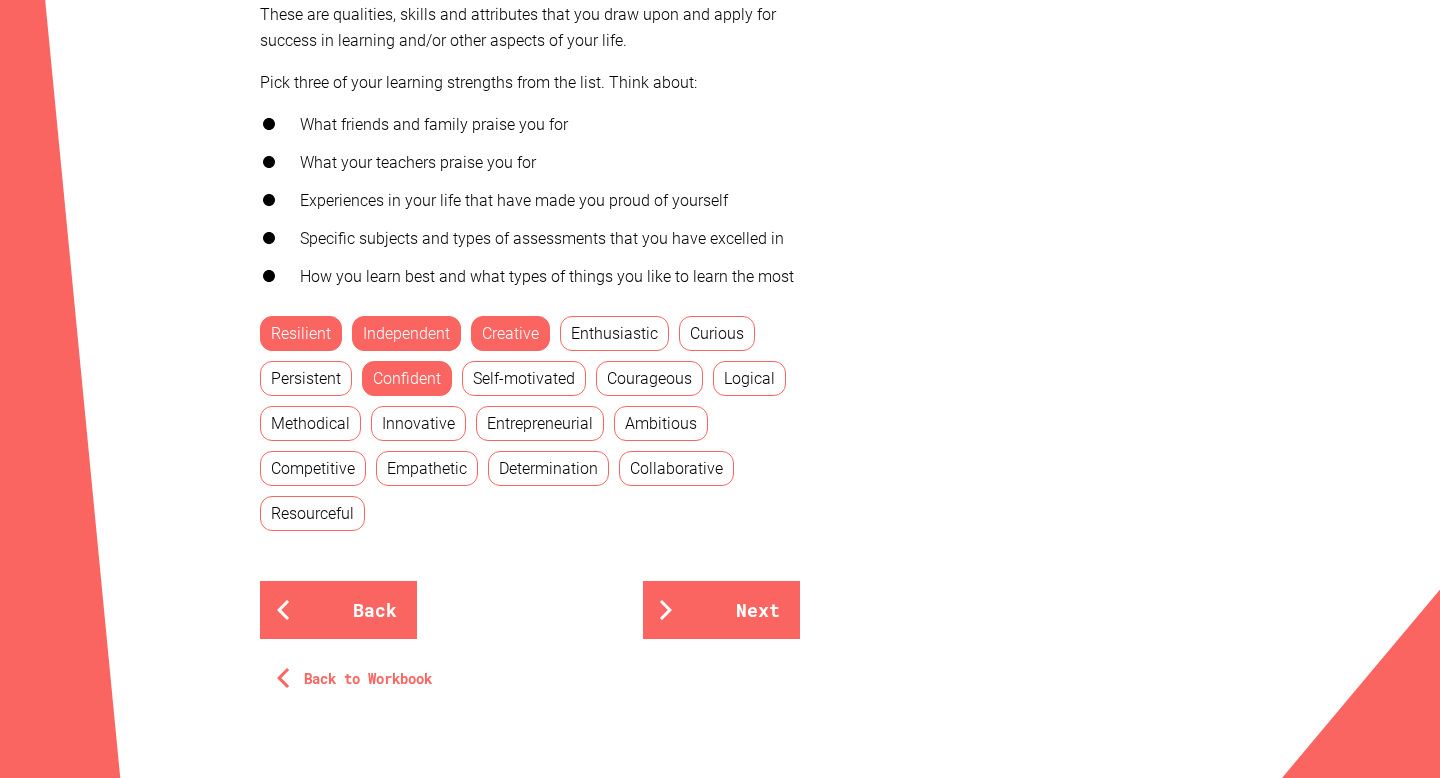click on "Curious" at bounding box center (717, 333) 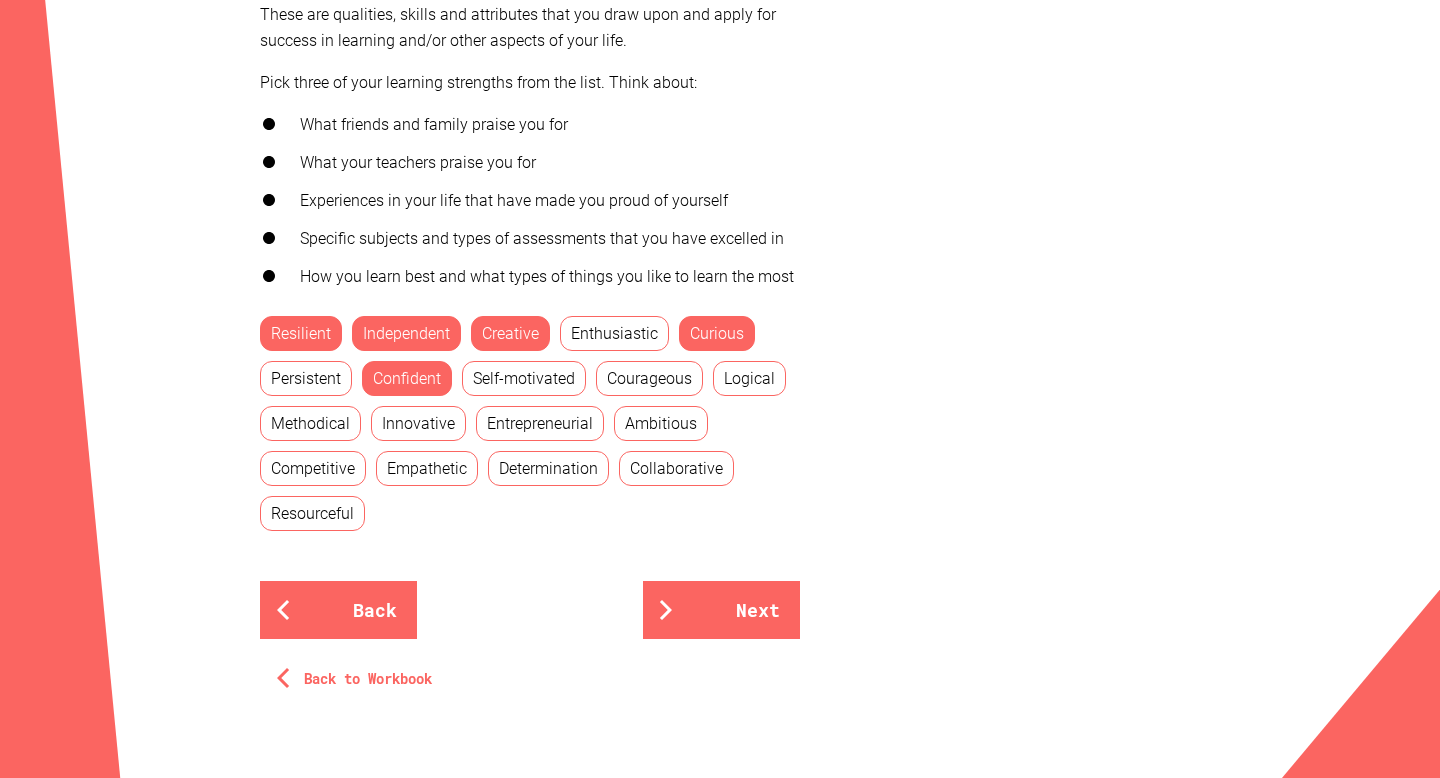 click on "Courageous" at bounding box center (649, 378) 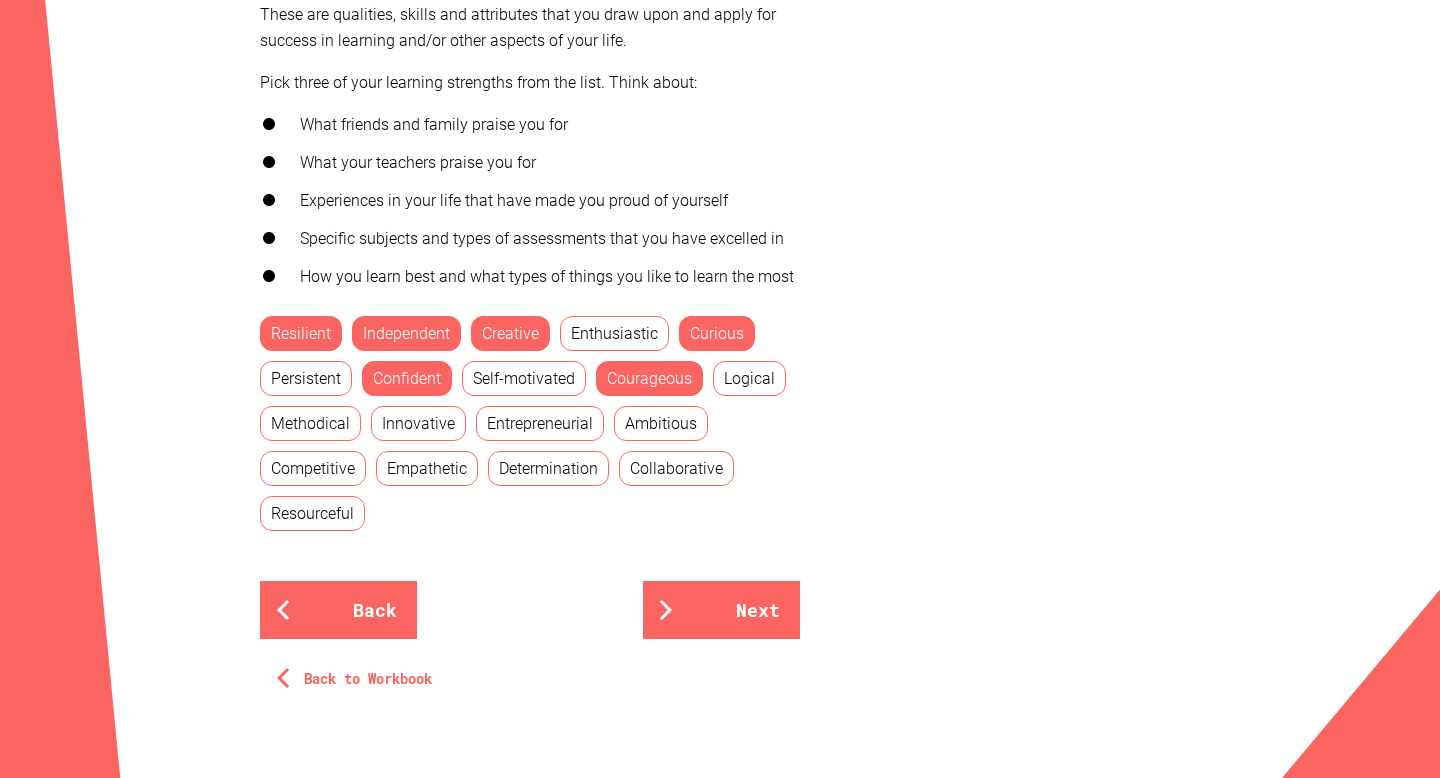click on "Innovative" at bounding box center [418, 423] 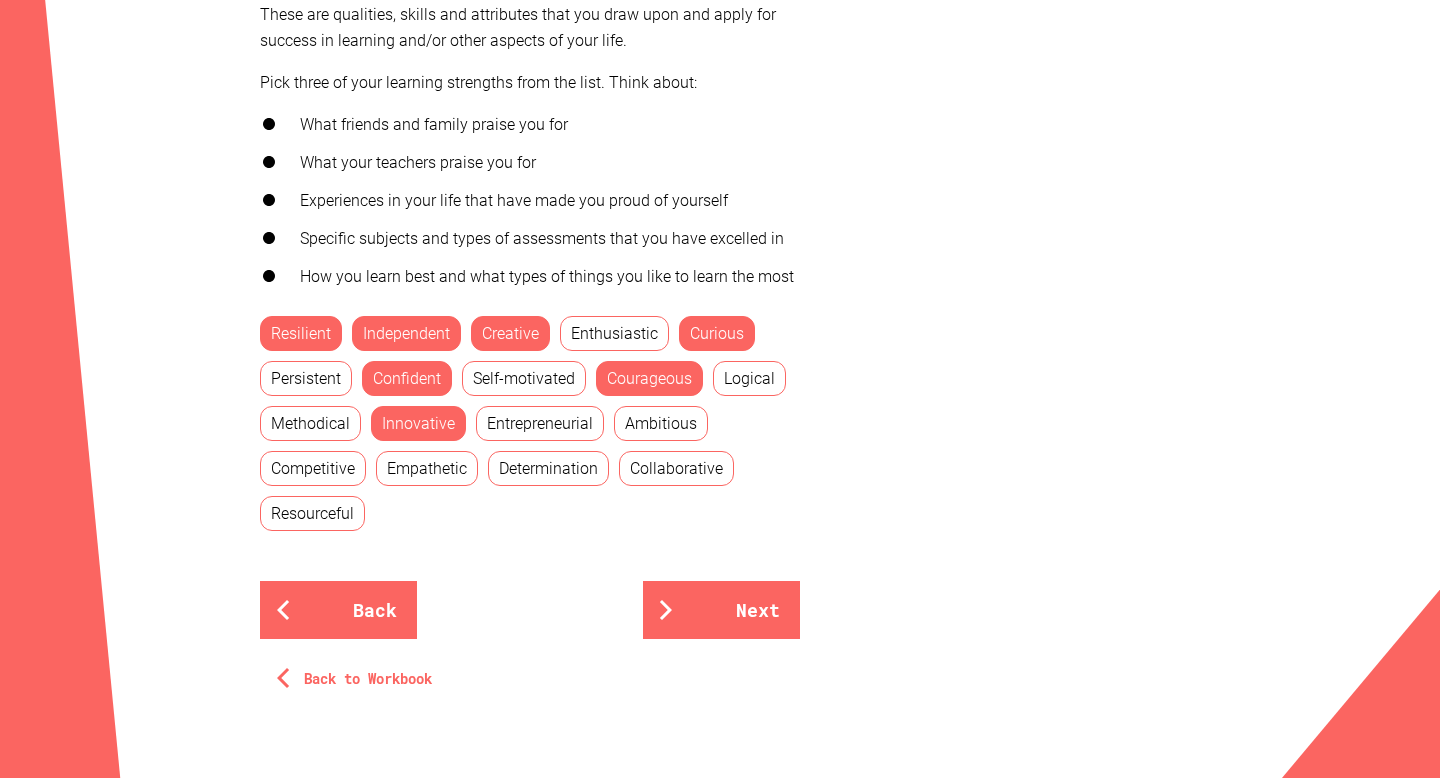 click on "Ambitious" at bounding box center (661, 423) 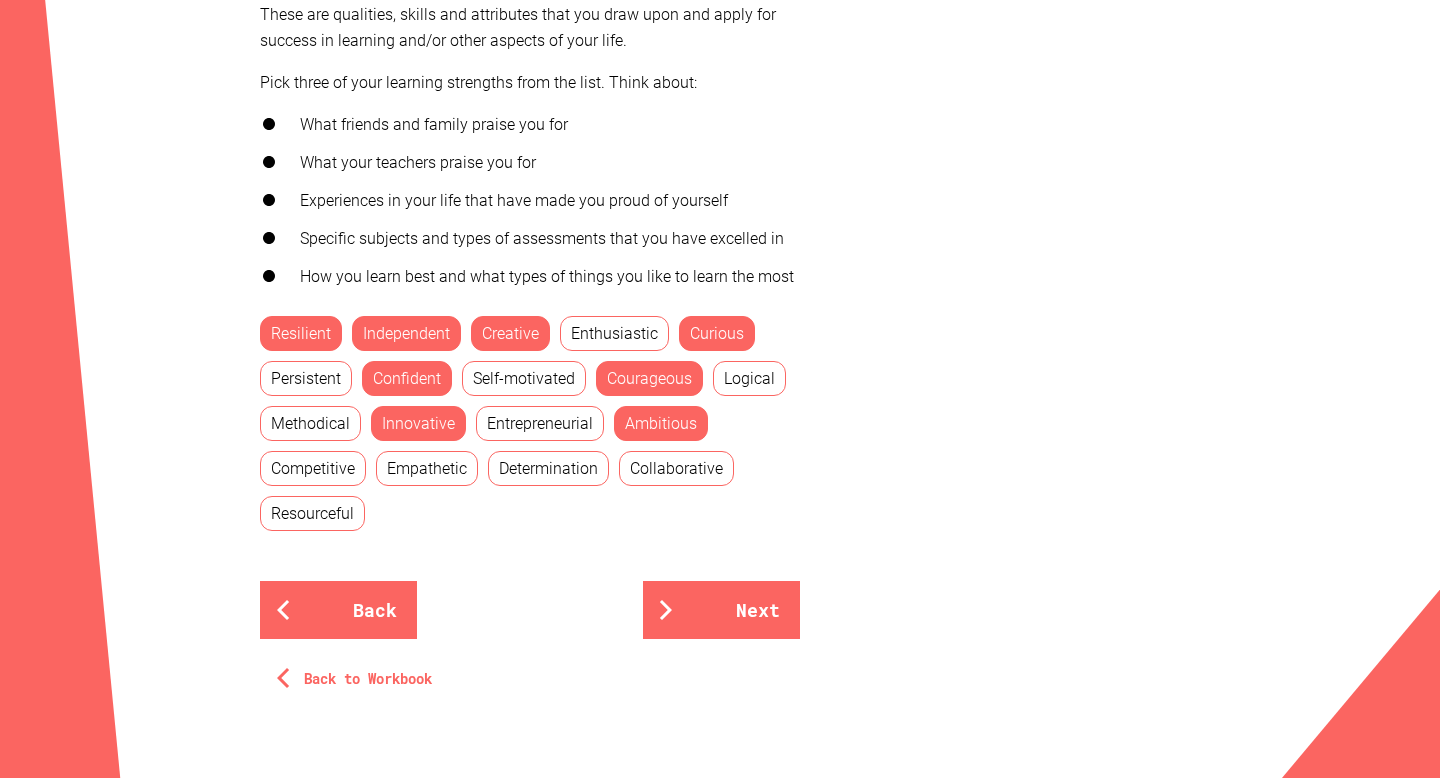 click on "Determination" at bounding box center (548, 468) 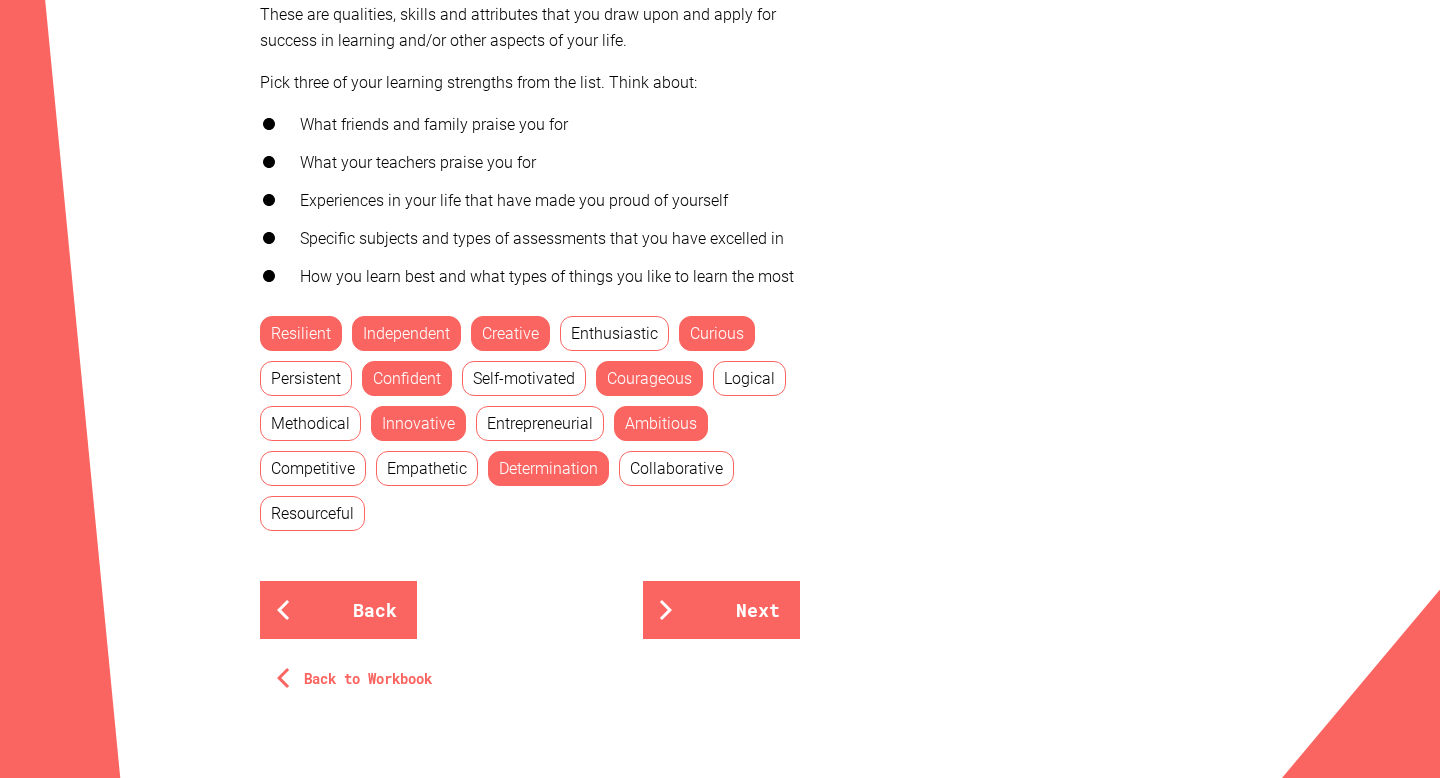 click on "Competitive" at bounding box center (313, 468) 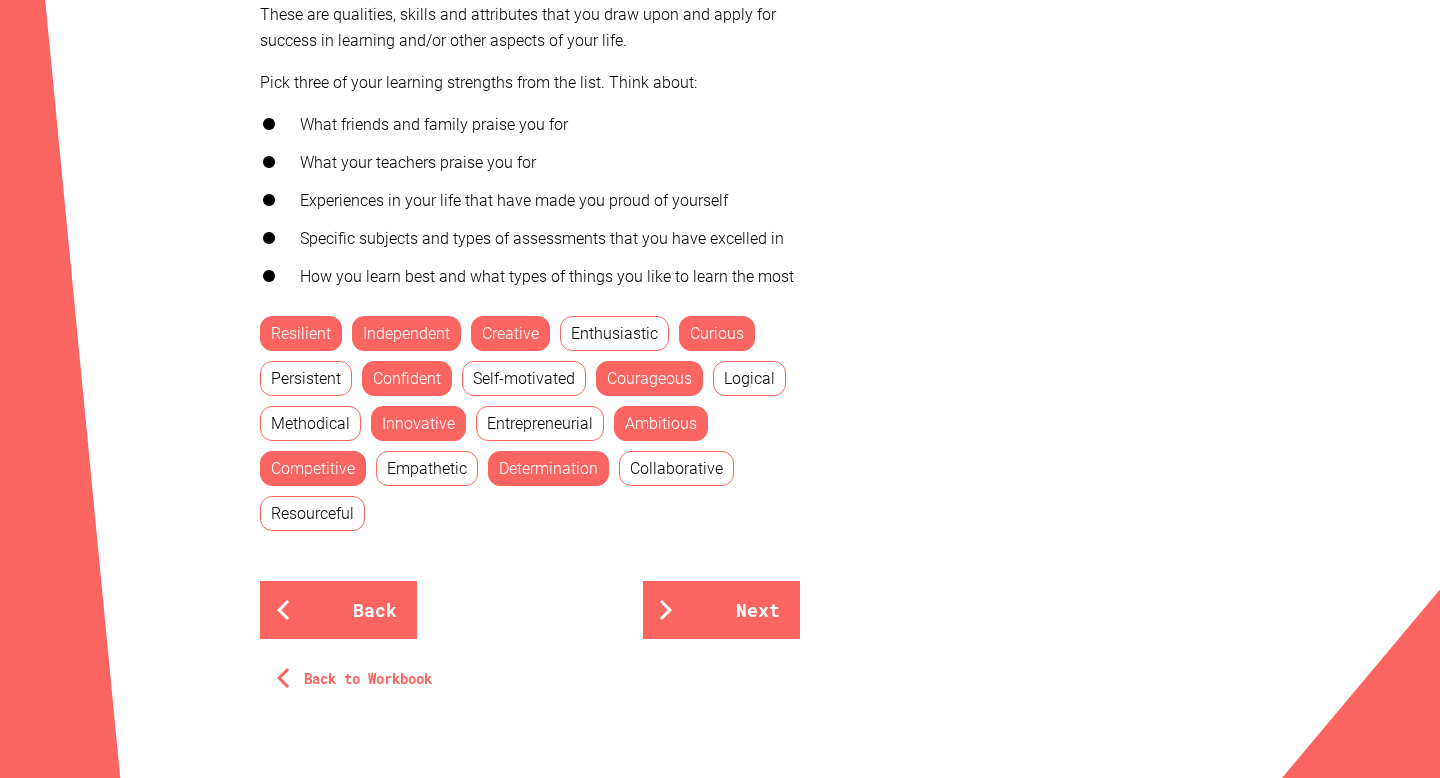 click on "Resourceful" at bounding box center (312, 513) 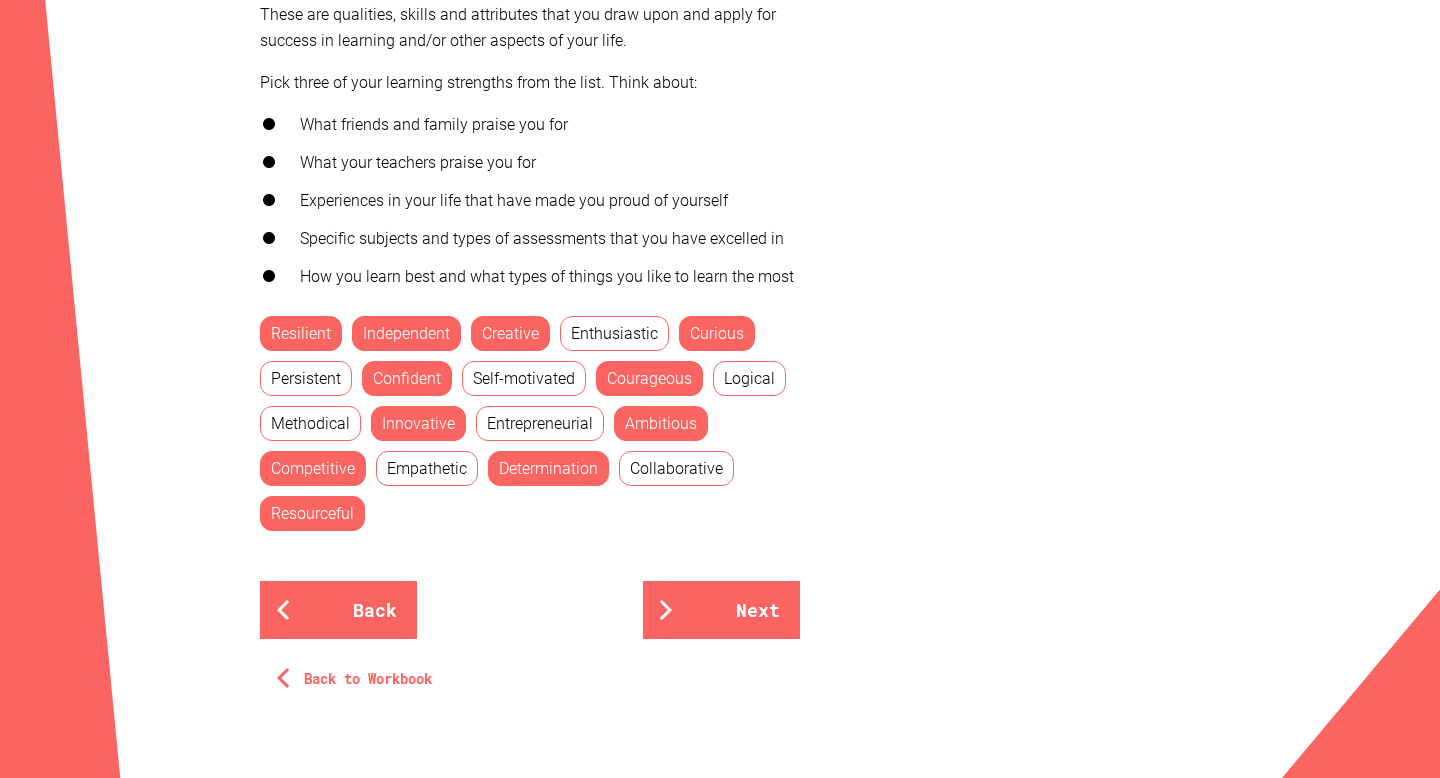 click on "Persistent" at bounding box center [306, 378] 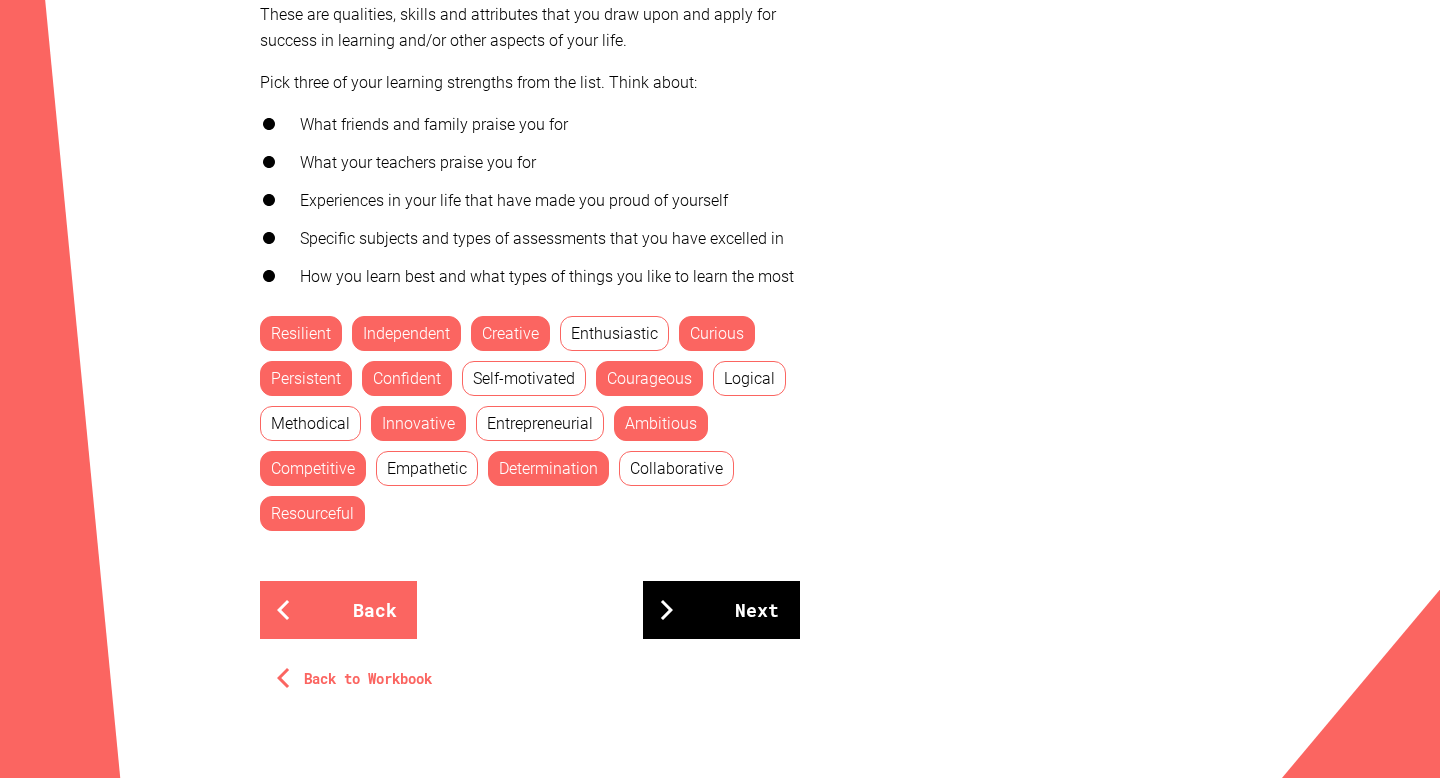 click on "Next" at bounding box center (721, 610) 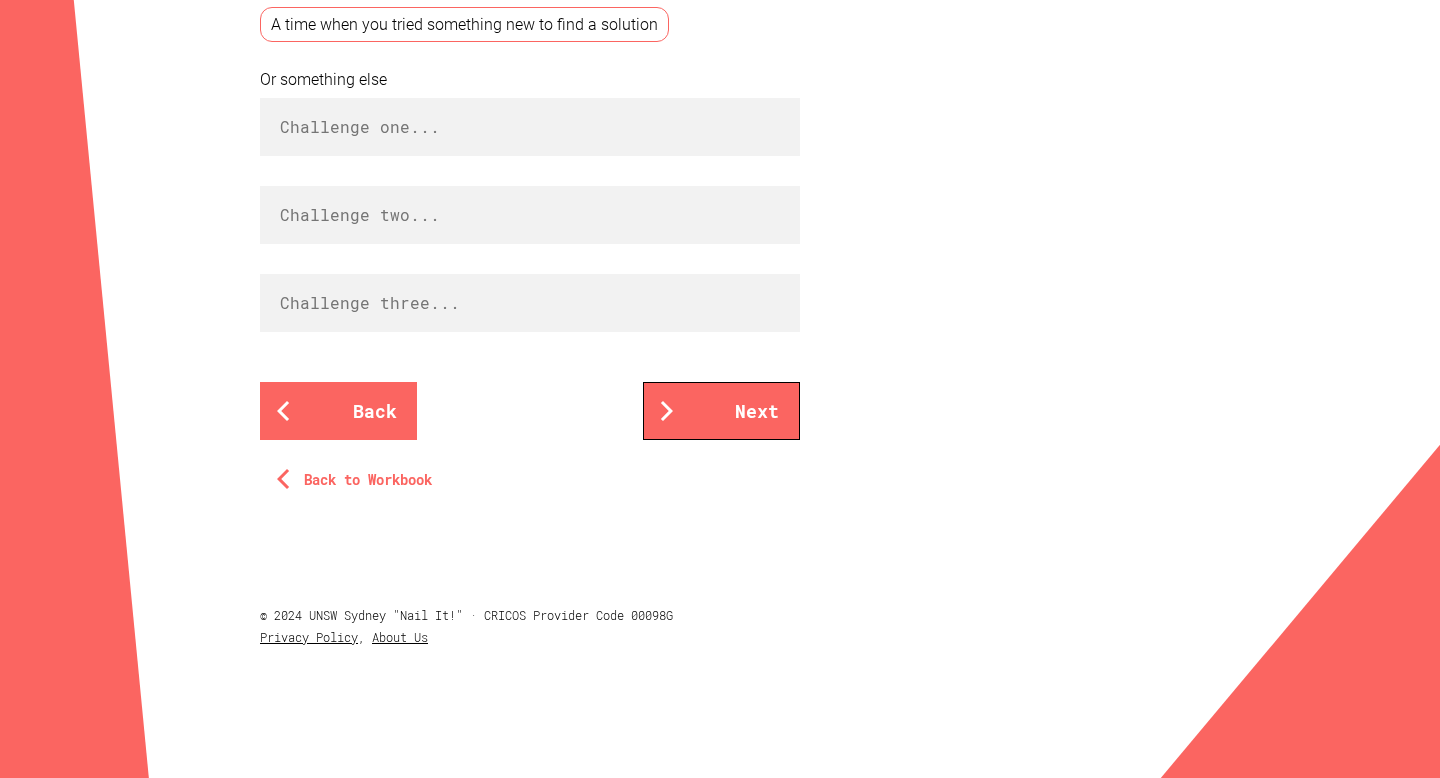 scroll, scrollTop: 1021, scrollLeft: 0, axis: vertical 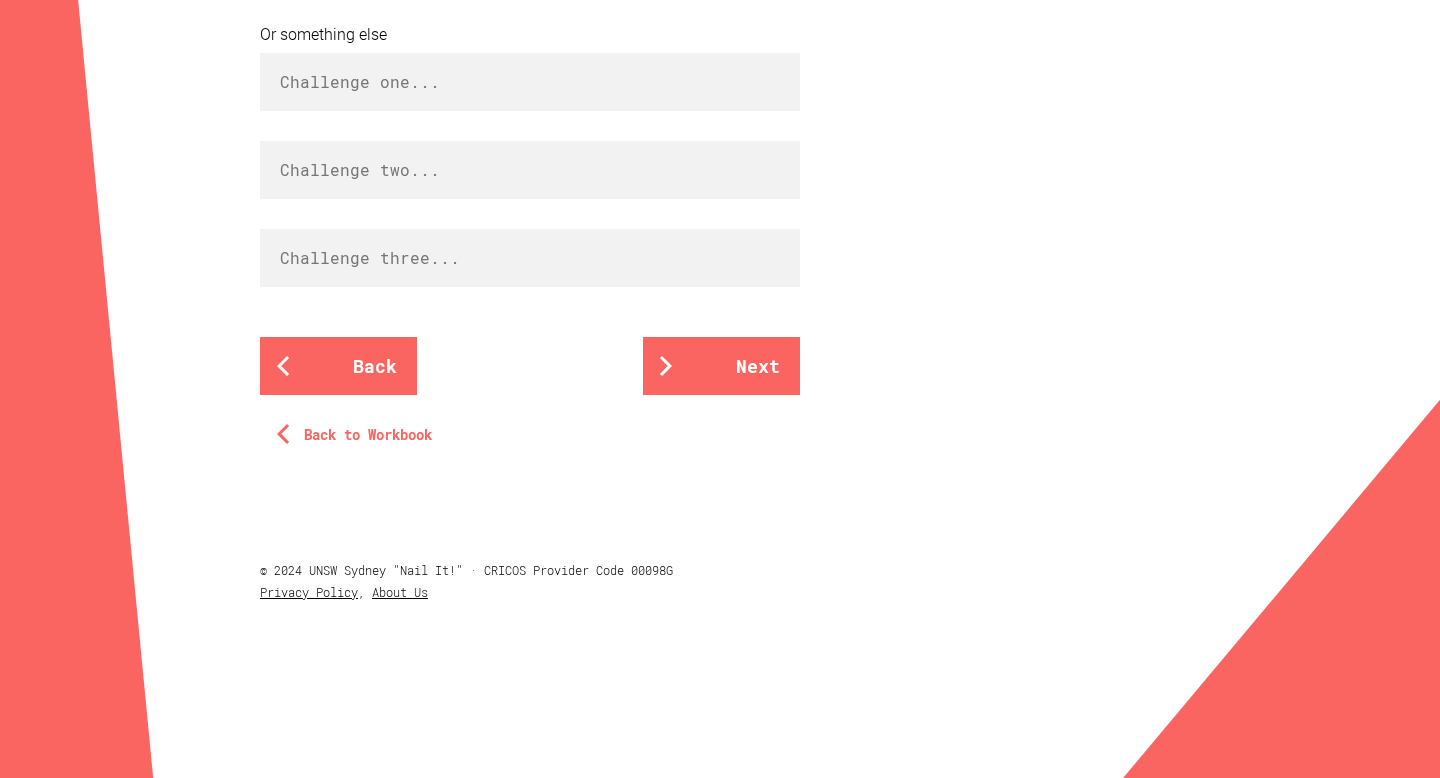 click on "Back to Workbook" at bounding box center (358, 435) 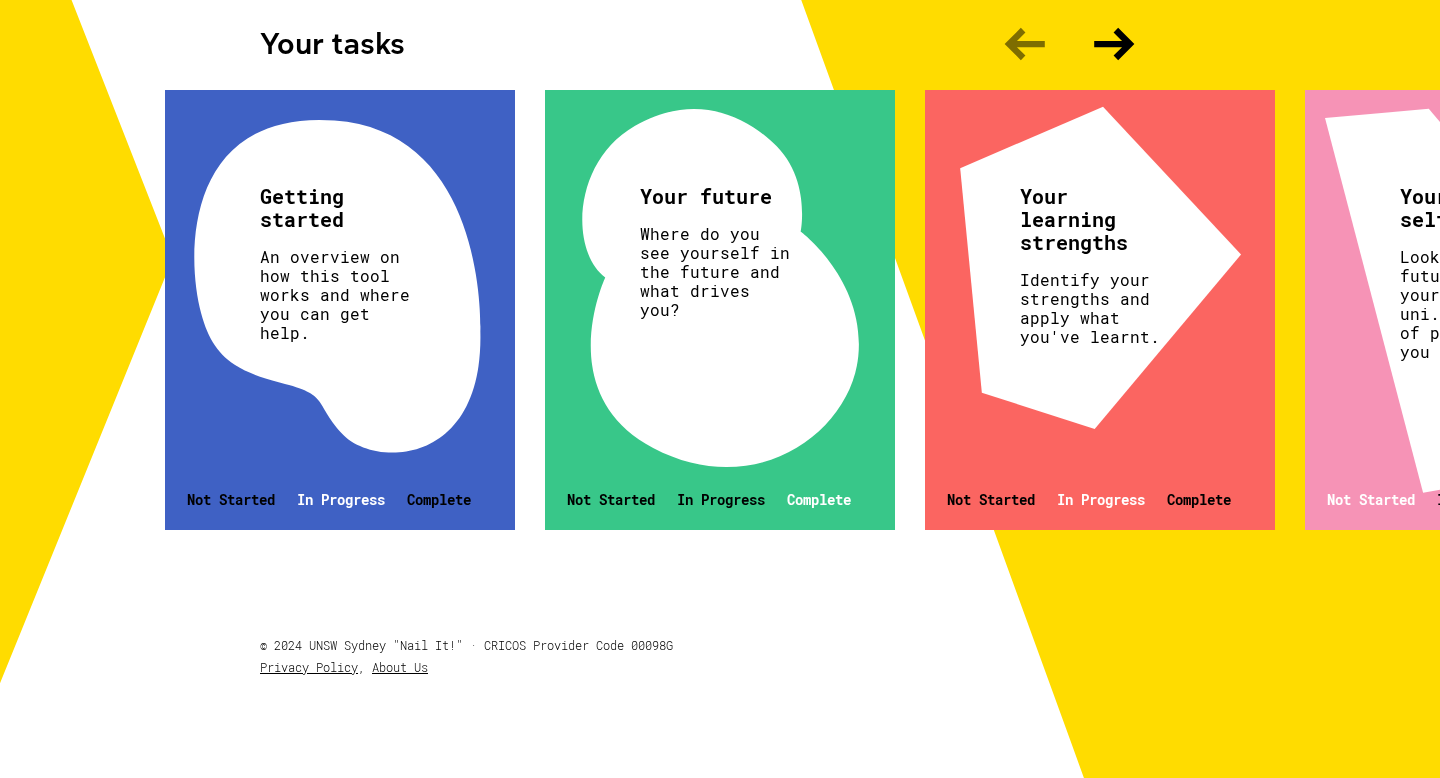 scroll, scrollTop: 654, scrollLeft: 0, axis: vertical 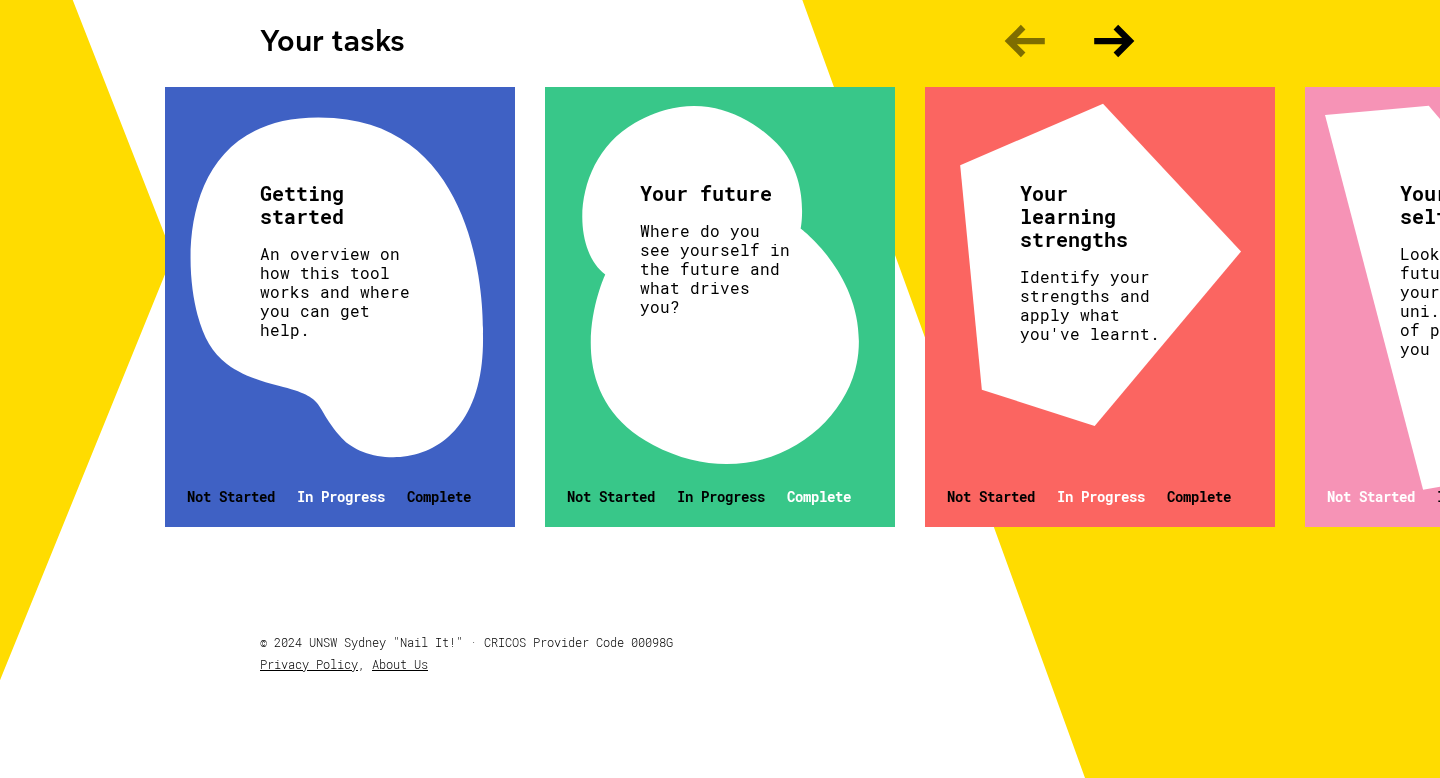 click on "In Progress" at bounding box center [341, 496] 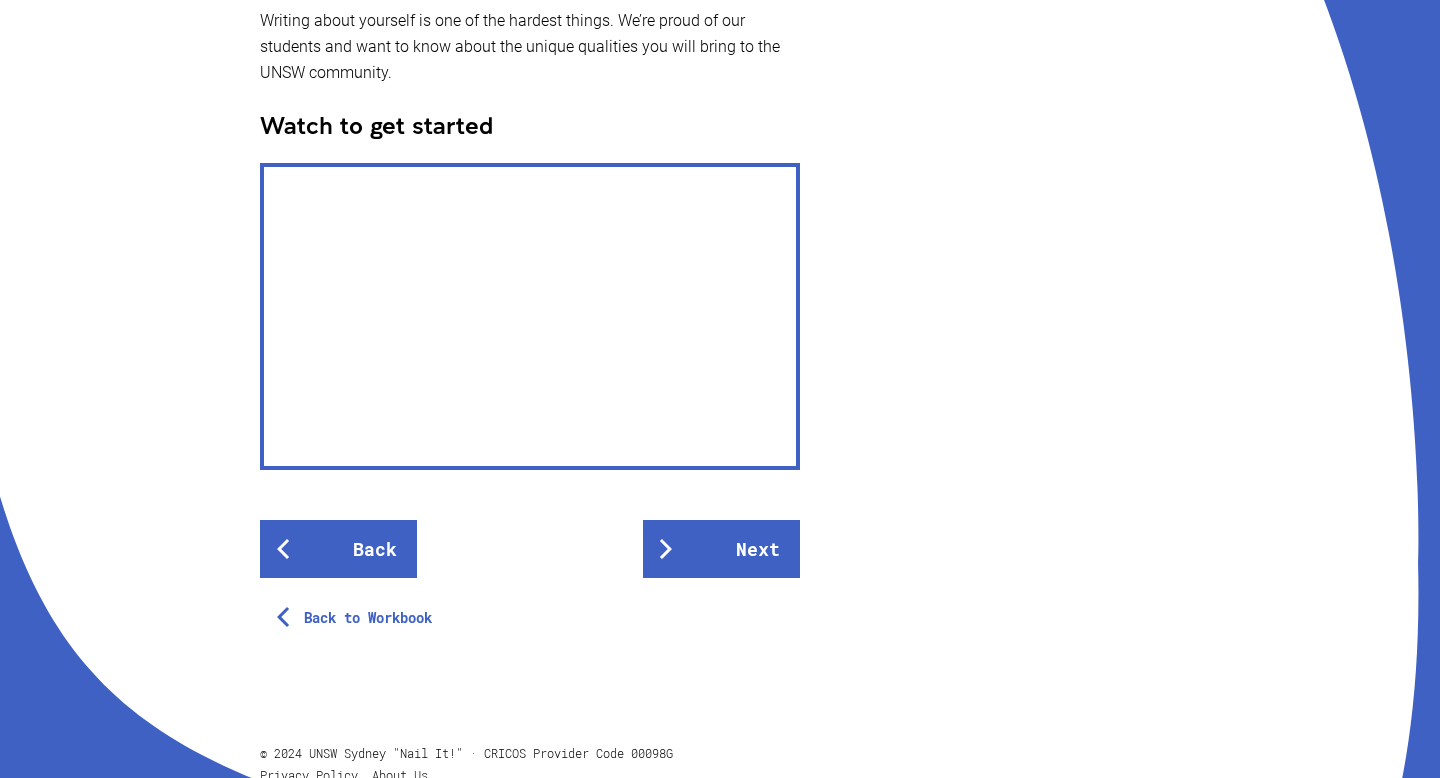 scroll, scrollTop: 713, scrollLeft: 0, axis: vertical 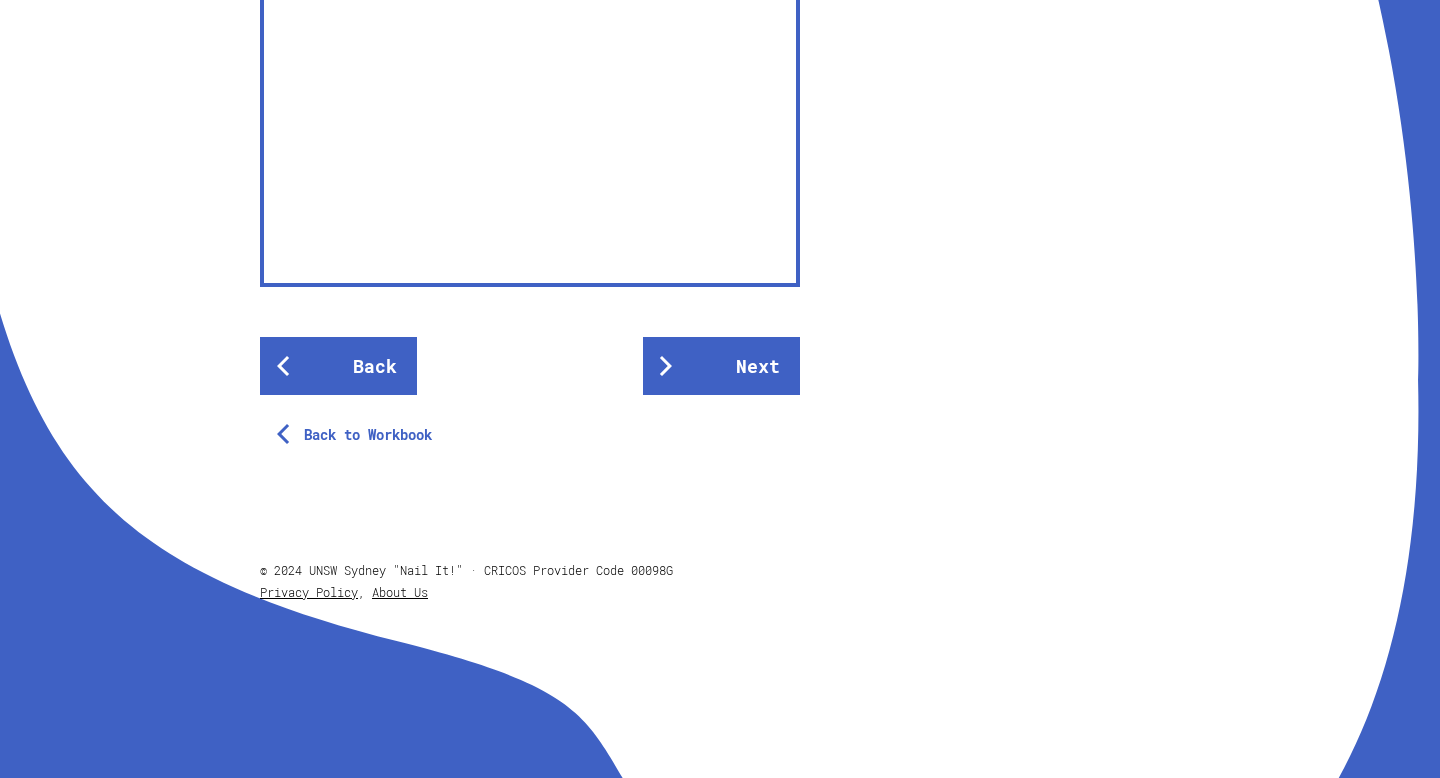 click on "Back to Workbook" at bounding box center [530, 425] 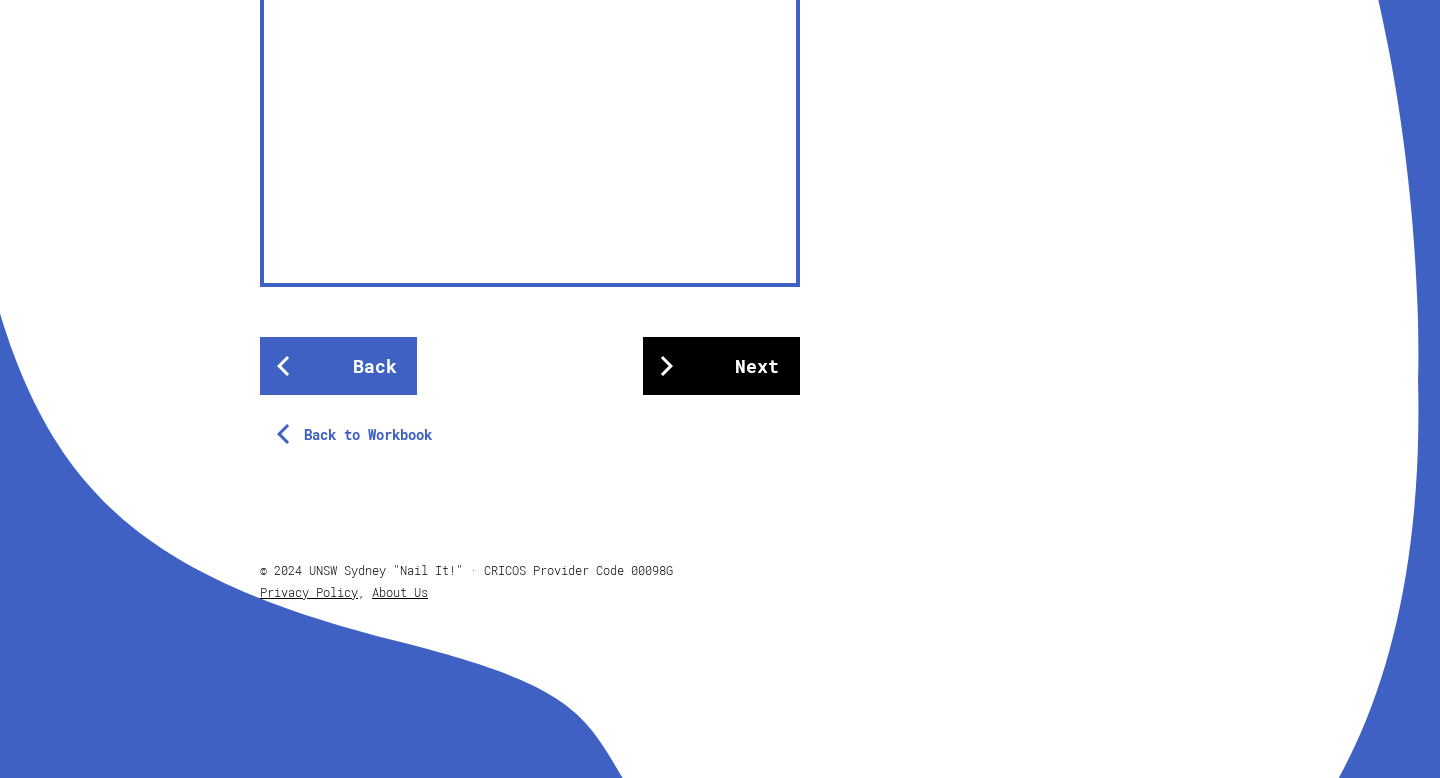 click on "Next" at bounding box center [721, 366] 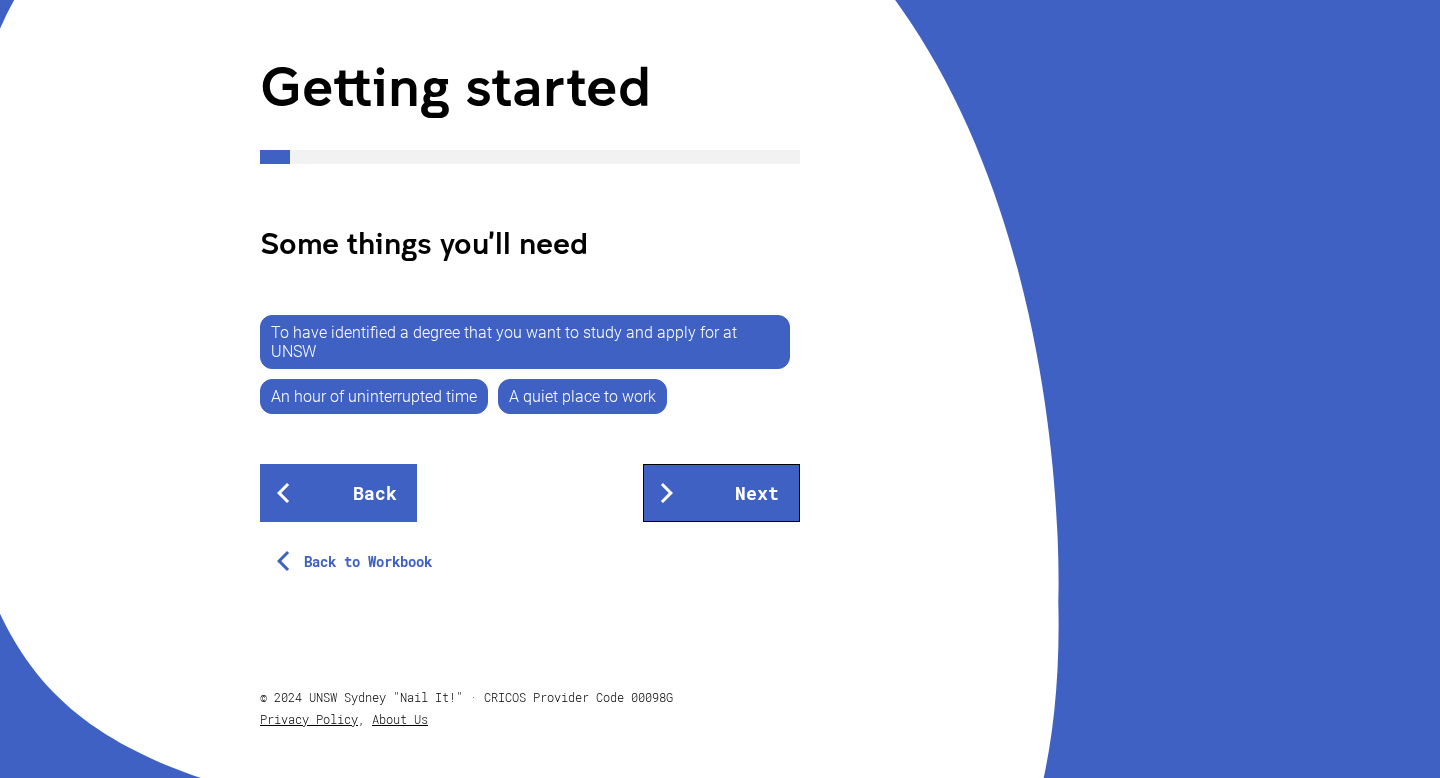 scroll, scrollTop: 234, scrollLeft: 0, axis: vertical 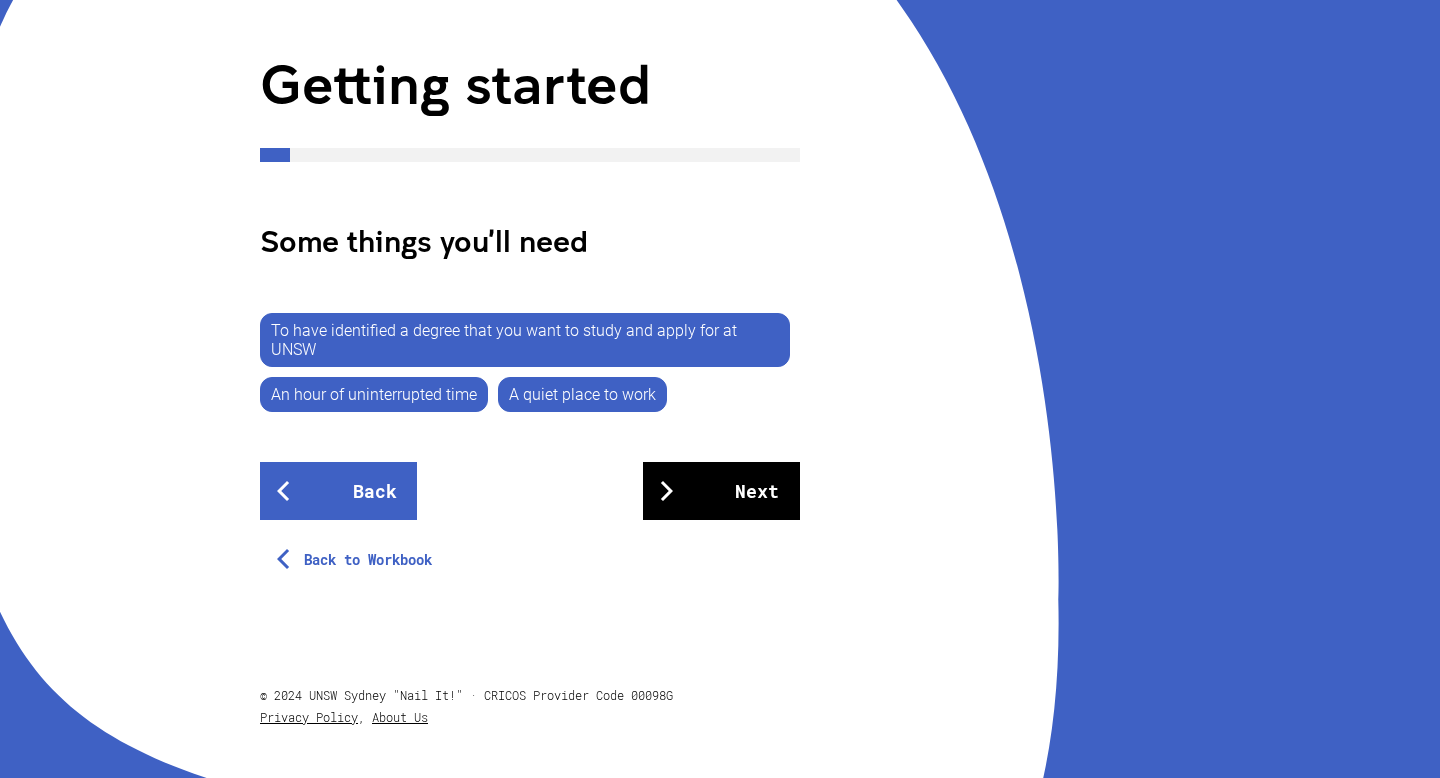 click on "Next" at bounding box center (721, 491) 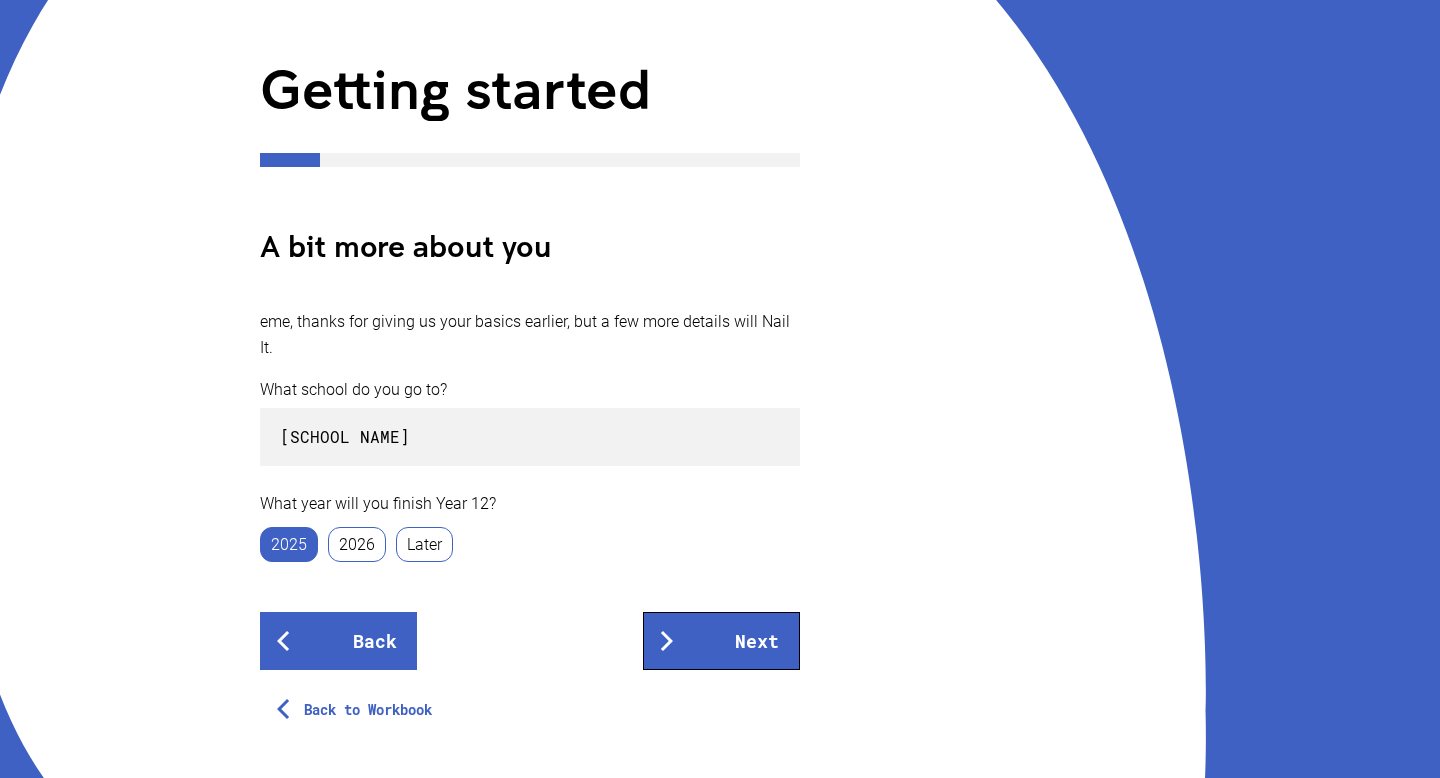 scroll, scrollTop: 236, scrollLeft: 0, axis: vertical 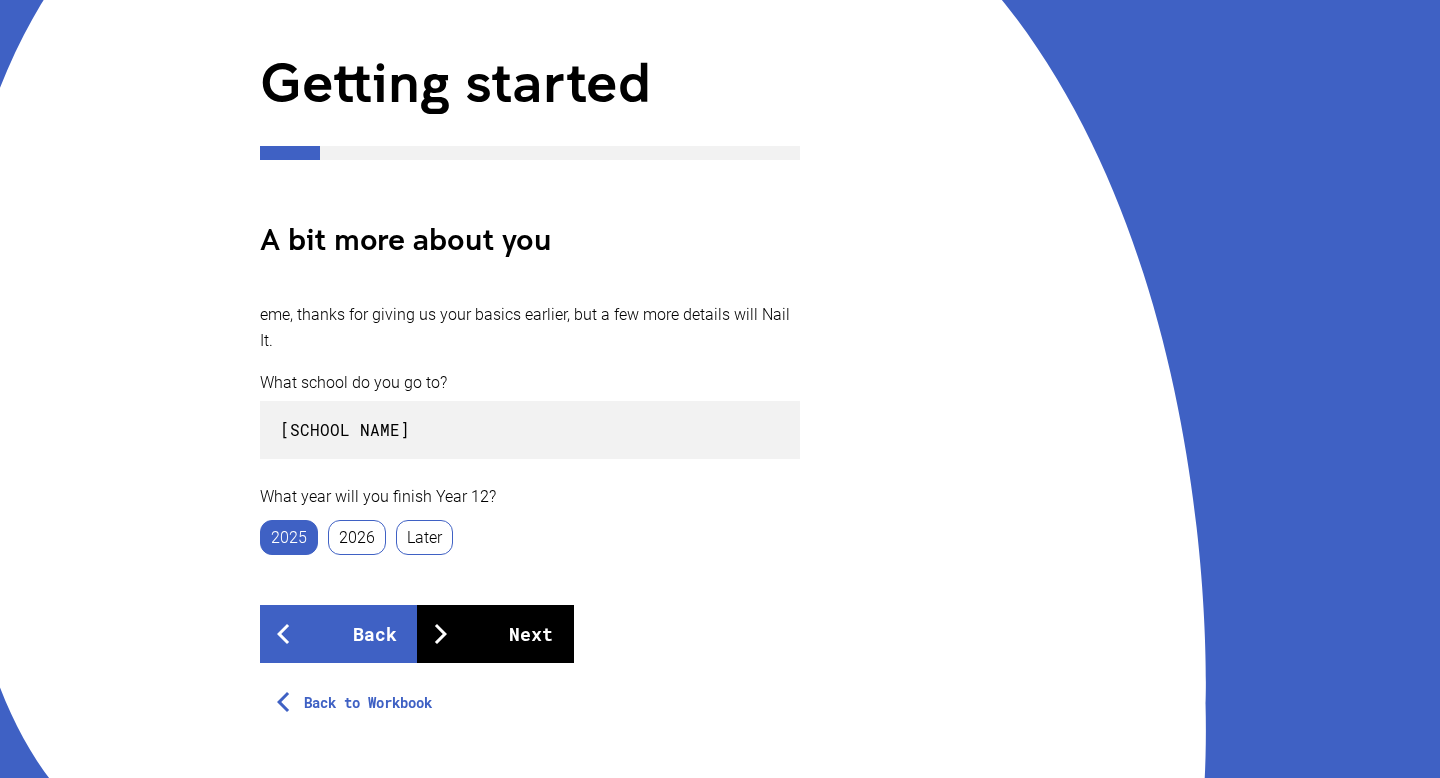 click on "Next" at bounding box center (495, 634) 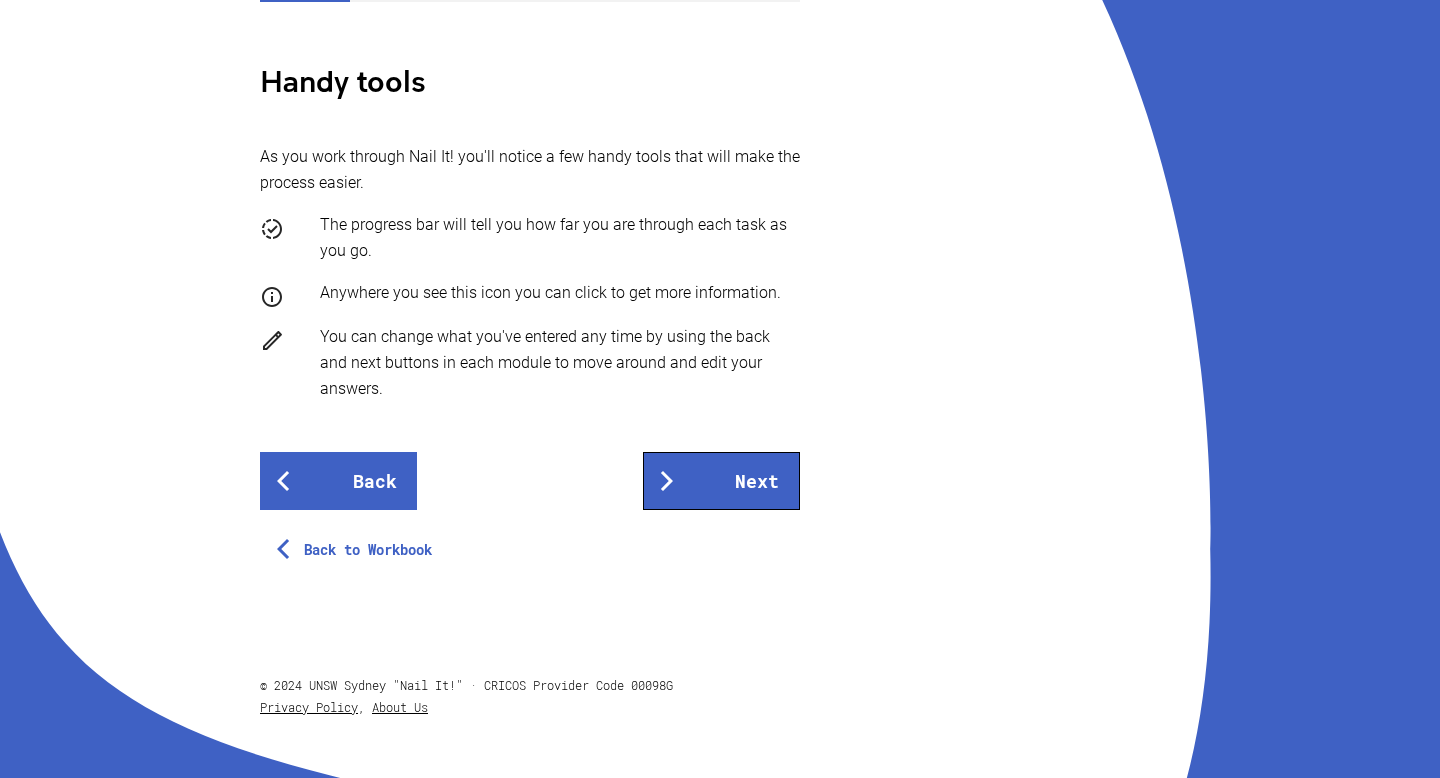 scroll, scrollTop: 397, scrollLeft: 0, axis: vertical 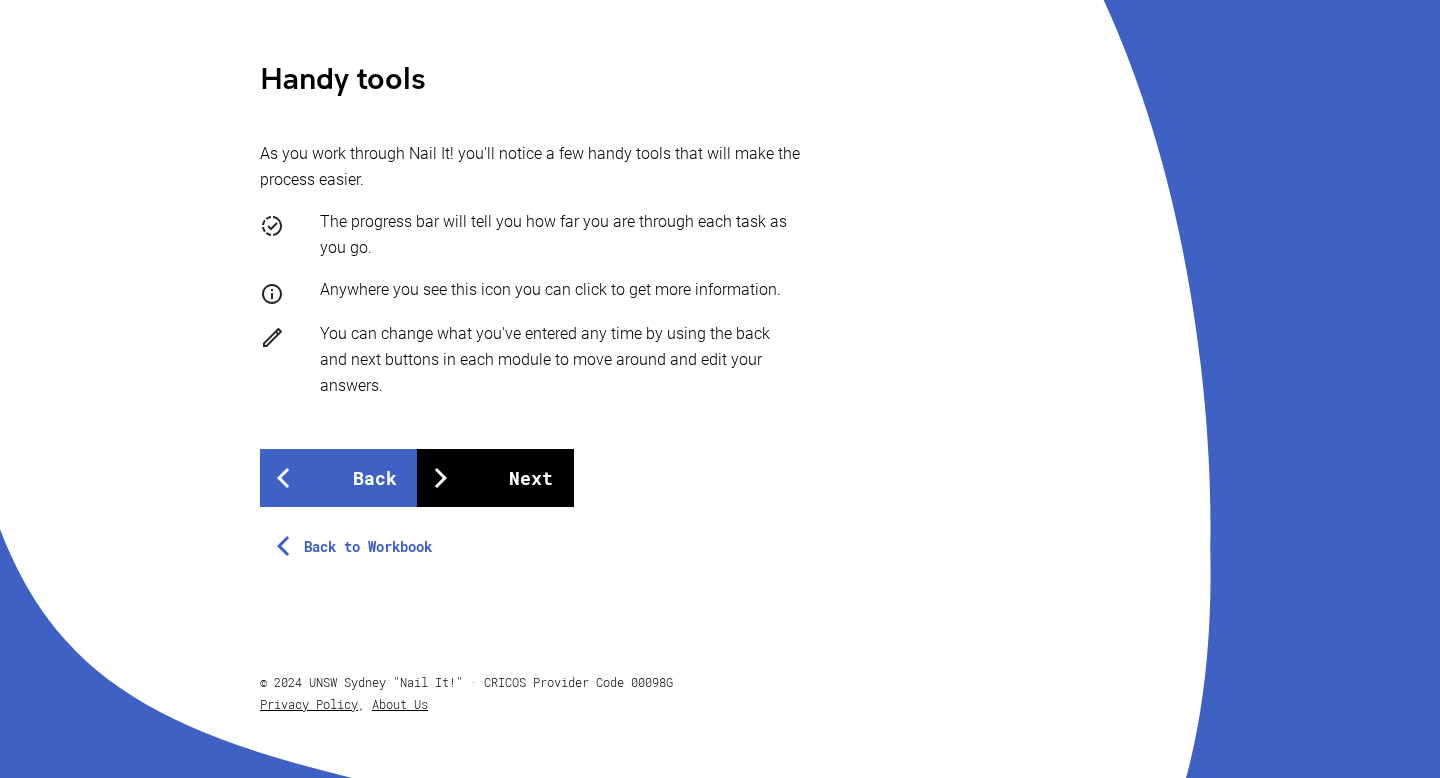 click on "Next" at bounding box center (495, 478) 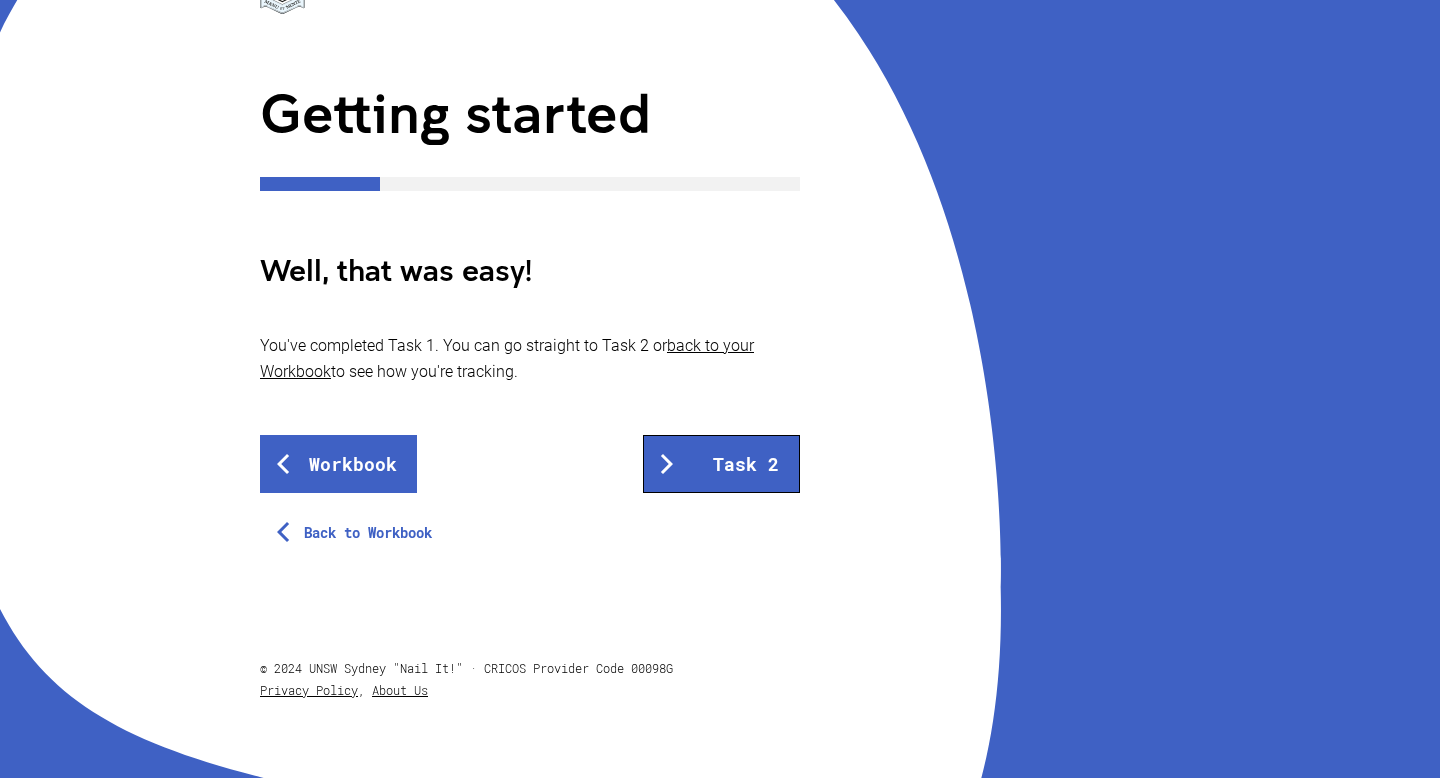 scroll, scrollTop: 242, scrollLeft: 0, axis: vertical 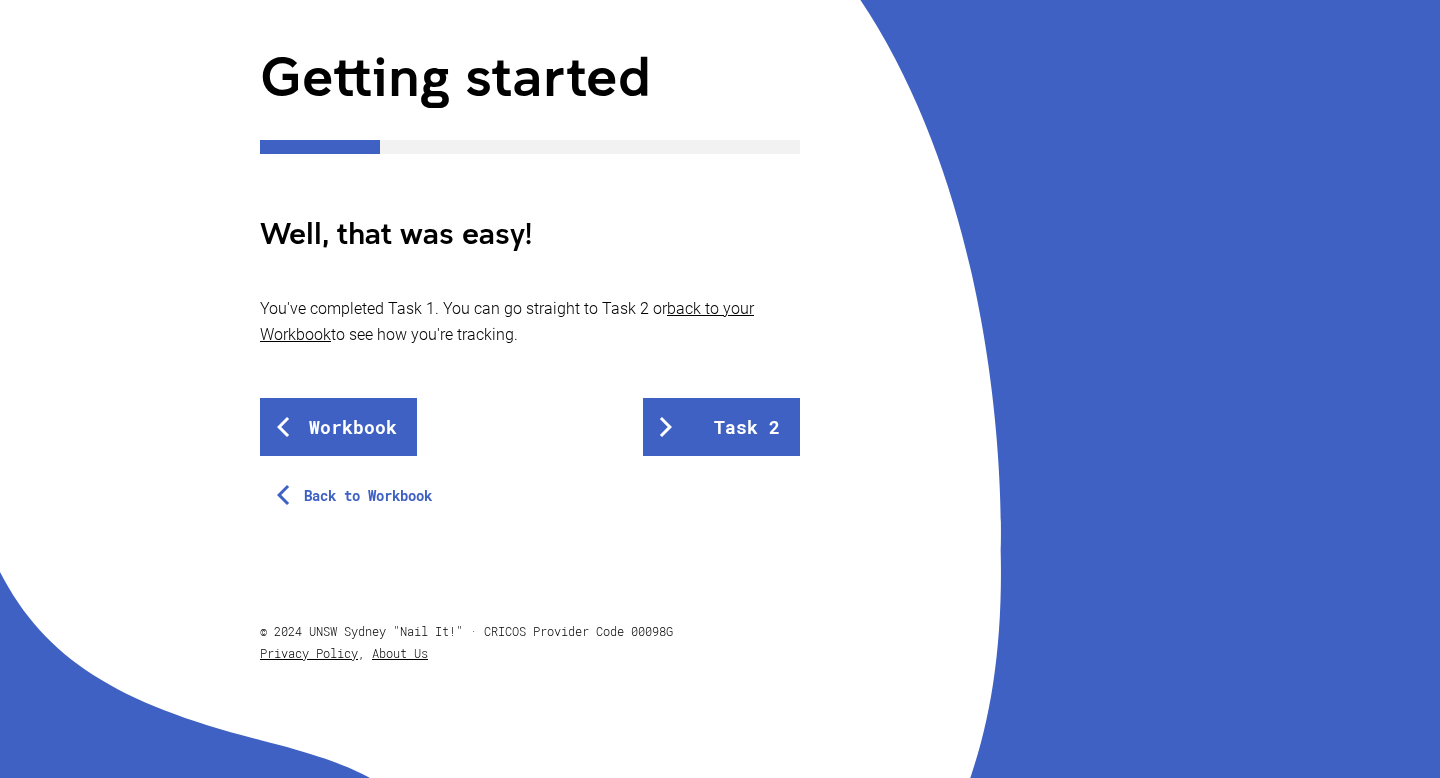click on "Back to Workbook" at bounding box center (358, 496) 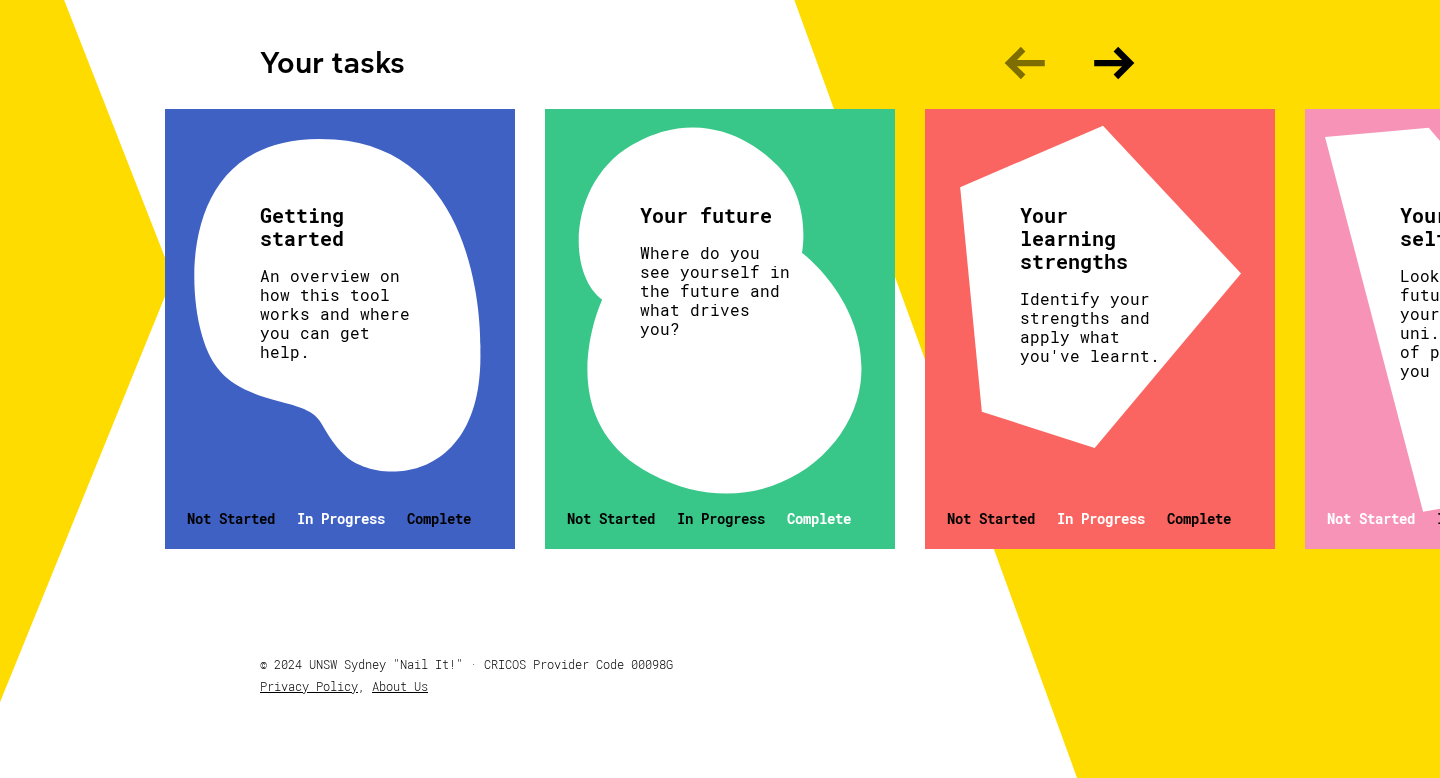 scroll, scrollTop: 630, scrollLeft: 0, axis: vertical 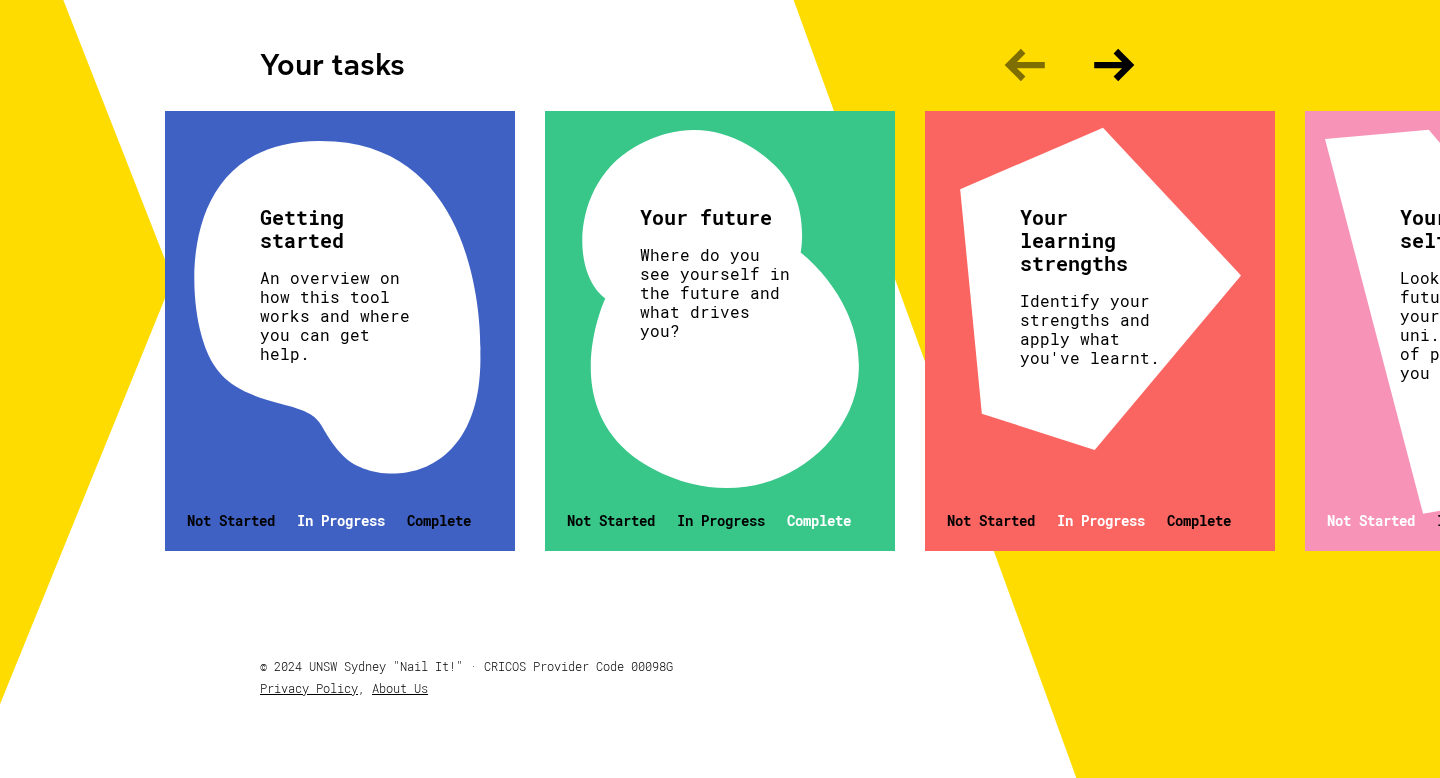 click at bounding box center (1114, 65) 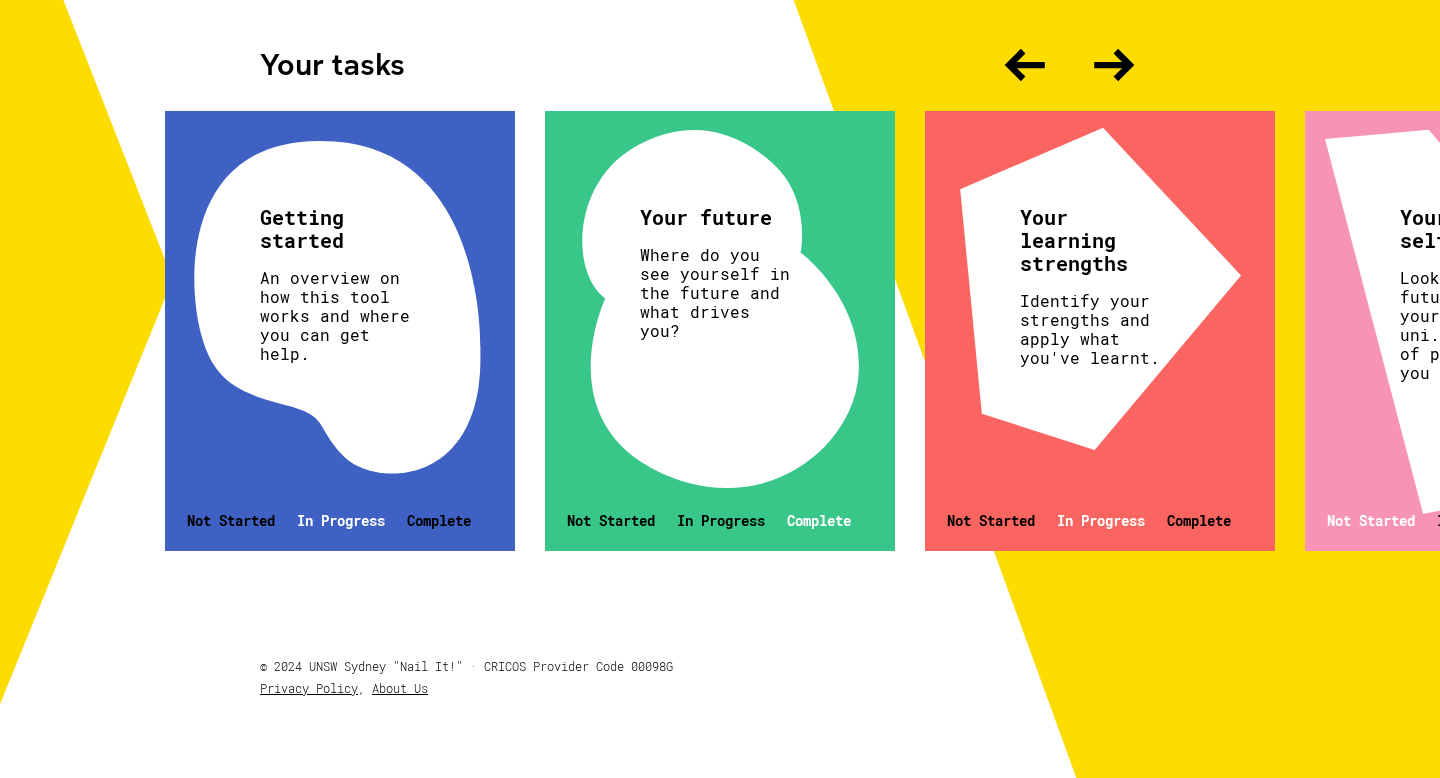 scroll, scrollTop: 0, scrollLeft: 245, axis: horizontal 